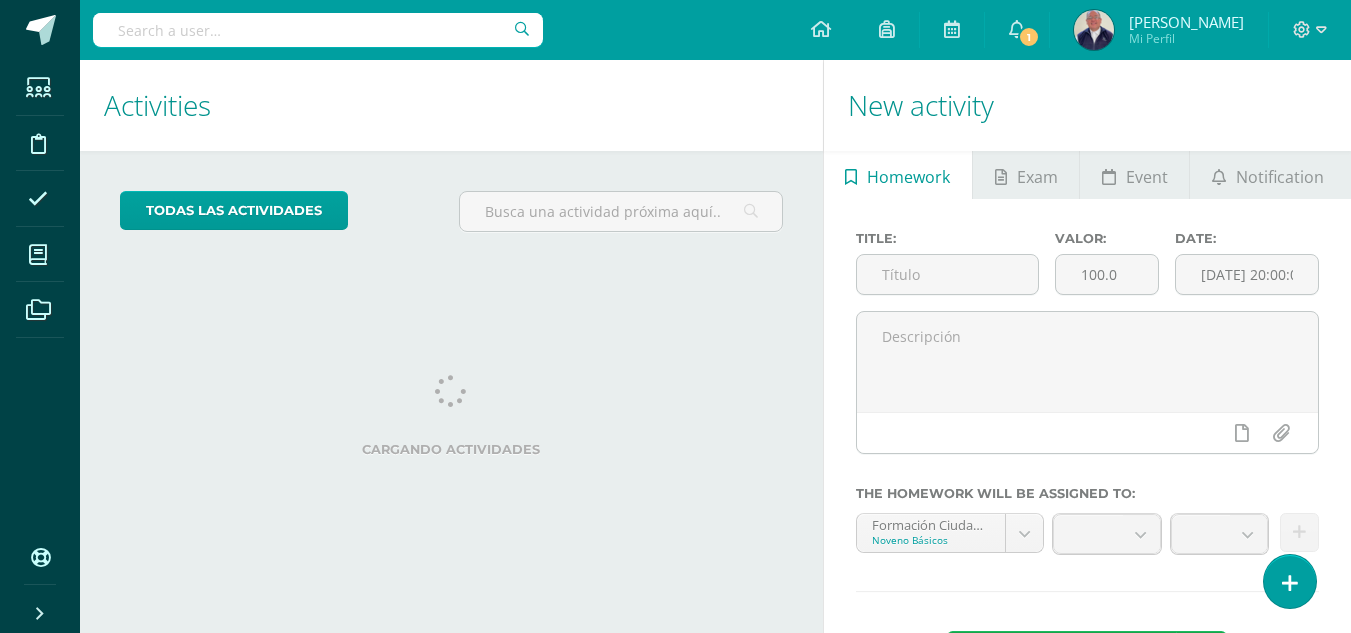 scroll, scrollTop: 0, scrollLeft: 0, axis: both 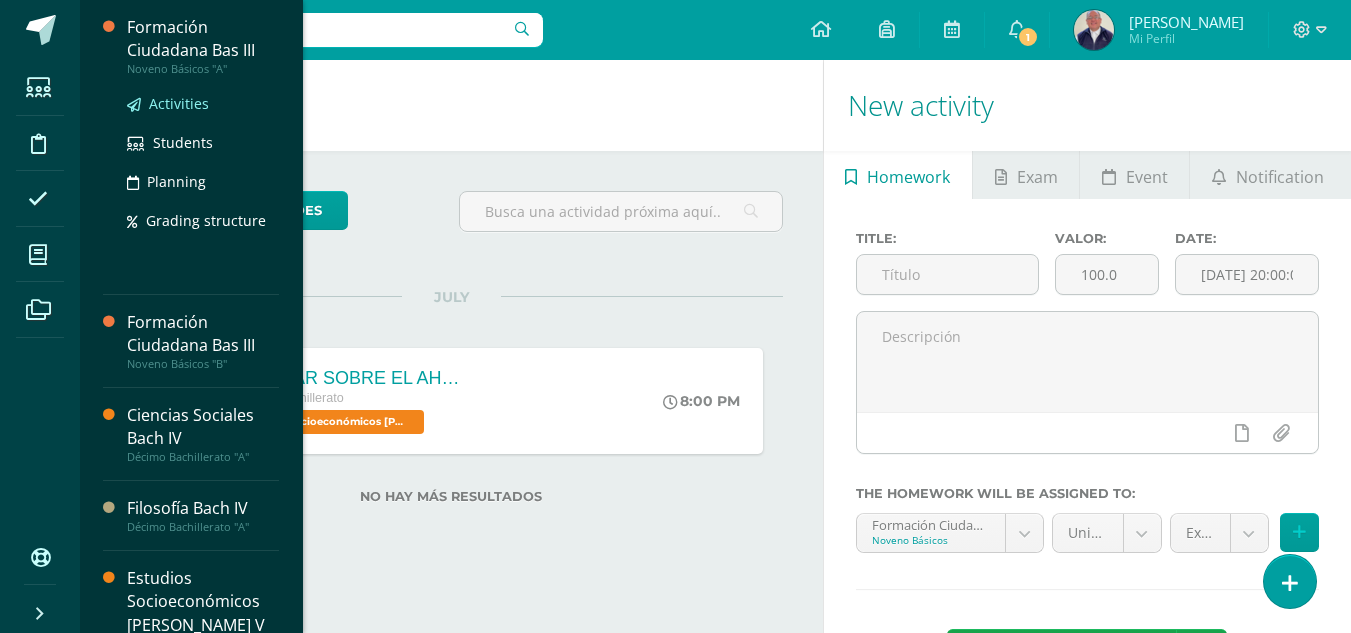 click on "Activities" at bounding box center [179, 103] 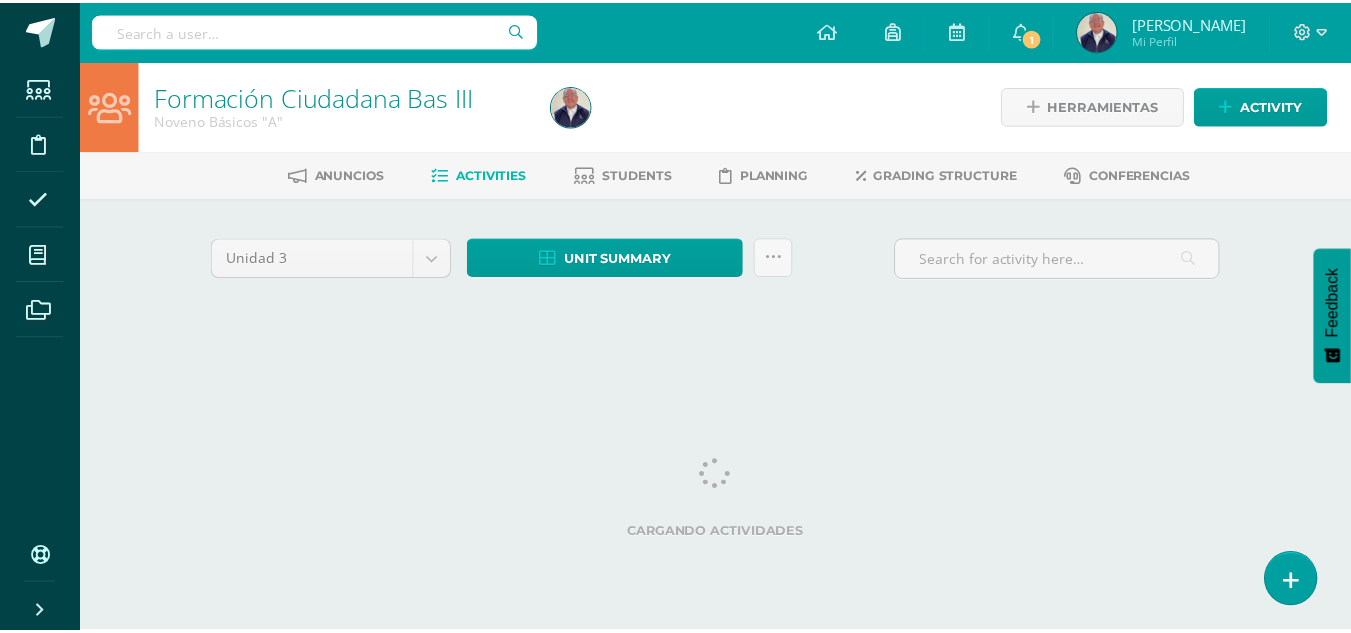 scroll, scrollTop: 0, scrollLeft: 0, axis: both 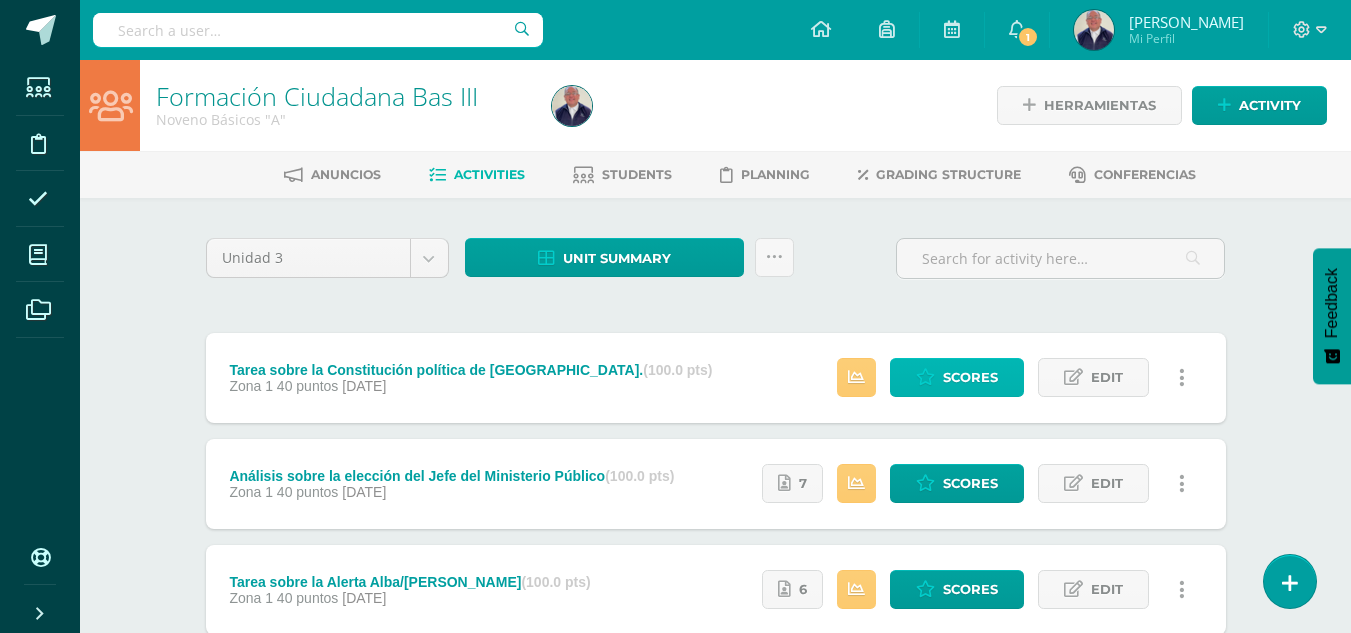 click on "Scores" at bounding box center (970, 377) 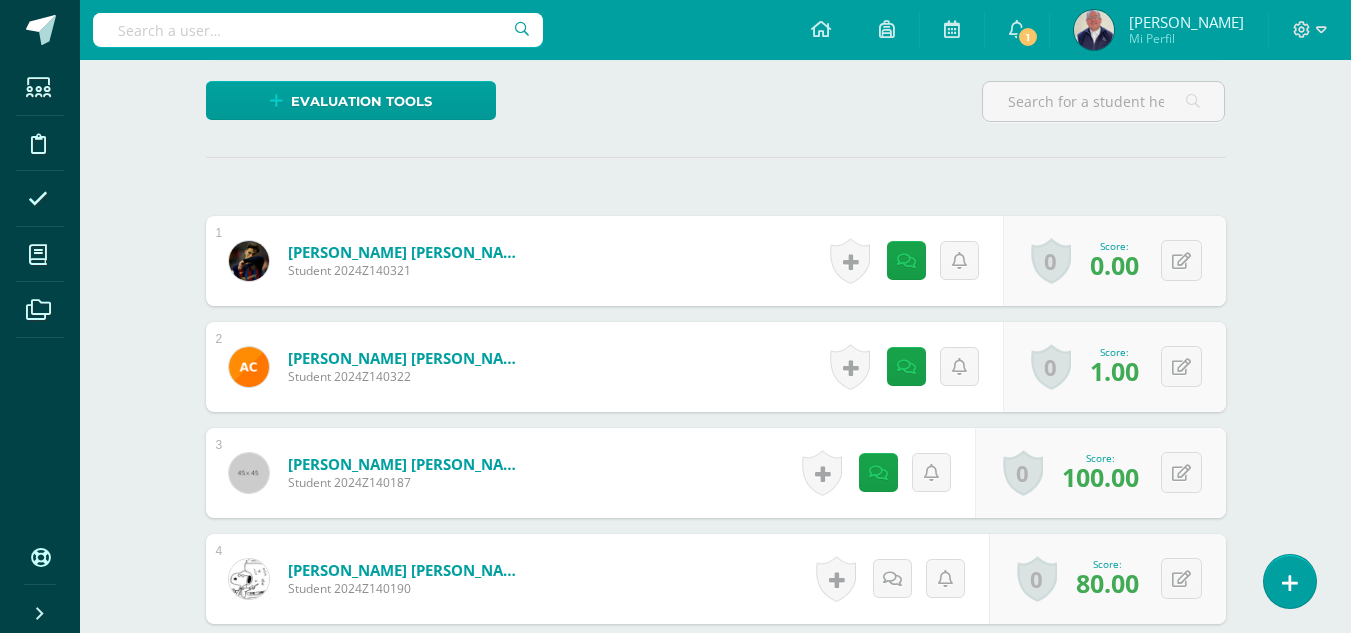 scroll, scrollTop: 556, scrollLeft: 0, axis: vertical 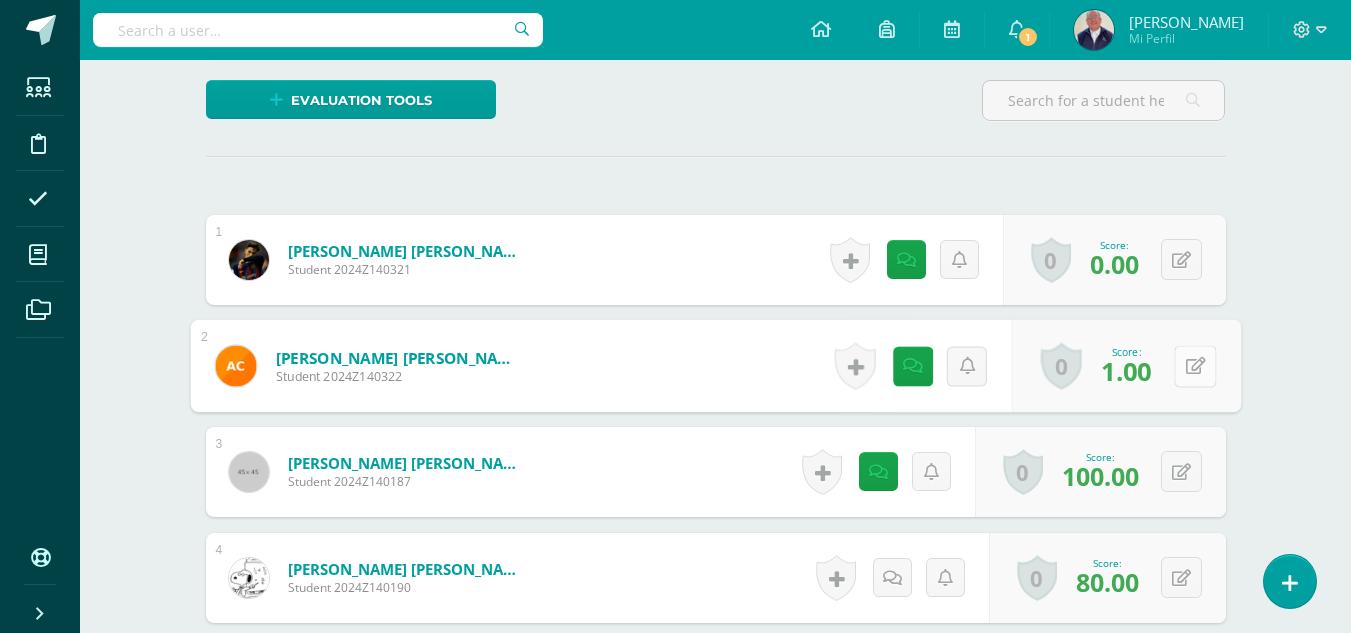 click at bounding box center (1195, 366) 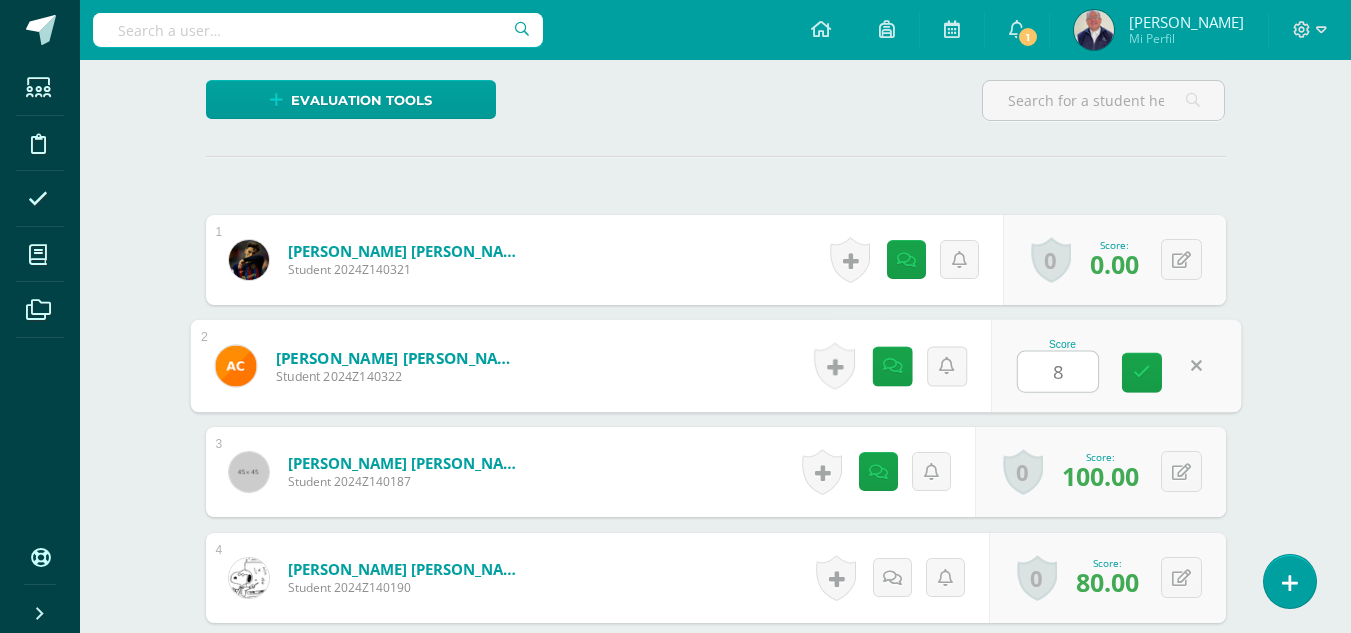 type on "80" 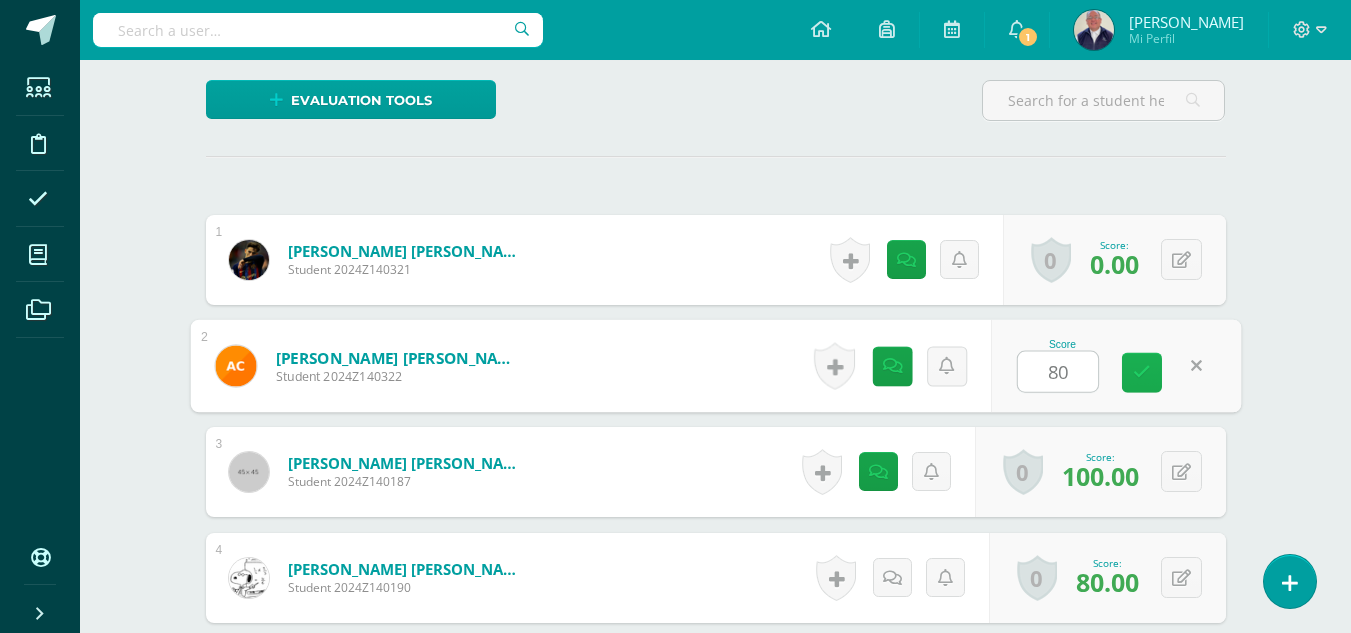 click at bounding box center [1142, 372] 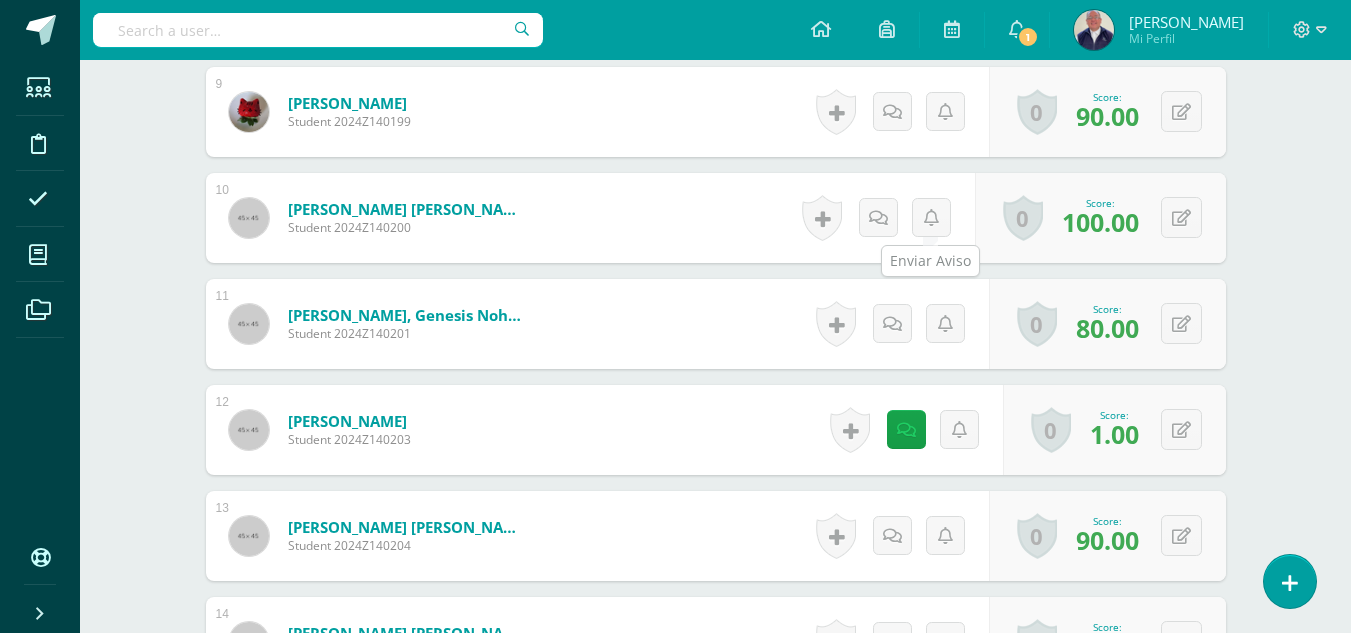 scroll, scrollTop: 1556, scrollLeft: 0, axis: vertical 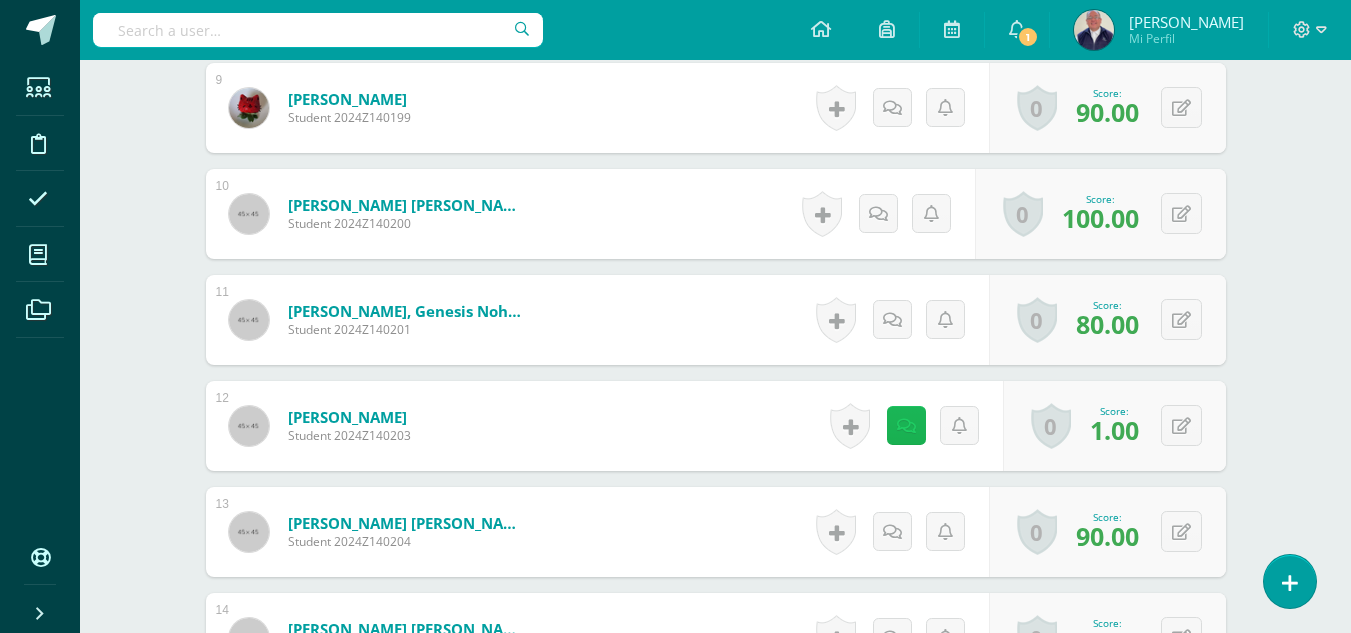 click at bounding box center [906, 426] 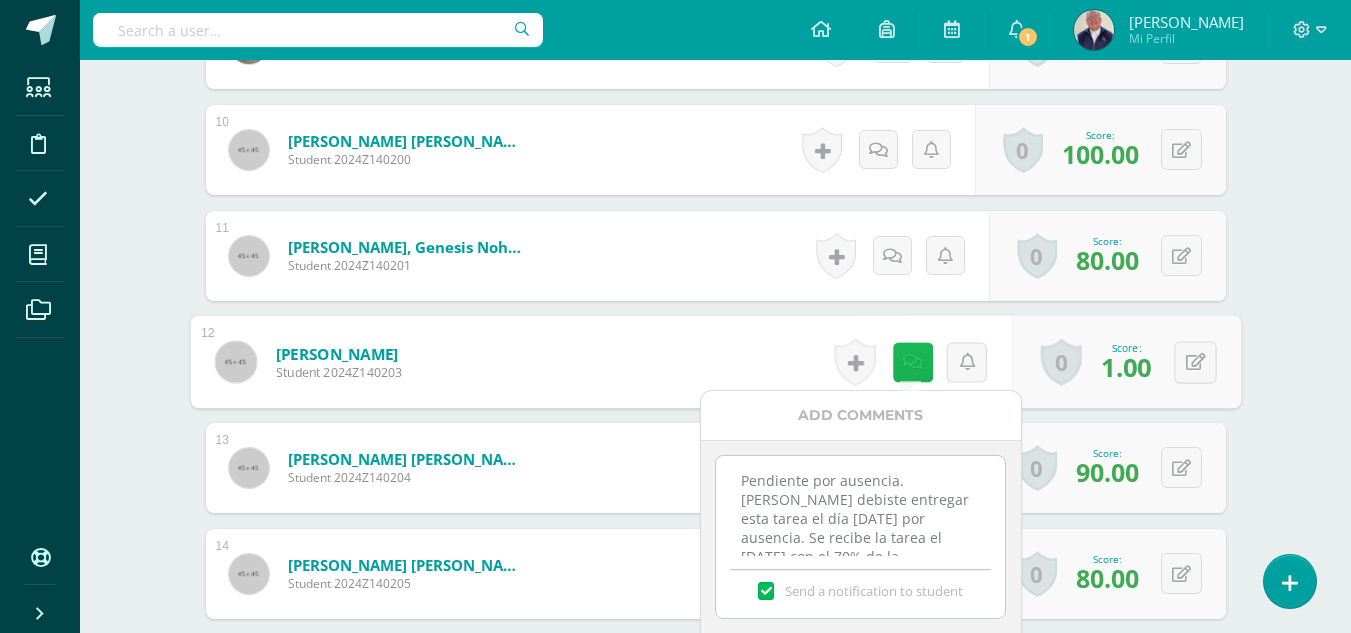 scroll, scrollTop: 1656, scrollLeft: 0, axis: vertical 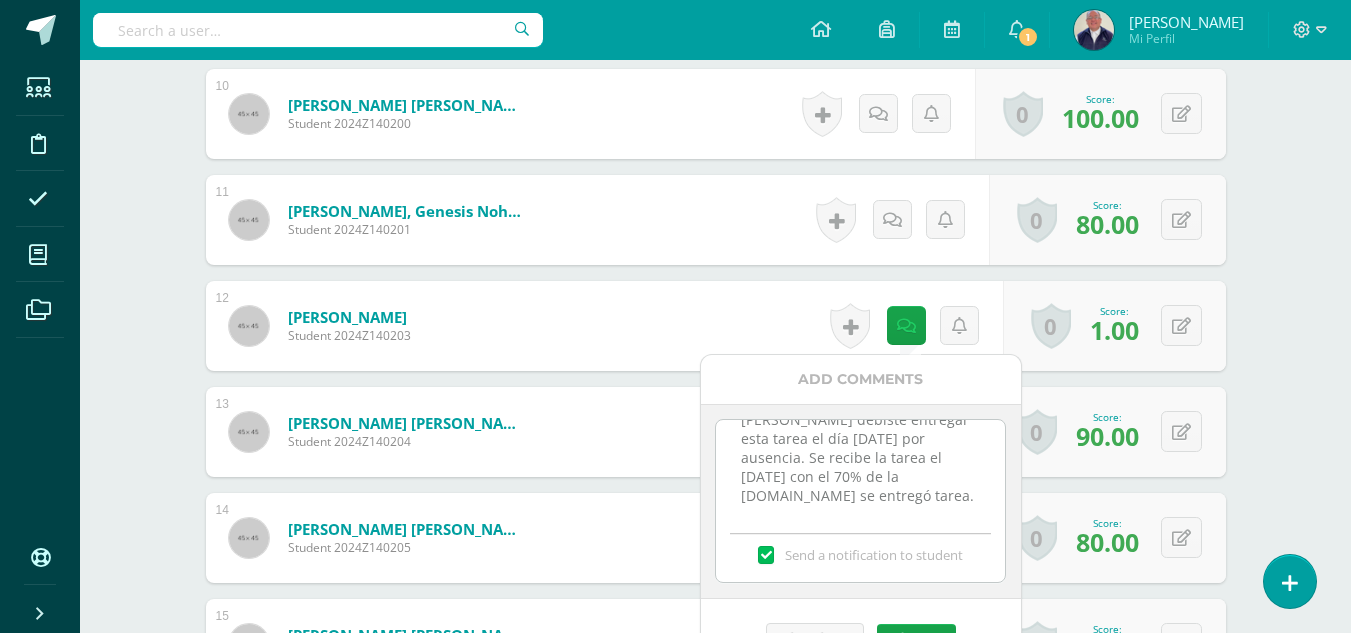 click on "Formación Ciudadana  Bas III
Noveno Básicos "A"
Herramientas
Detalle de asistencias
Activity
Anuncios
Activities
Students
Planning
Grading structure
Conferencias
¿Estás seguro que quieres  eliminar  esta actividad?
Esto borrará la actividad y cualquier nota que hayas registrado
permanentemente. Esta acción no se puede revertir. Cancel Delete
Administración de escalas de valoración
escala de valoración
Aún no has creado una escala de valoración.
Cancel Agregar nueva escala de valoración: Cancel Crear escala de valoración 1" at bounding box center (715, -233) 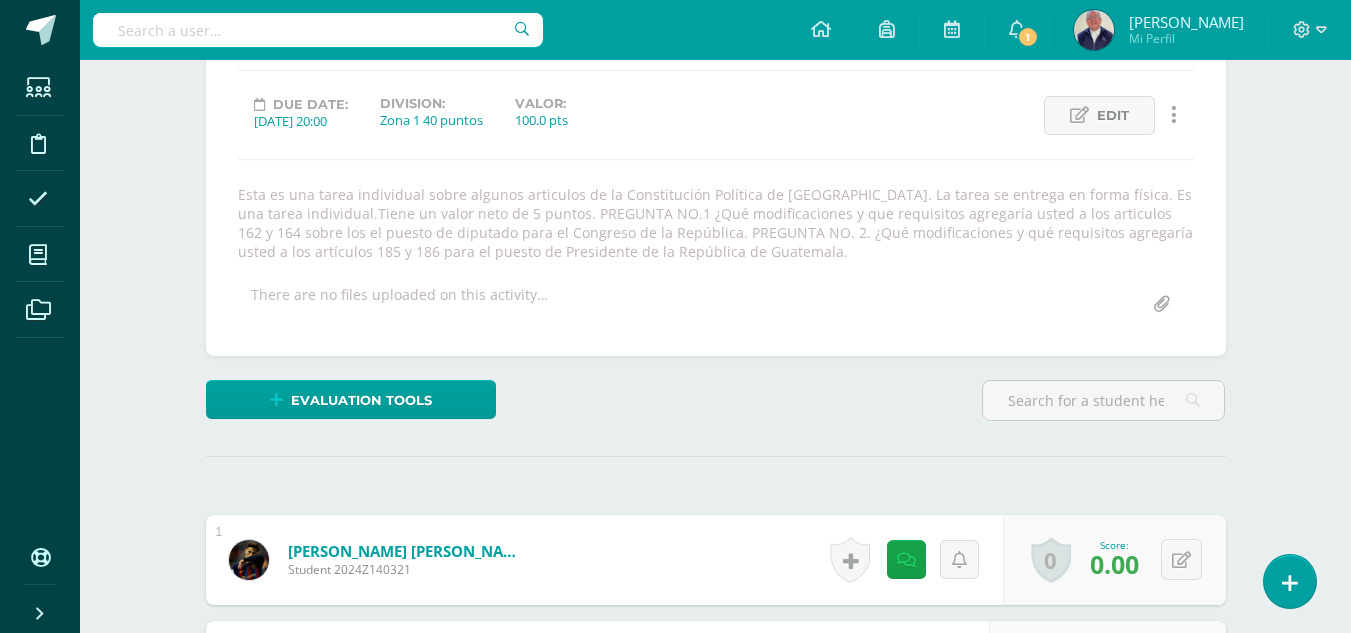 scroll, scrollTop: 0, scrollLeft: 0, axis: both 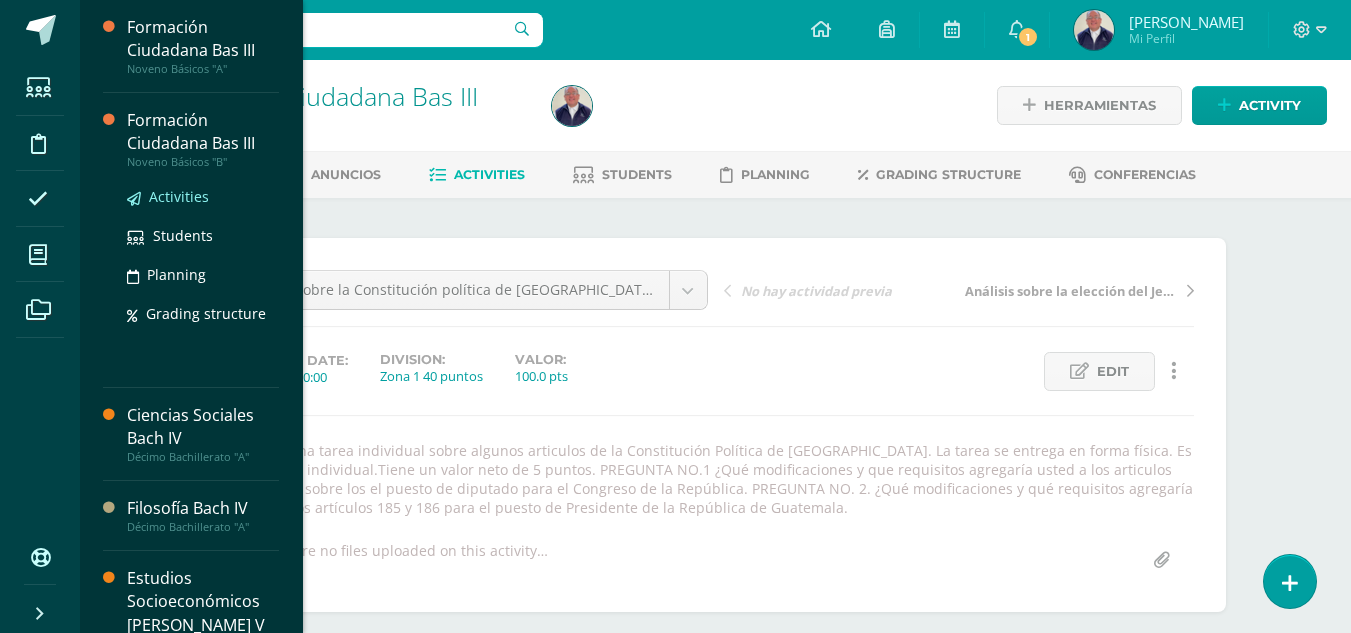 click on "Activities" at bounding box center [179, 196] 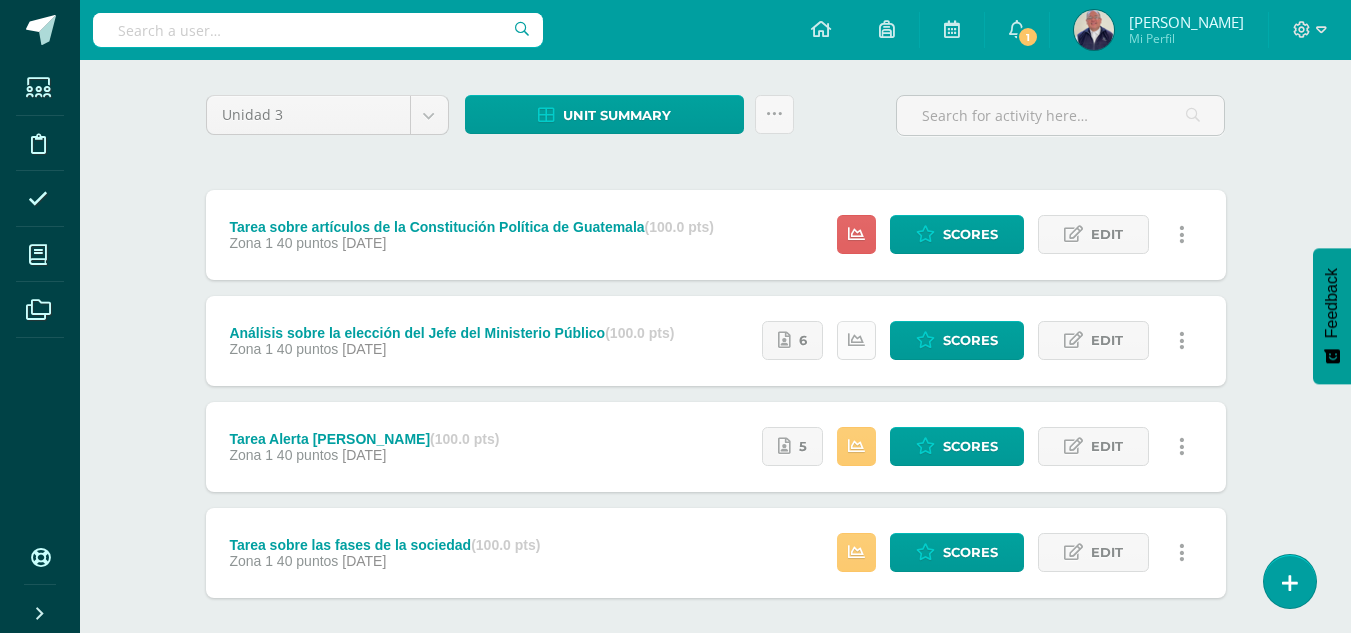 scroll, scrollTop: 200, scrollLeft: 0, axis: vertical 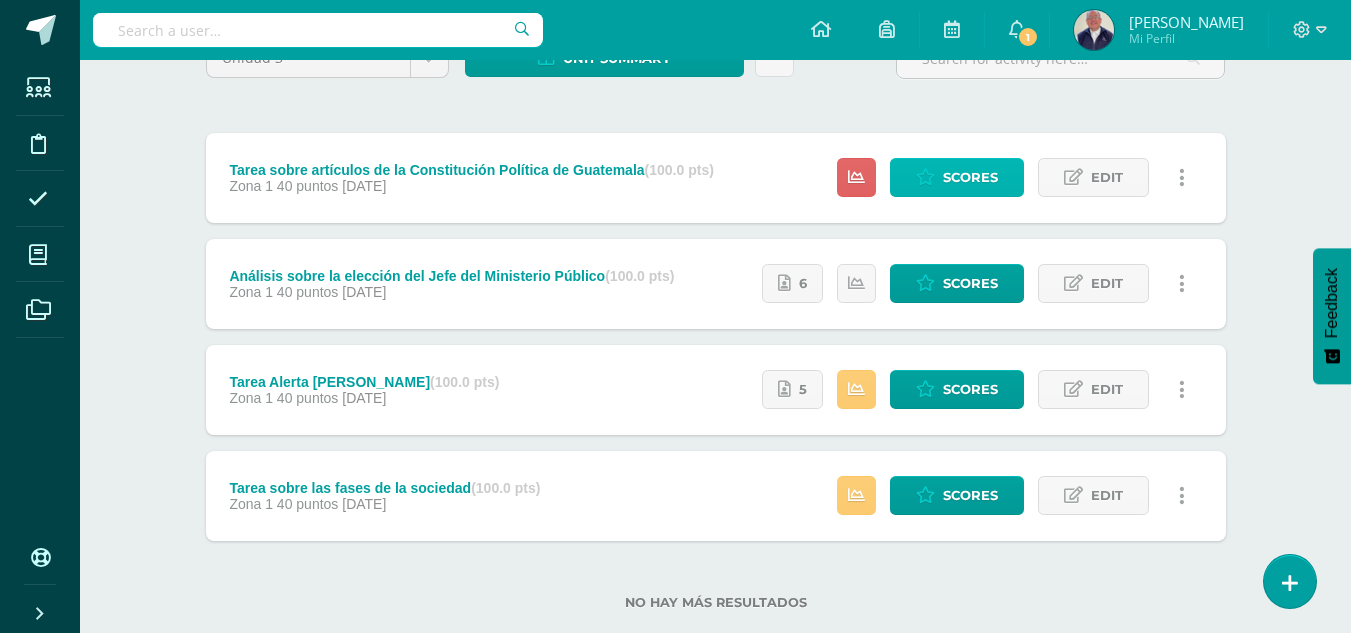 click on "Scores" at bounding box center (970, 177) 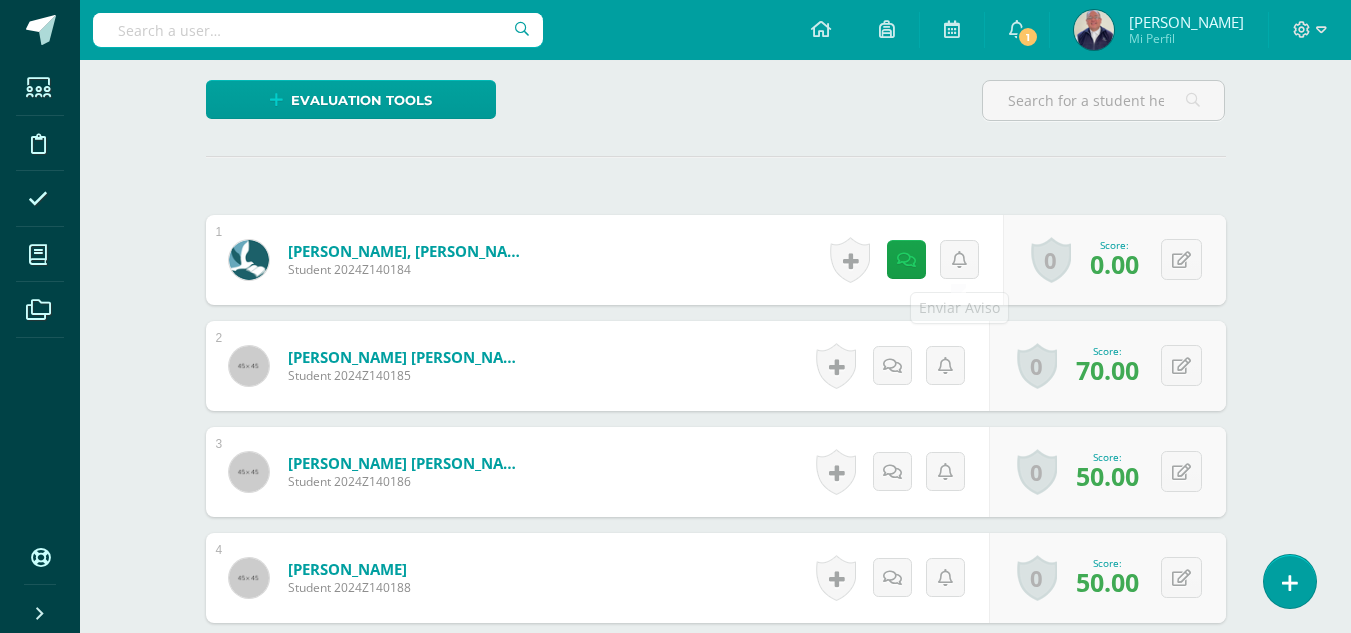 scroll, scrollTop: 557, scrollLeft: 0, axis: vertical 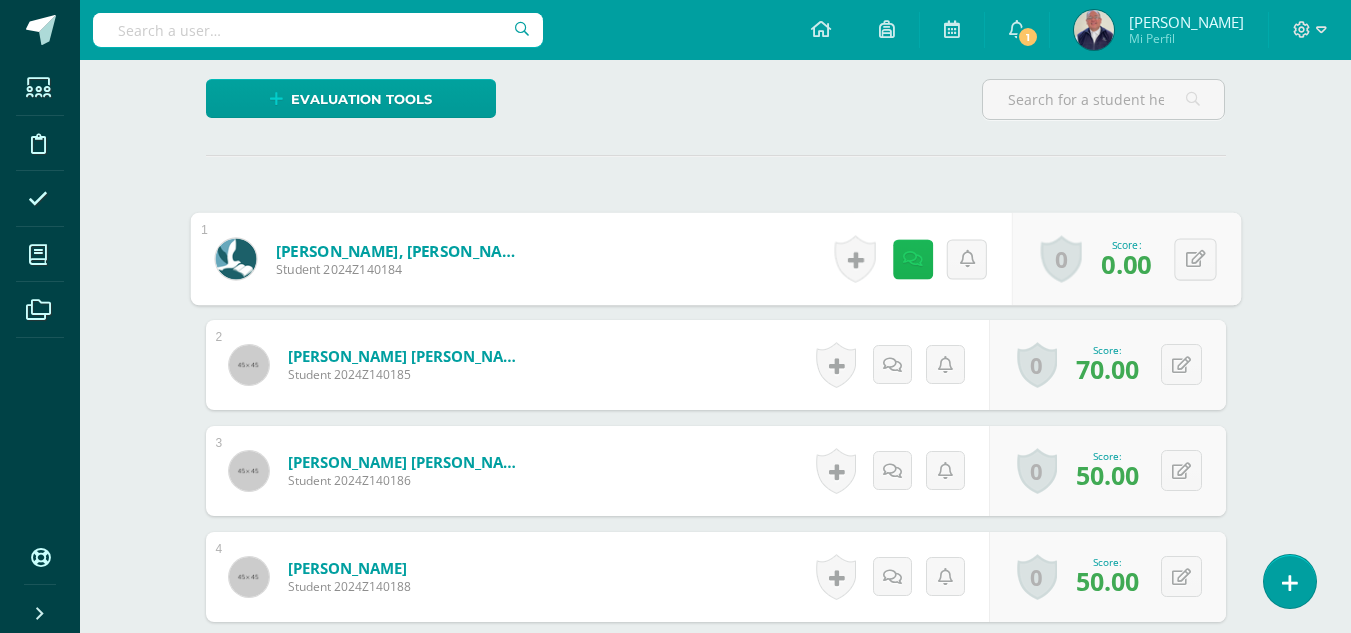 click at bounding box center [912, 258] 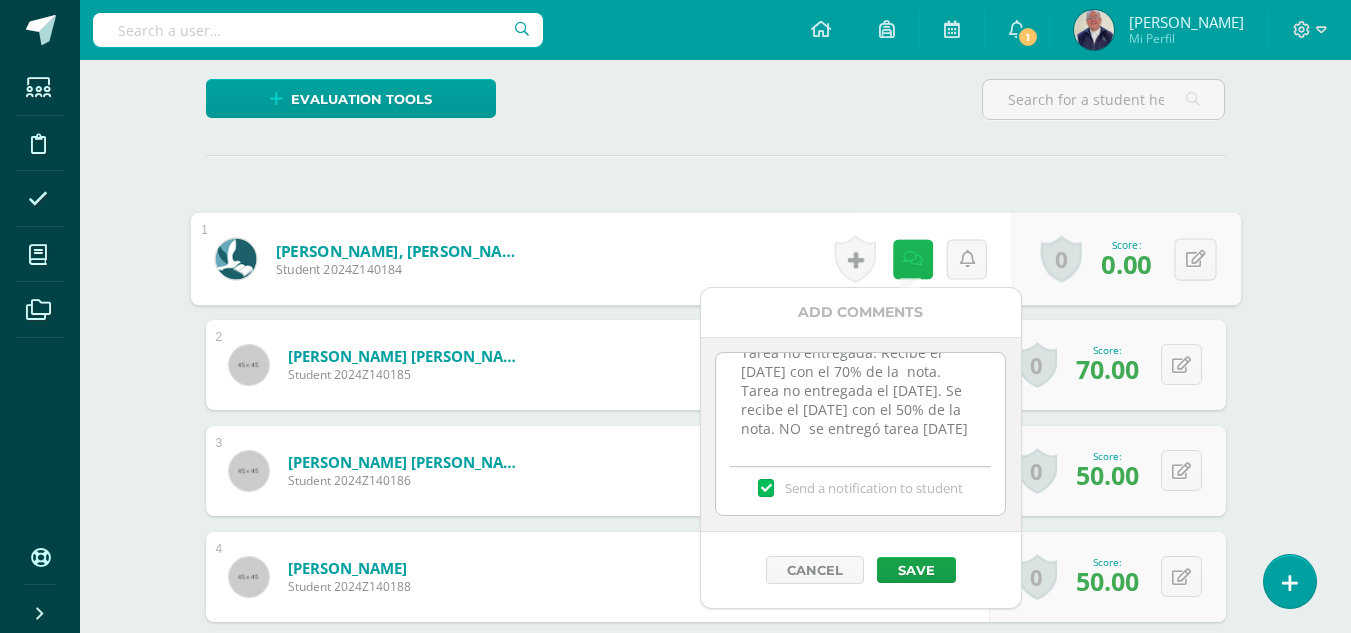 scroll, scrollTop: 63, scrollLeft: 0, axis: vertical 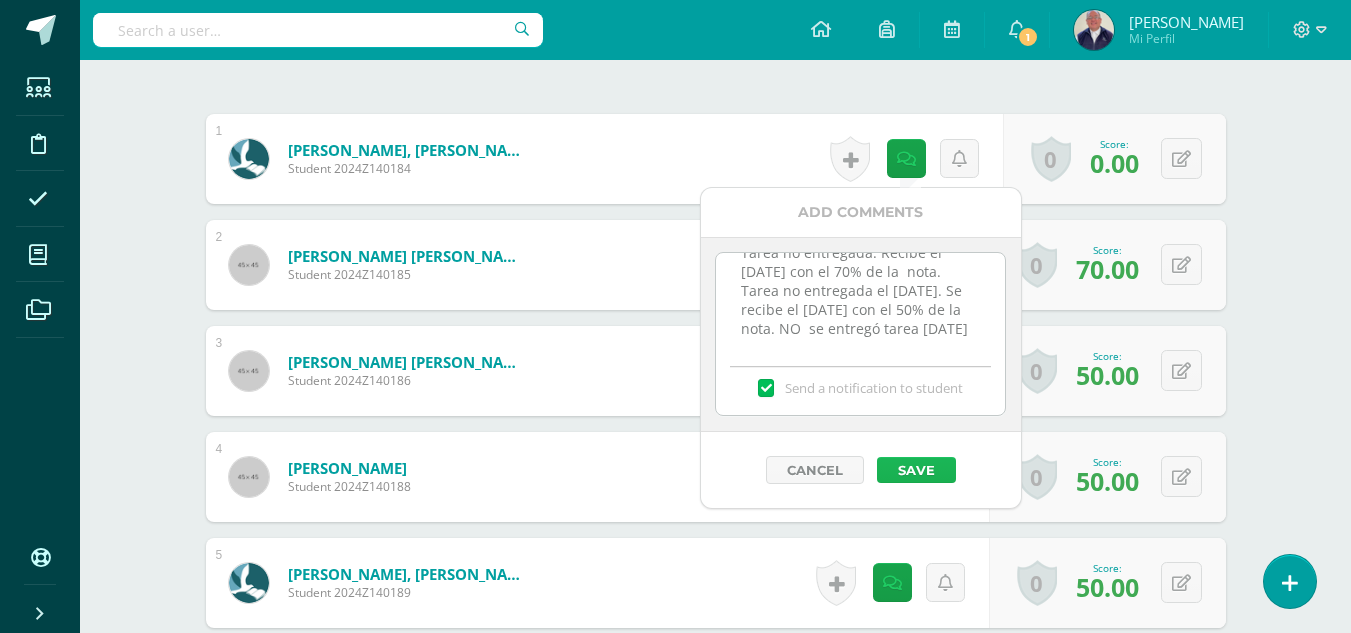 click on "Save" at bounding box center (916, 470) 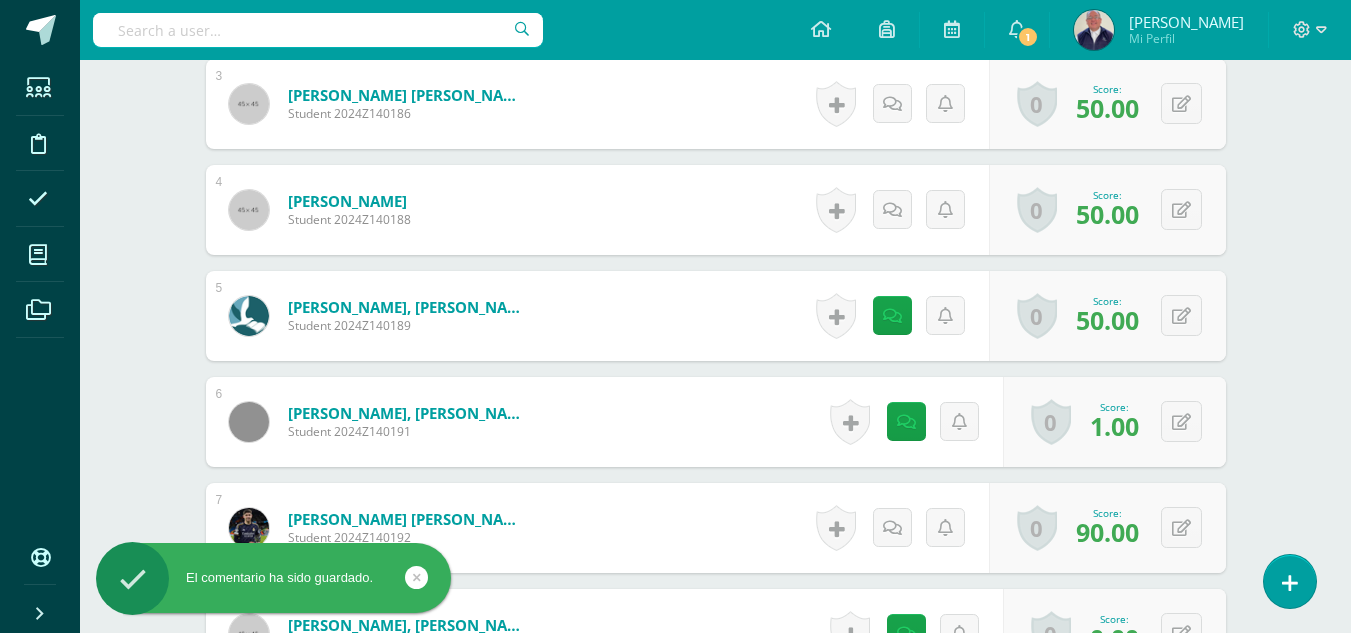 scroll, scrollTop: 957, scrollLeft: 0, axis: vertical 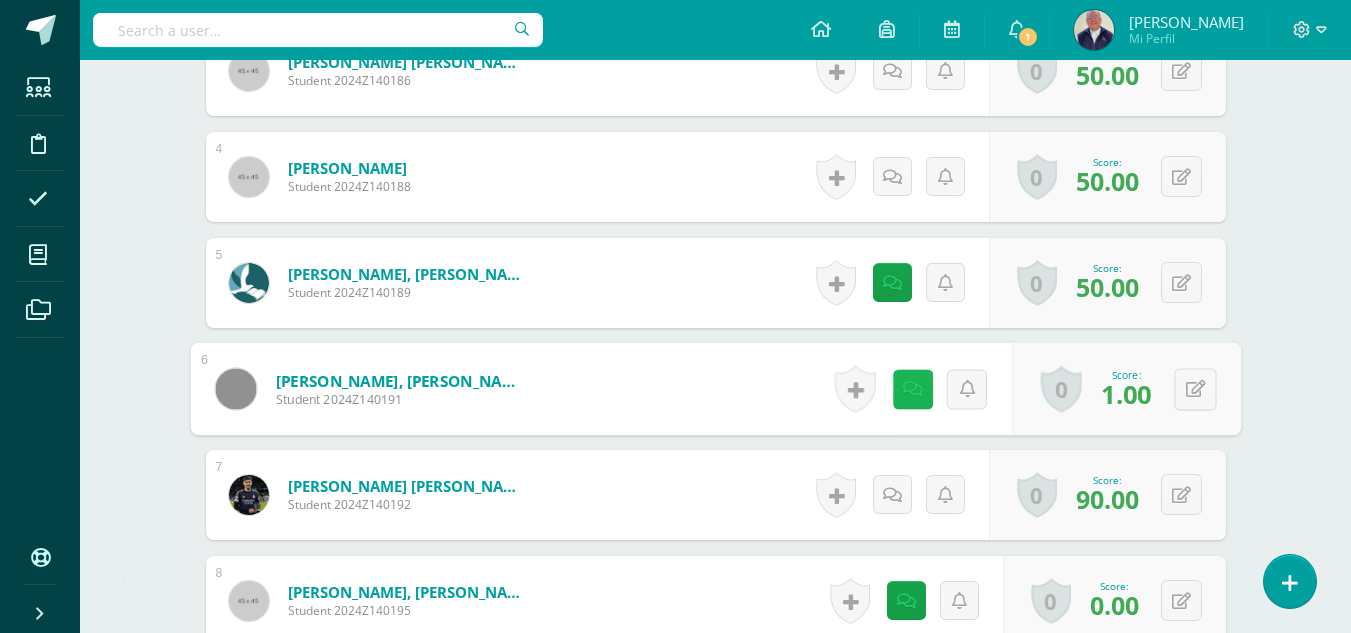 click at bounding box center (912, 389) 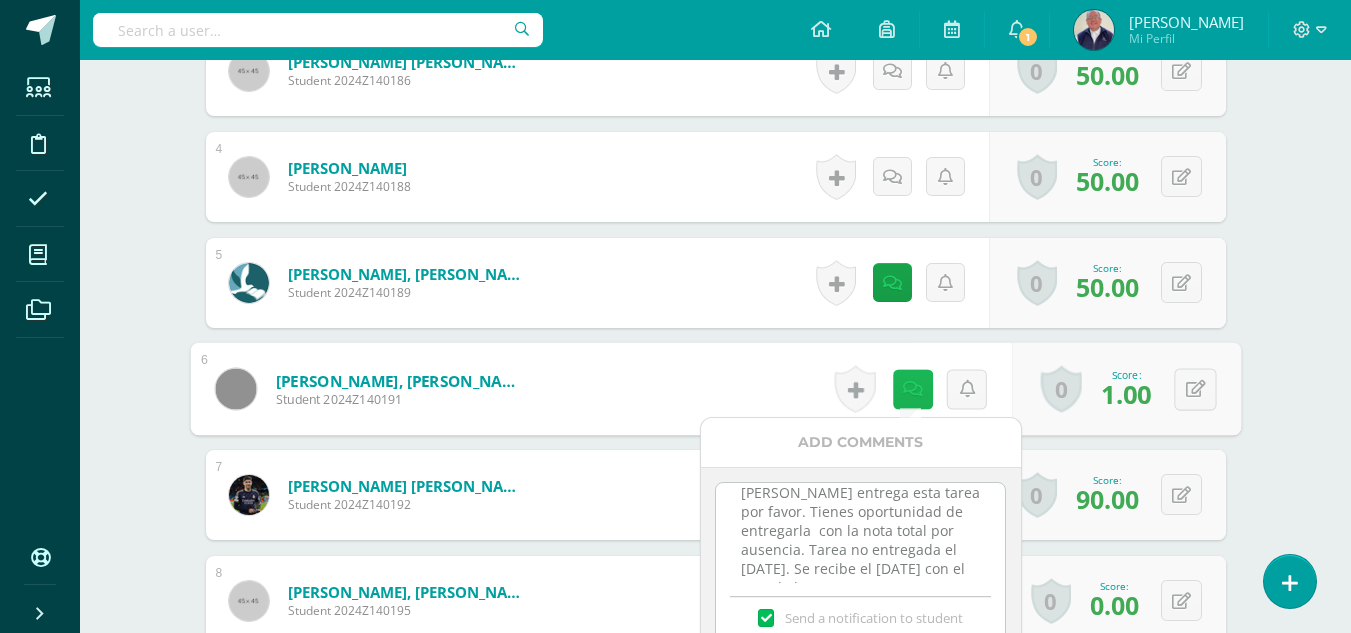 scroll, scrollTop: 63, scrollLeft: 0, axis: vertical 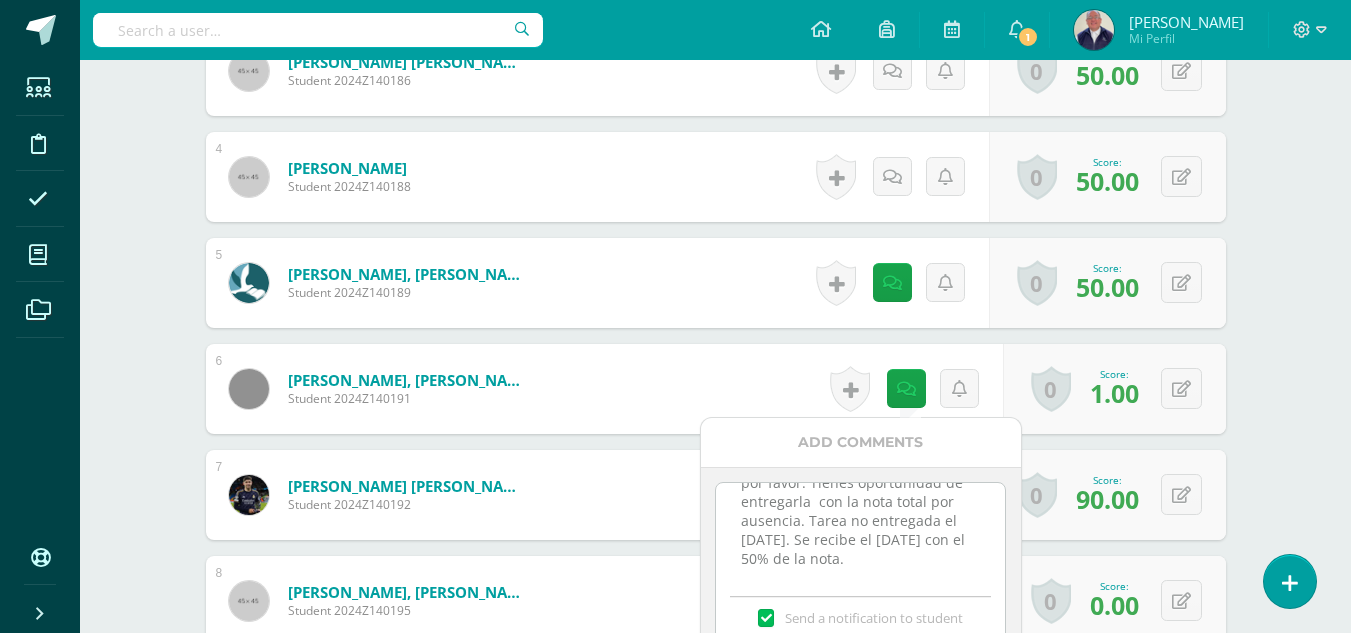 click on "Pendiente por ausencia.Emiliano entrega esta tarea por favor. Tienes oportunidad de entregarla  con la nota total por ausencia. Tarea no entregada el martes 8 de julio. Se recibe el jueves 10 de julio con el 50% de la nota." at bounding box center [860, 533] 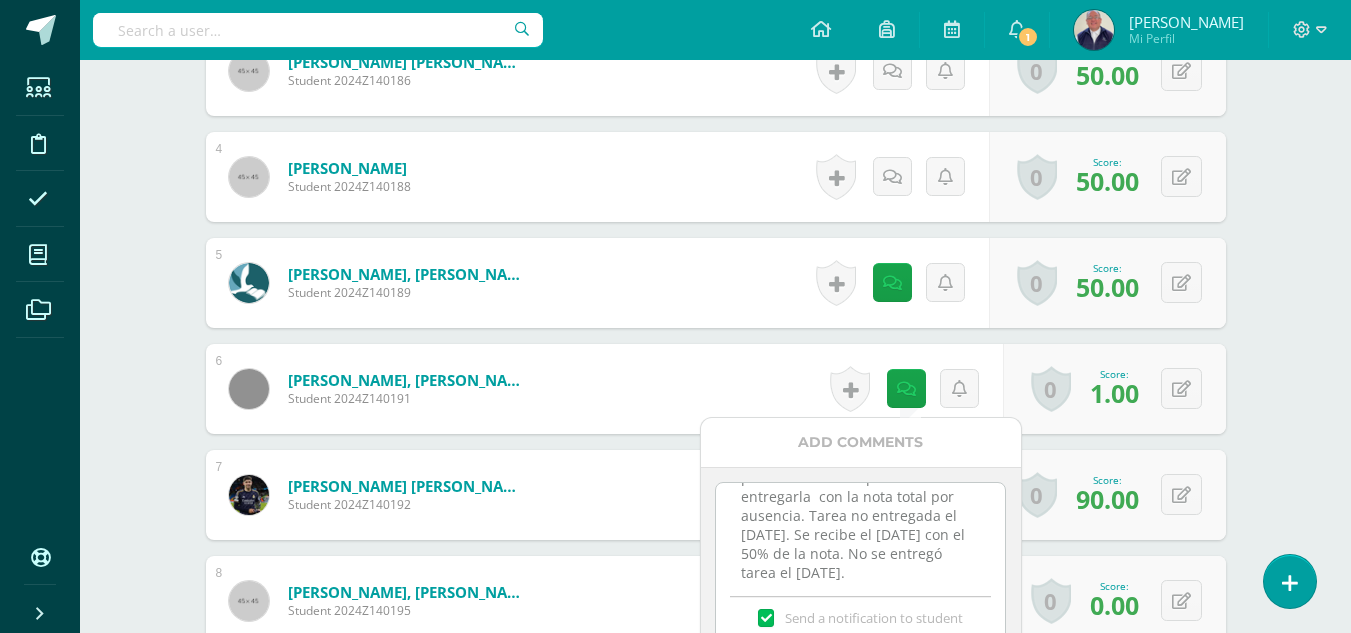 scroll, scrollTop: 82, scrollLeft: 0, axis: vertical 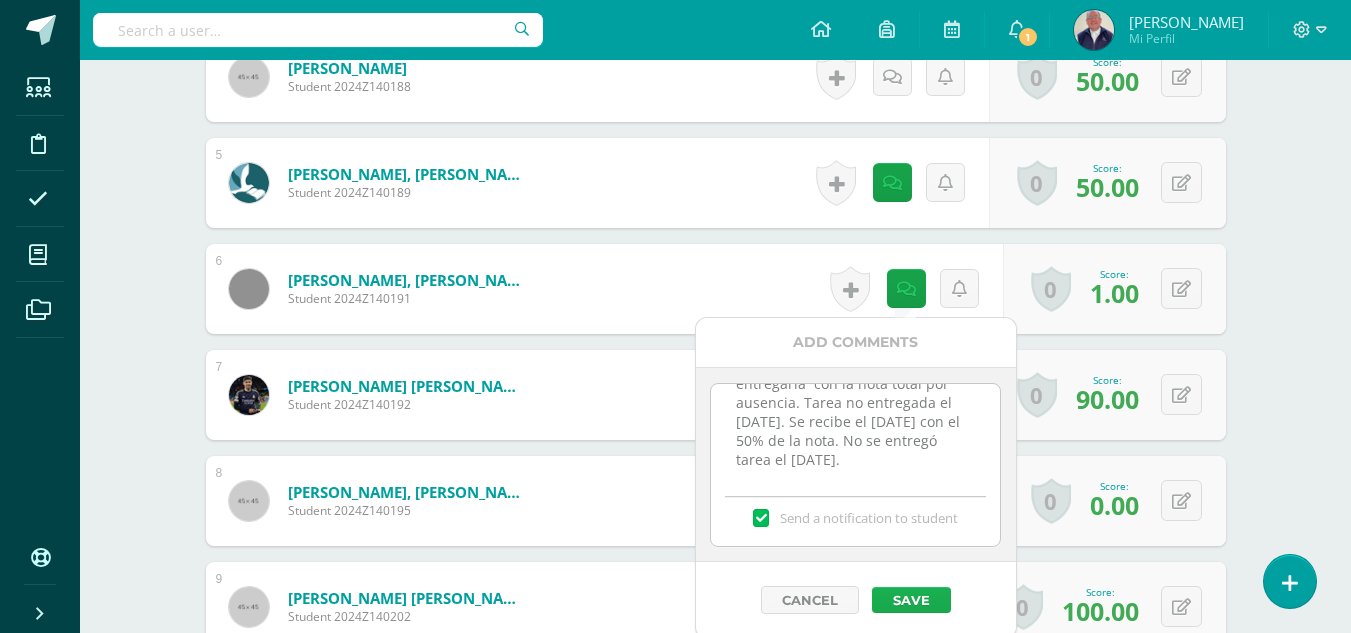 type on "Pendiente por ausencia.Emiliano entrega esta tarea por favor. Tienes oportunidad de entregarla  con la nota total por ausencia. Tarea no entregada el martes 8 de julio. Se recibe el jueves 10 de julio con el 50% de la nota. No se entregó tarea el 10 de julio." 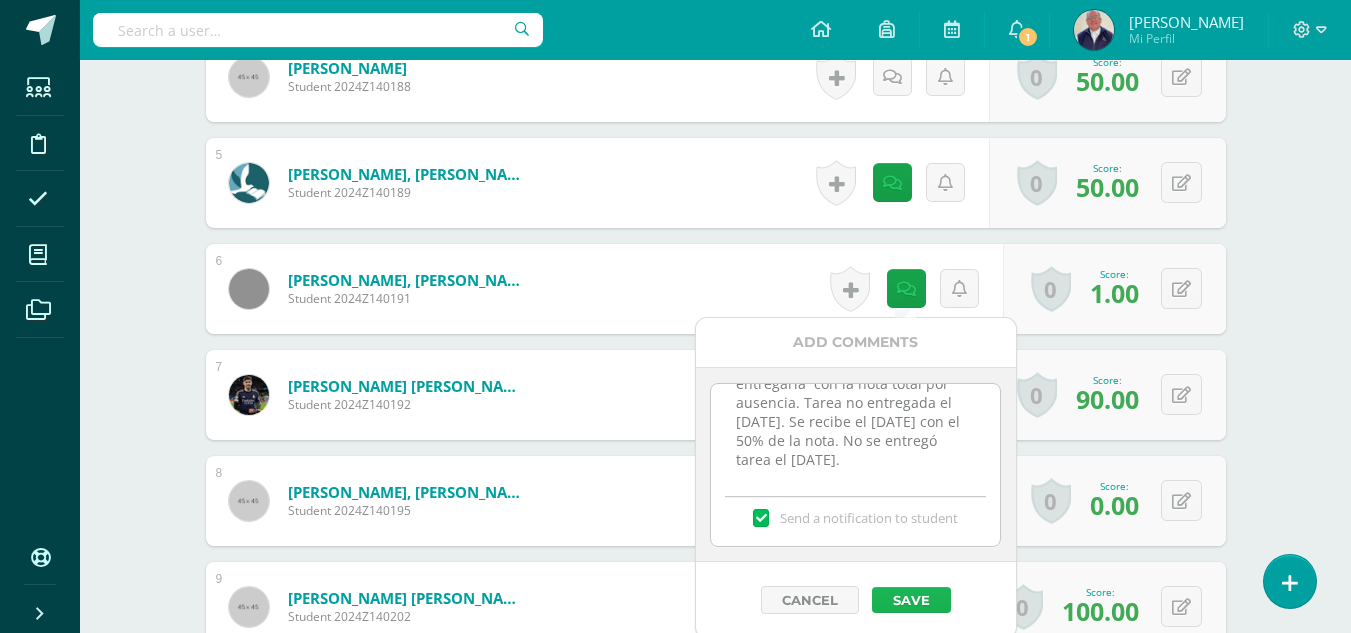 click on "Save" at bounding box center (911, 600) 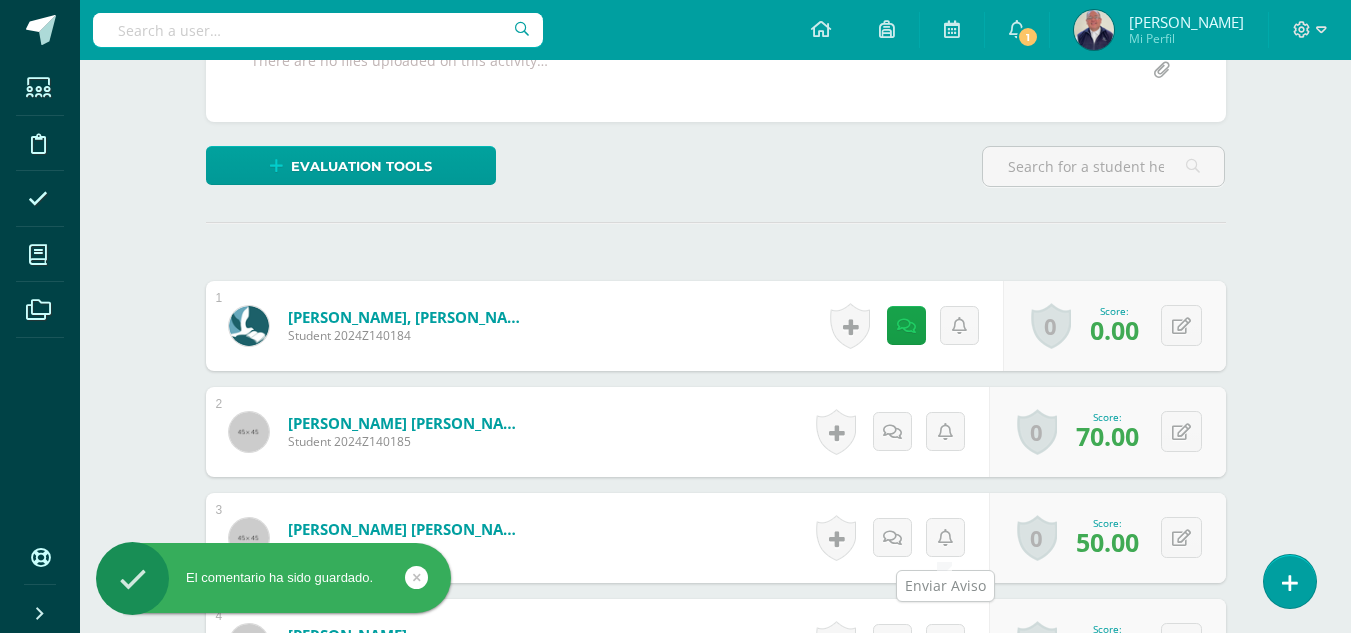 scroll, scrollTop: 357, scrollLeft: 0, axis: vertical 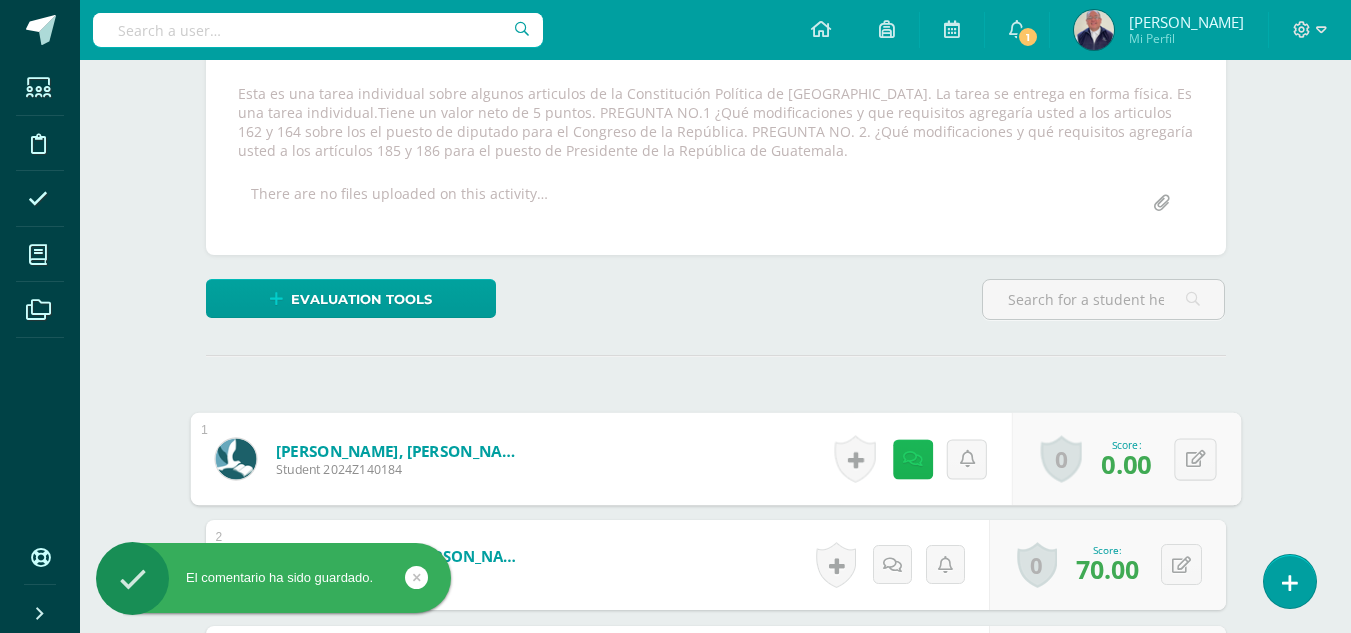 click at bounding box center [912, 458] 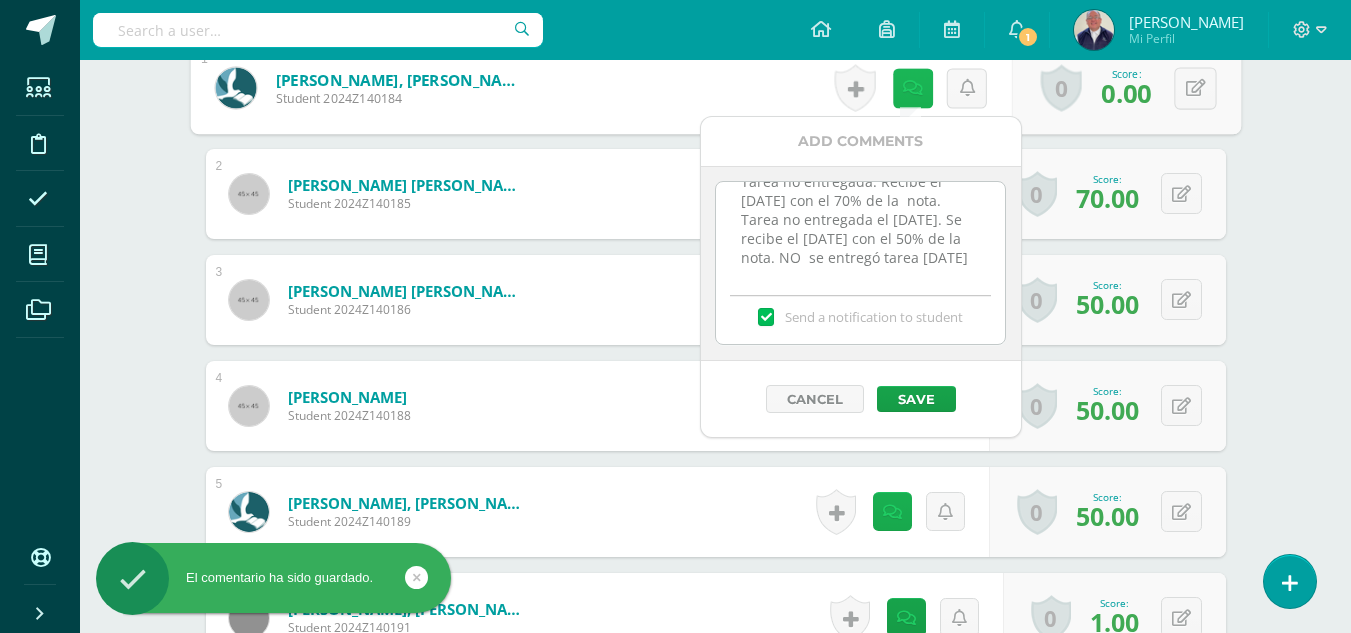 scroll, scrollTop: 757, scrollLeft: 0, axis: vertical 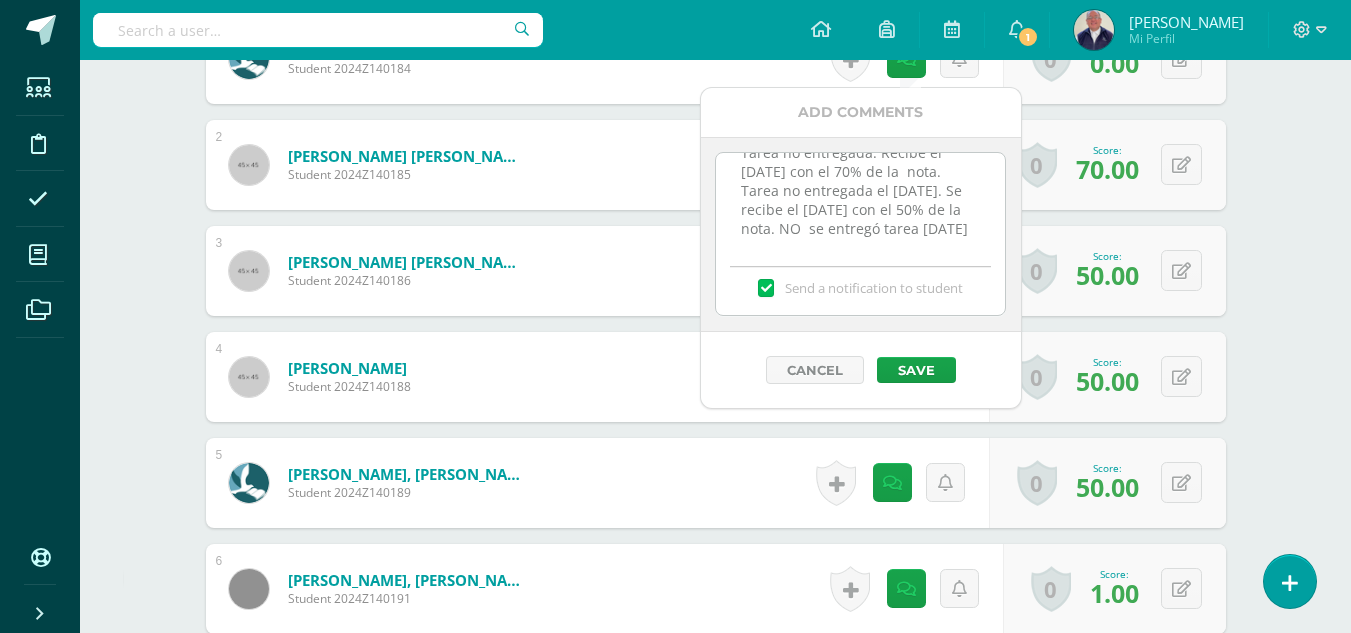 click on "Tarea no entregada. Recibe el jueves 3 de julio con el 70% de la  nota.
Tarea no entregada el jueves 3 de julio. Se recibe el martes 8 de julio con el 50% de la nota. NO  se entregó tarea 8 de julio de 2025" at bounding box center (860, 203) 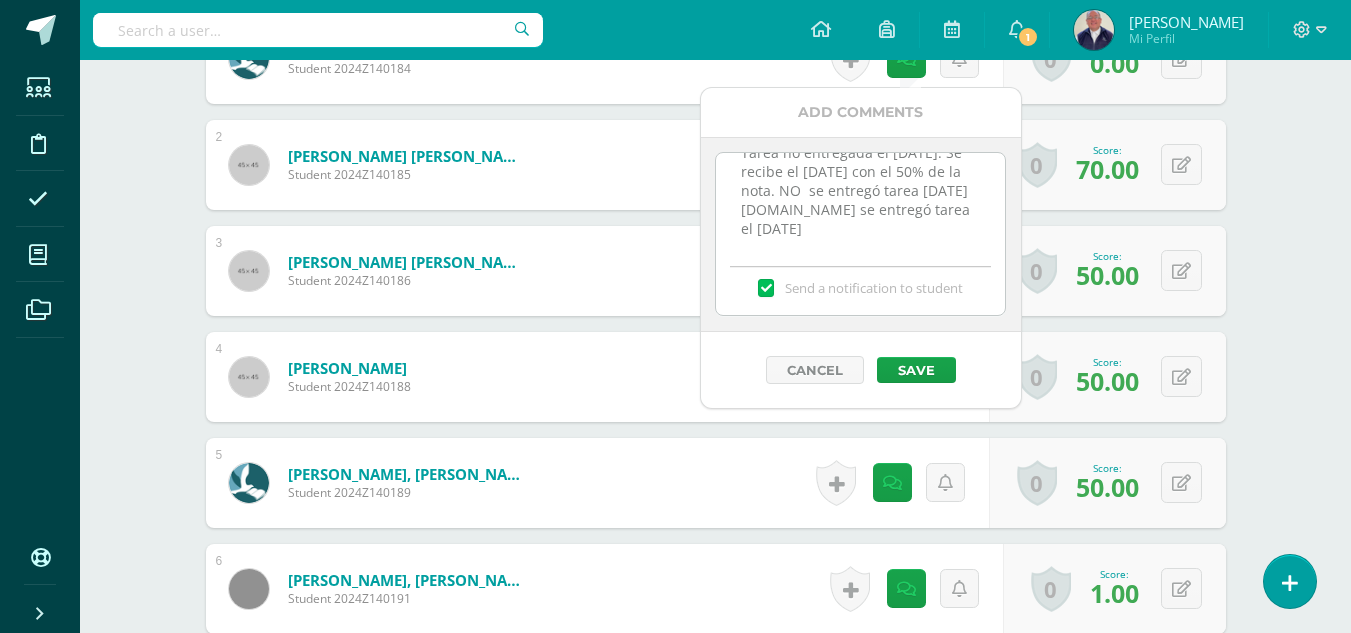 scroll, scrollTop: 87, scrollLeft: 0, axis: vertical 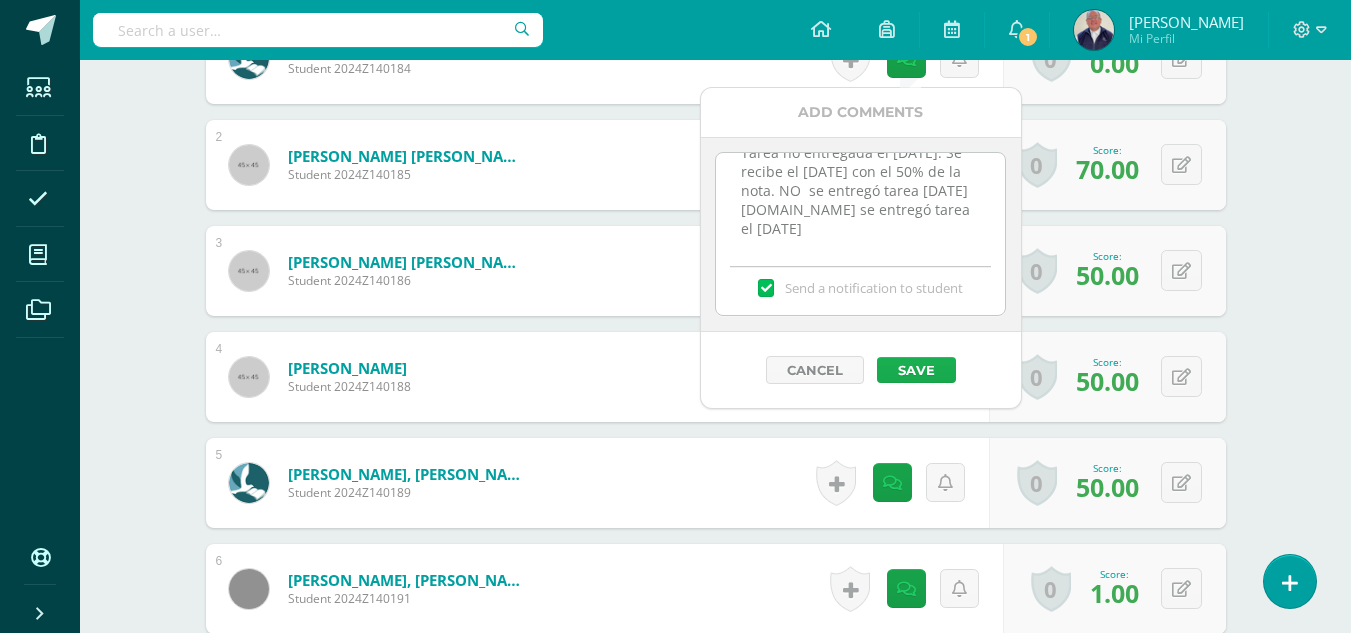 type on "Tarea no entregada. Recibe el jueves 3 de julio con el 70% de la  nota.
Tarea no entregada el jueves 3 de julio. Se recibe el martes 8 de julio con el 50% de la nota. NO  se entregó tarea 8 de julio de 2025.No se entregó tarea el jueves 10 de julio" 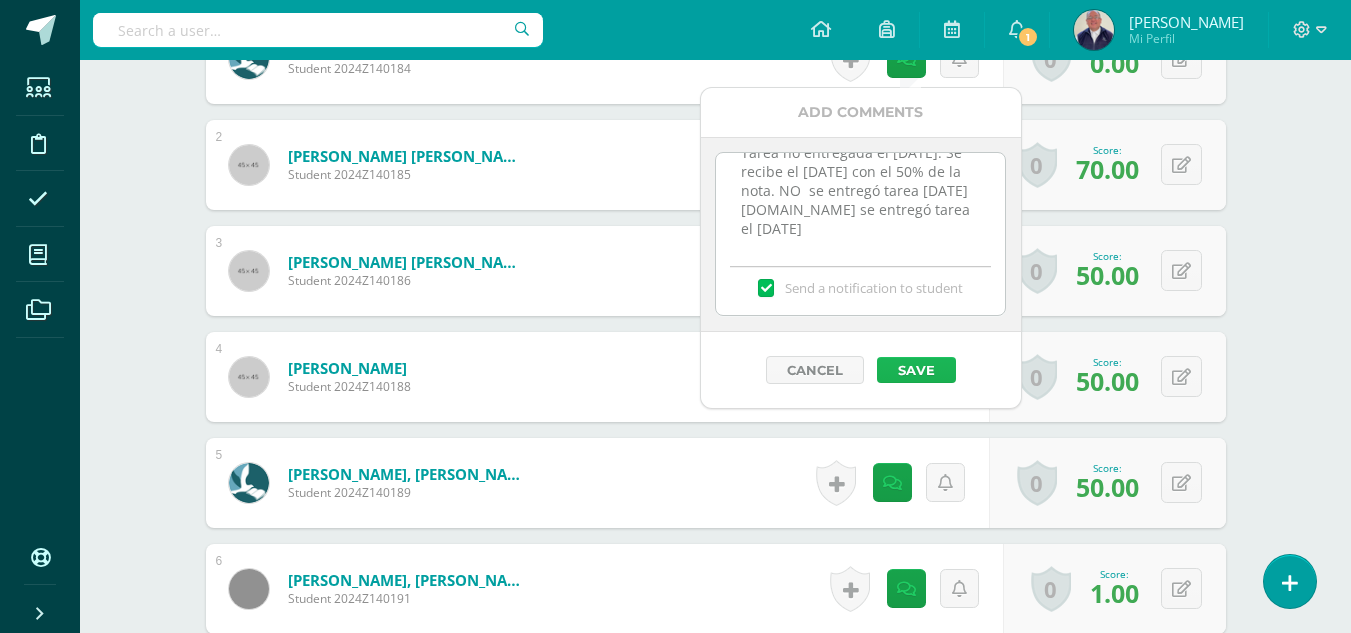 click on "Save" at bounding box center (916, 370) 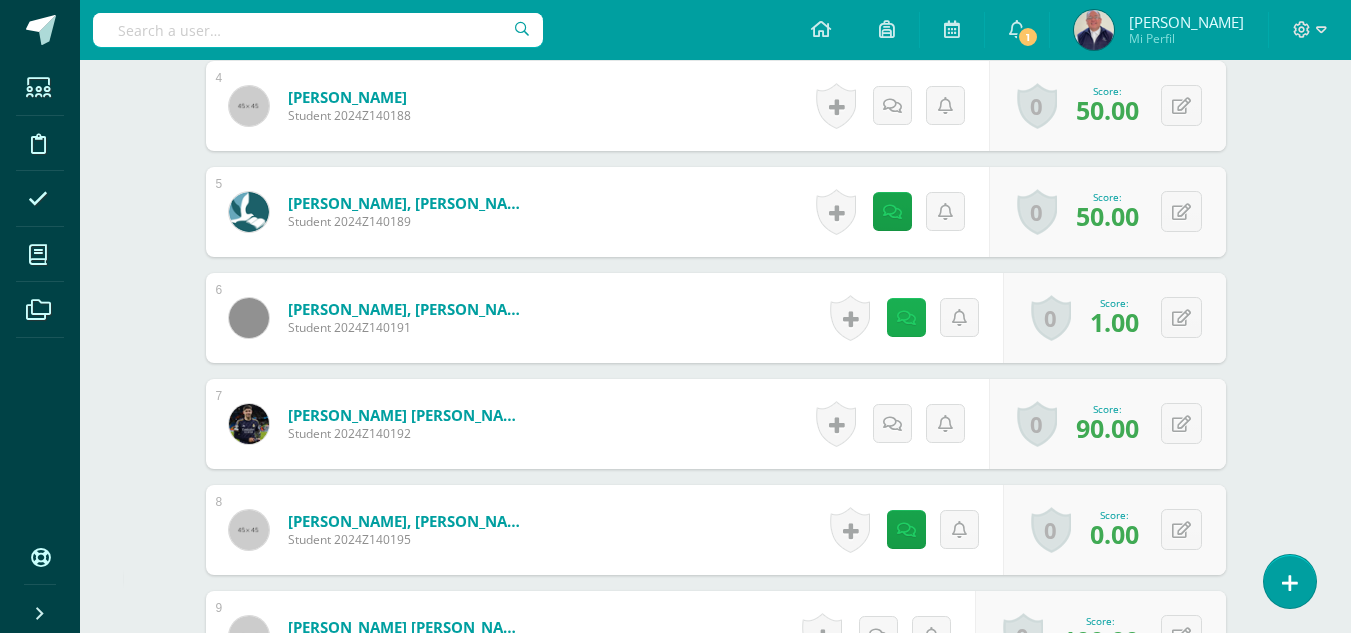 scroll, scrollTop: 1157, scrollLeft: 0, axis: vertical 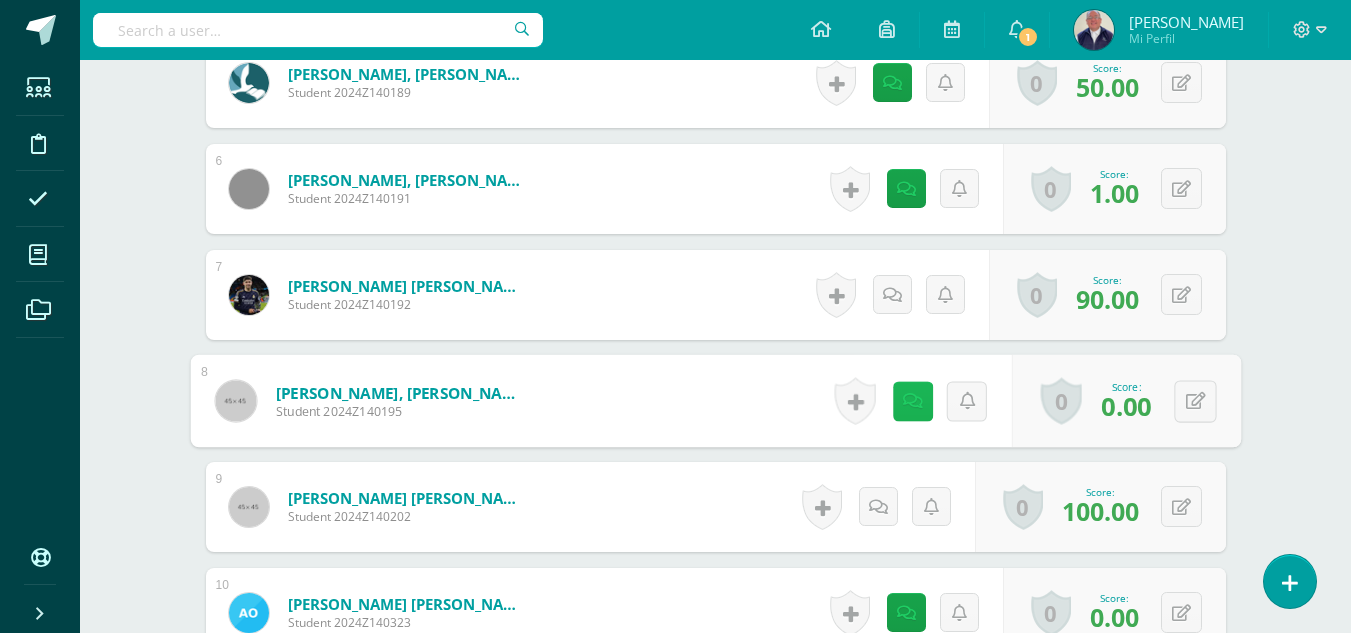 click at bounding box center [912, 400] 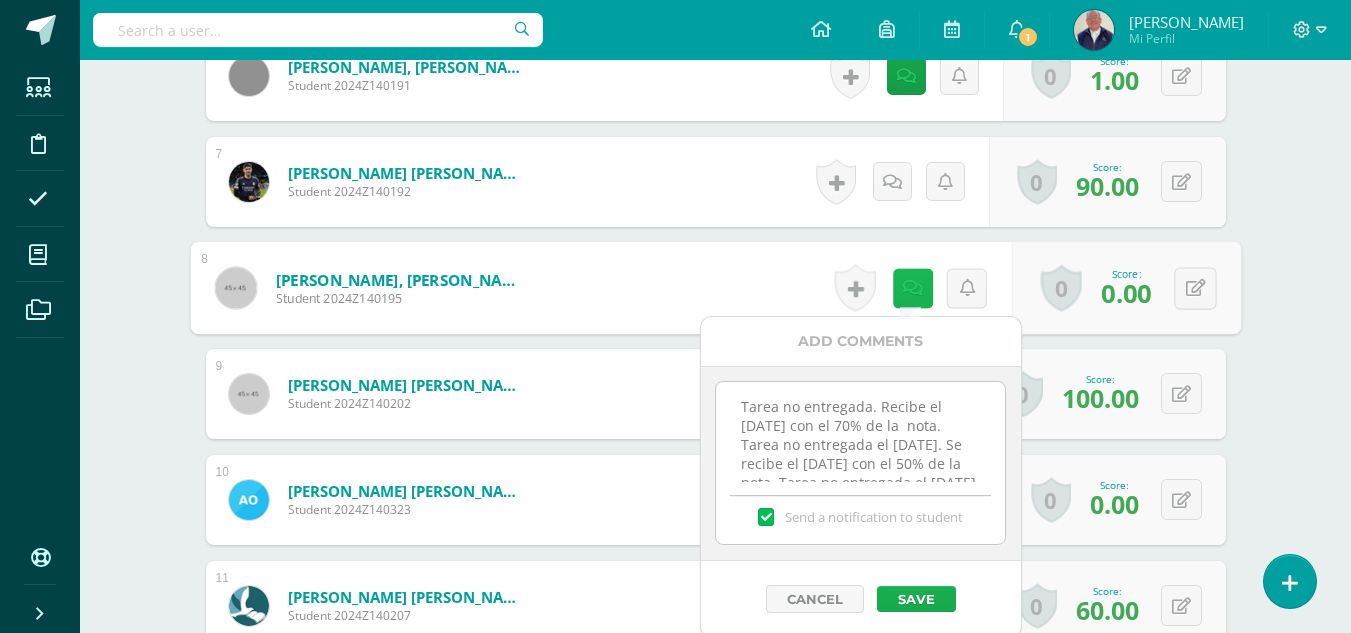 scroll, scrollTop: 1357, scrollLeft: 0, axis: vertical 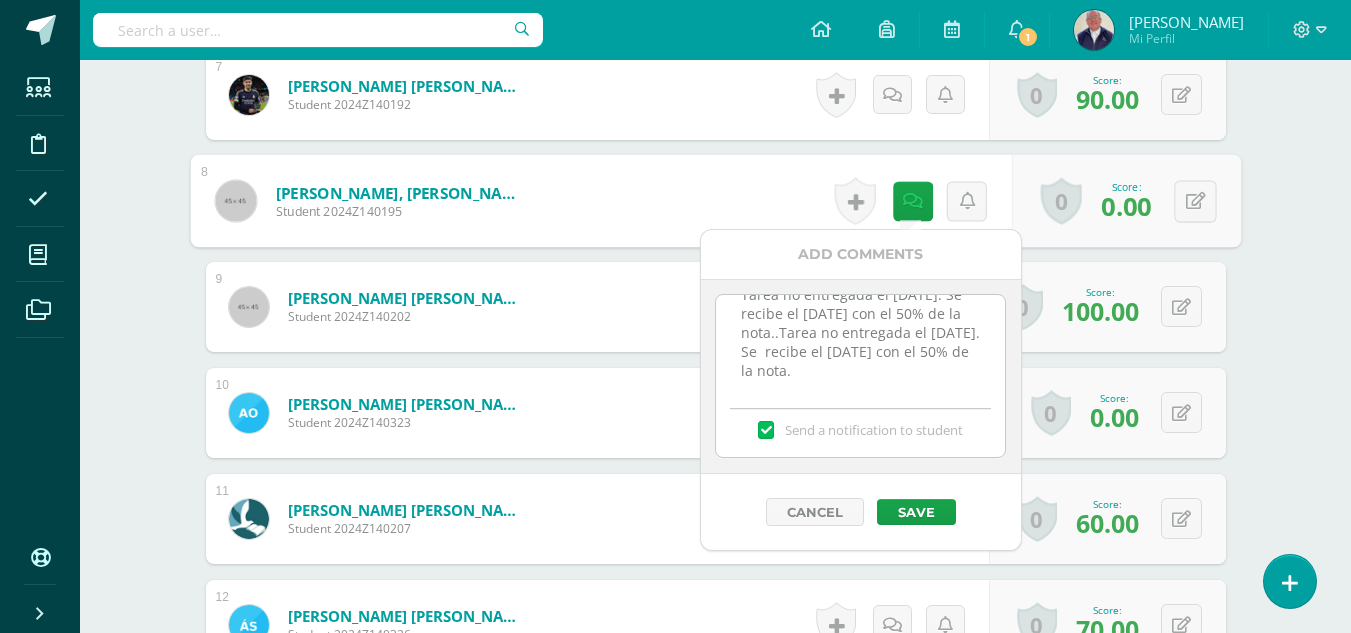 click on "Tarea no entregada. Recibe el jueves 3 de julio con el 70% de la  nota.
Tarea no entregada el jueves 3 de julio. Se recibe el martes 8 de julio con el 50% de la nota..Tarea no entregada el martes 8 de julio. Se  recibe el jueves 10 de julio con el 50% de la nota." at bounding box center (860, 345) 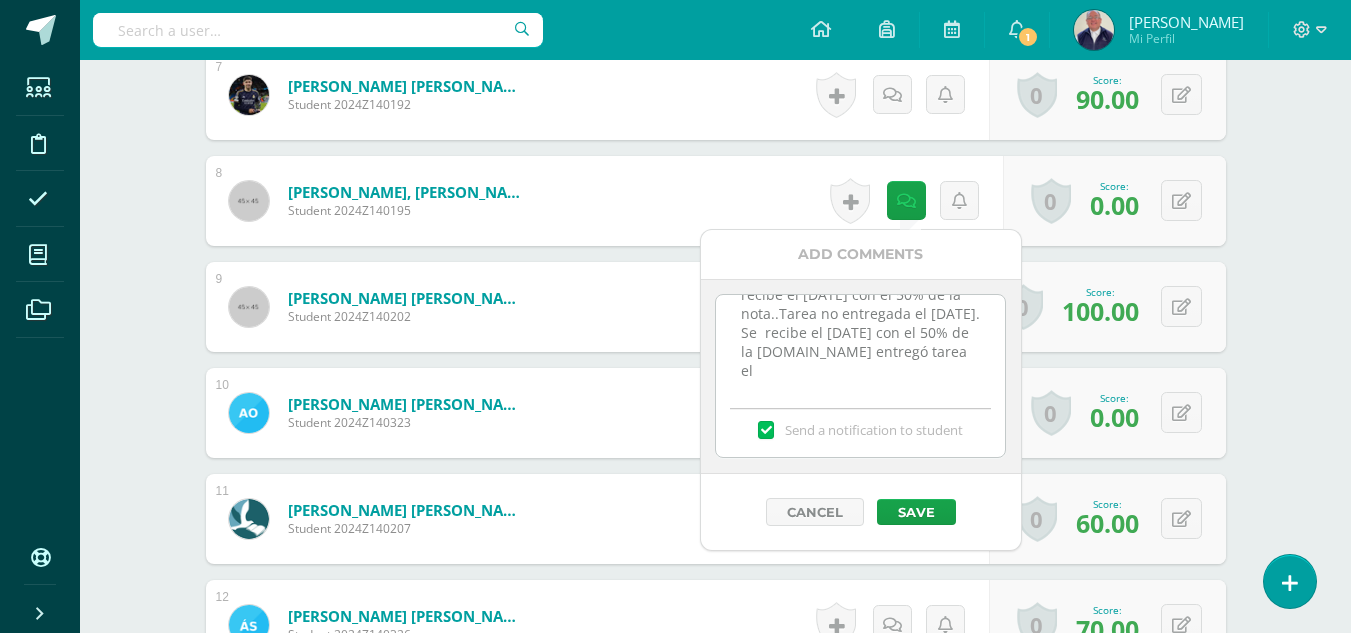 scroll, scrollTop: 106, scrollLeft: 0, axis: vertical 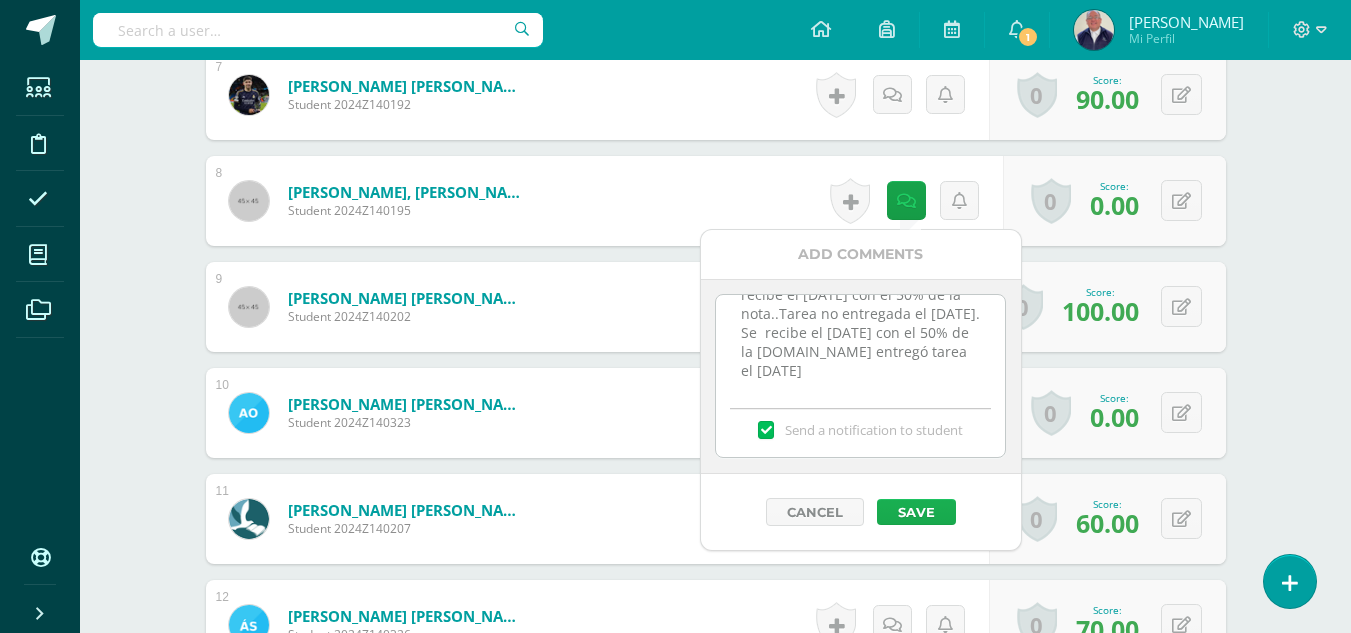 type on "Tarea no entregada. Recibe el jueves 3 de julio con el 70% de la  nota.
Tarea no entregada el jueves 3 de julio. Se recibe el martes 8 de julio con el 50% de la nota..Tarea no entregada el martes 8 de julio. Se  recibe el jueves 10 de julio con el 50% de la nota.No entregó tarea el jueves 10 de julio" 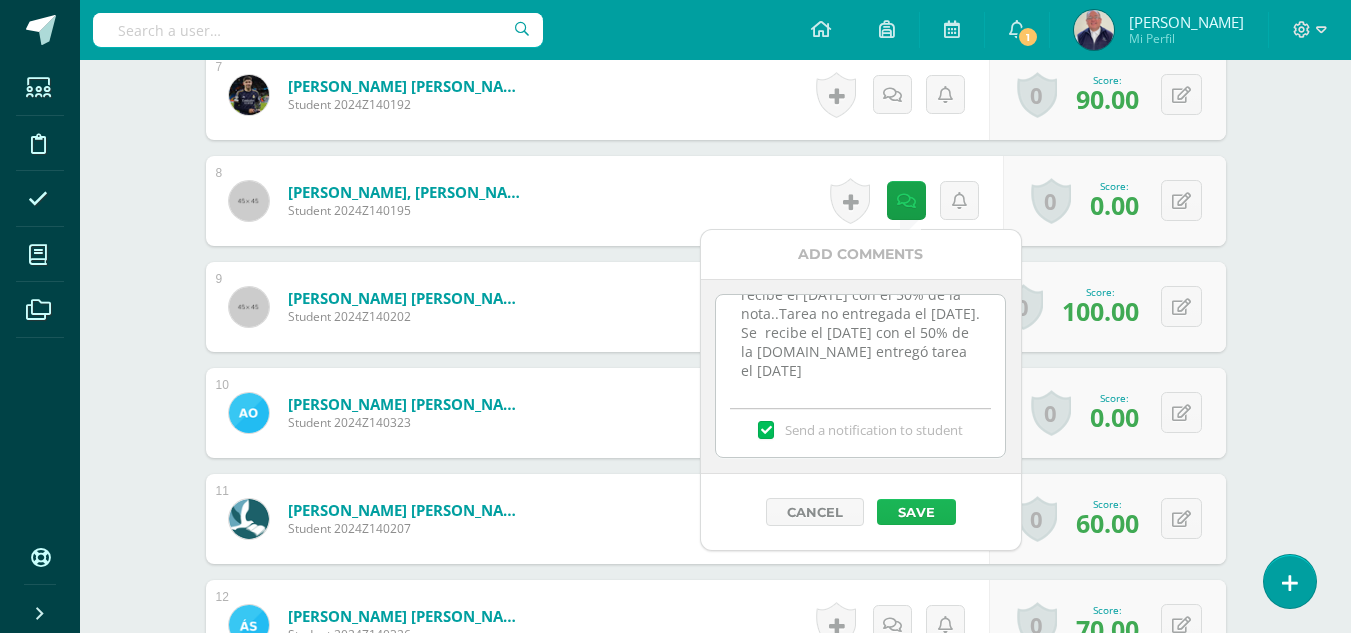 click on "Save" at bounding box center [916, 512] 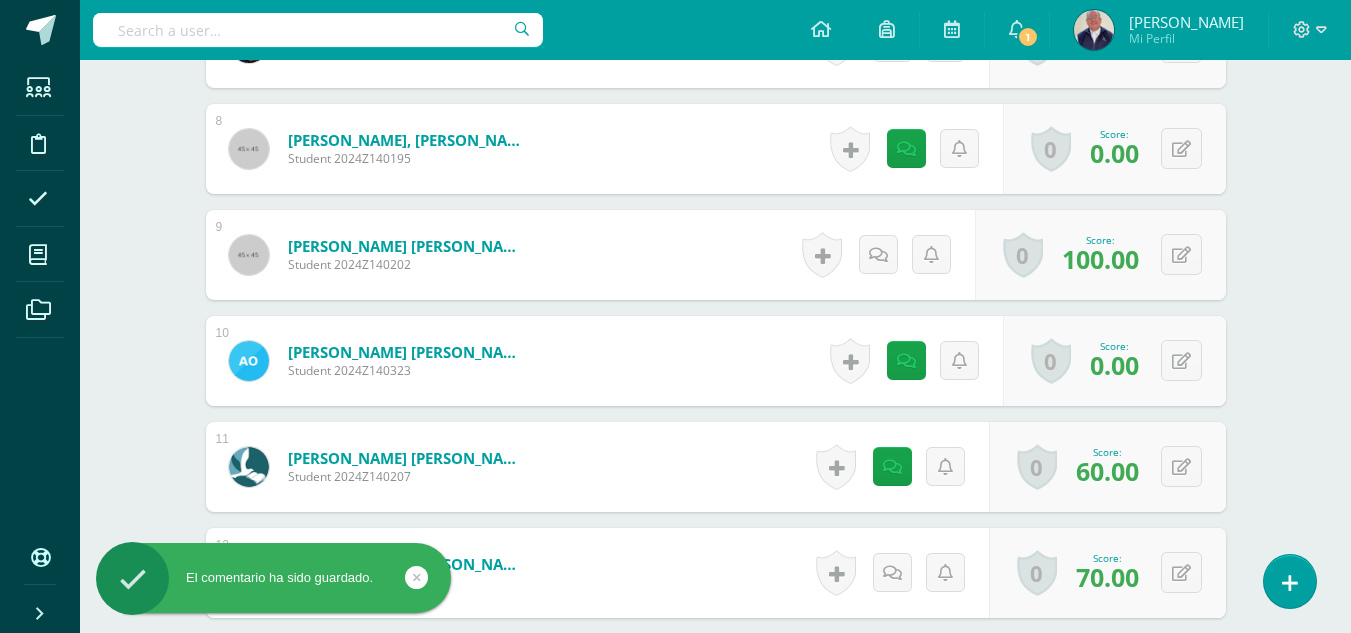 scroll, scrollTop: 1457, scrollLeft: 0, axis: vertical 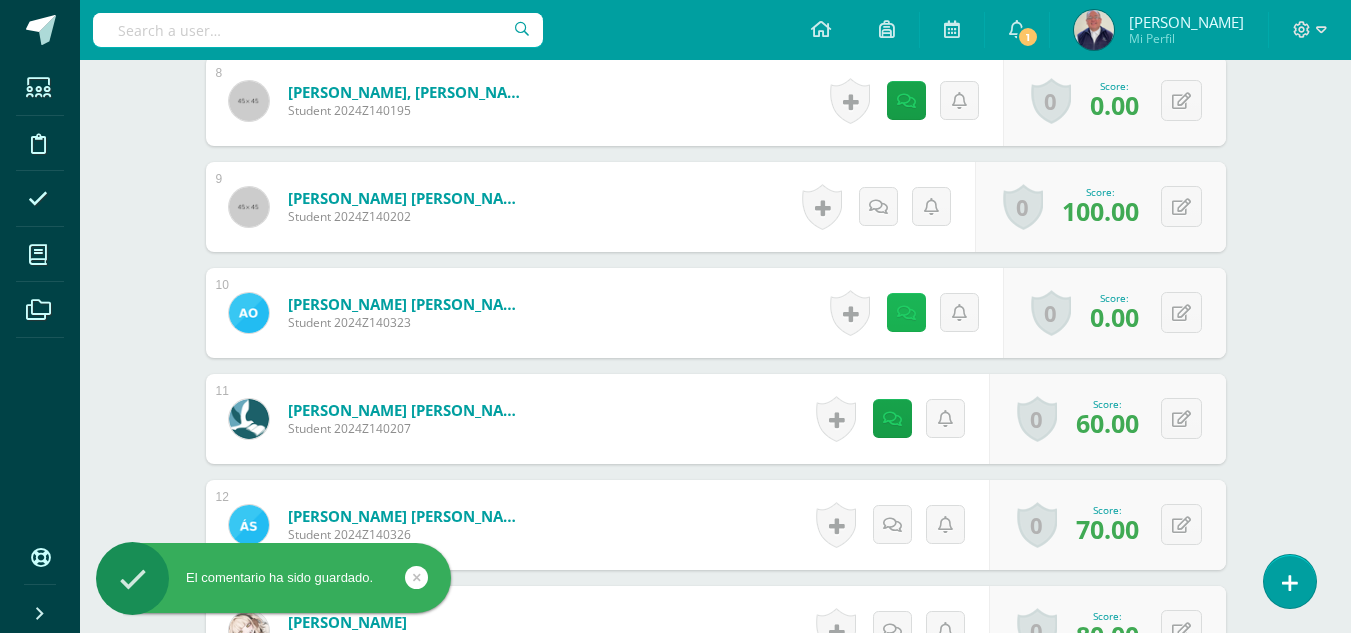 click at bounding box center (906, 313) 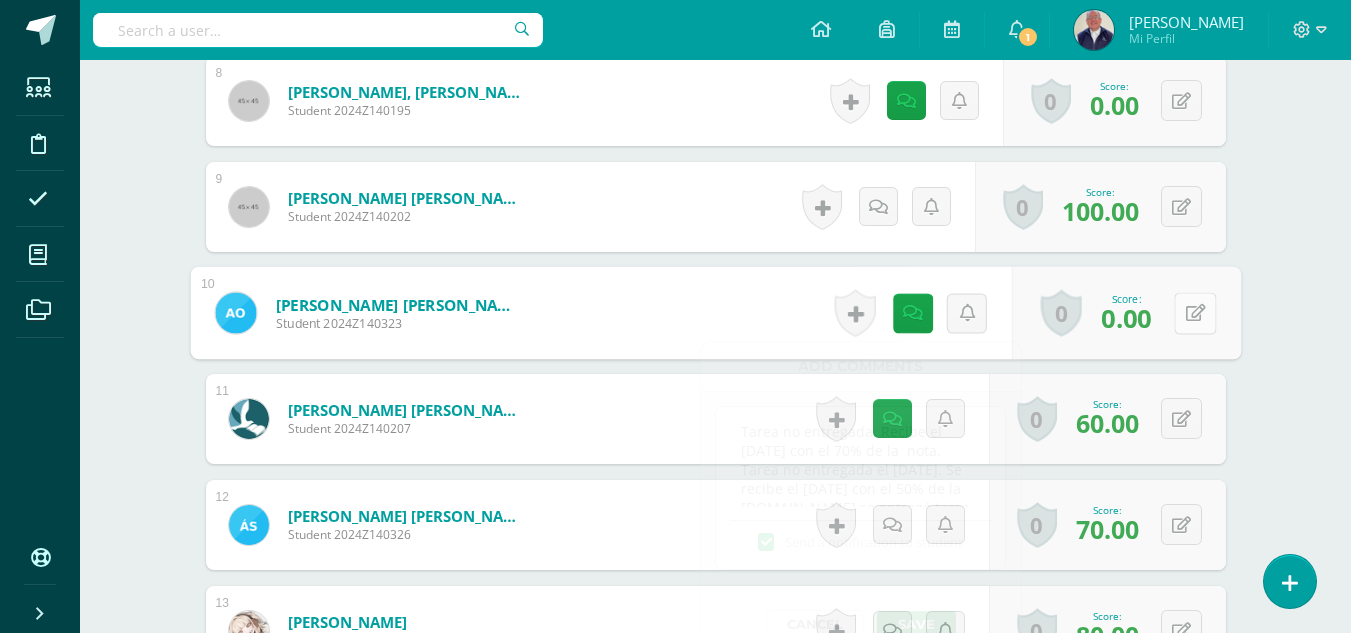 click at bounding box center (1195, 312) 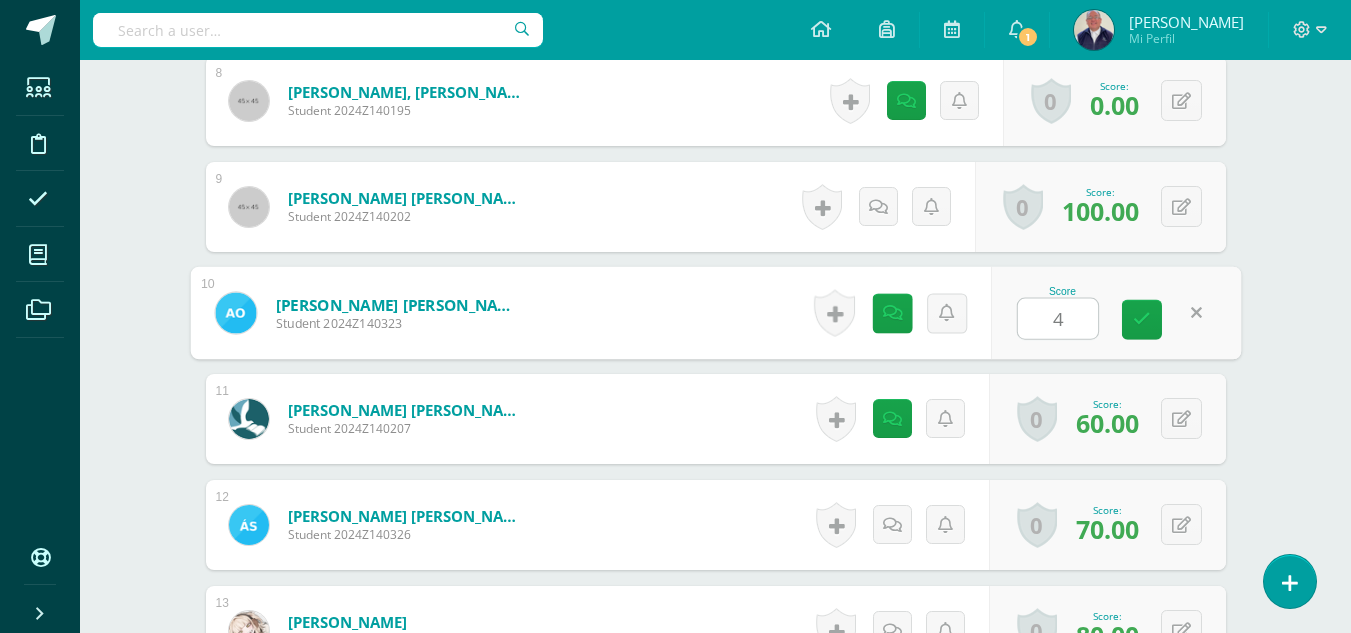 type on "40" 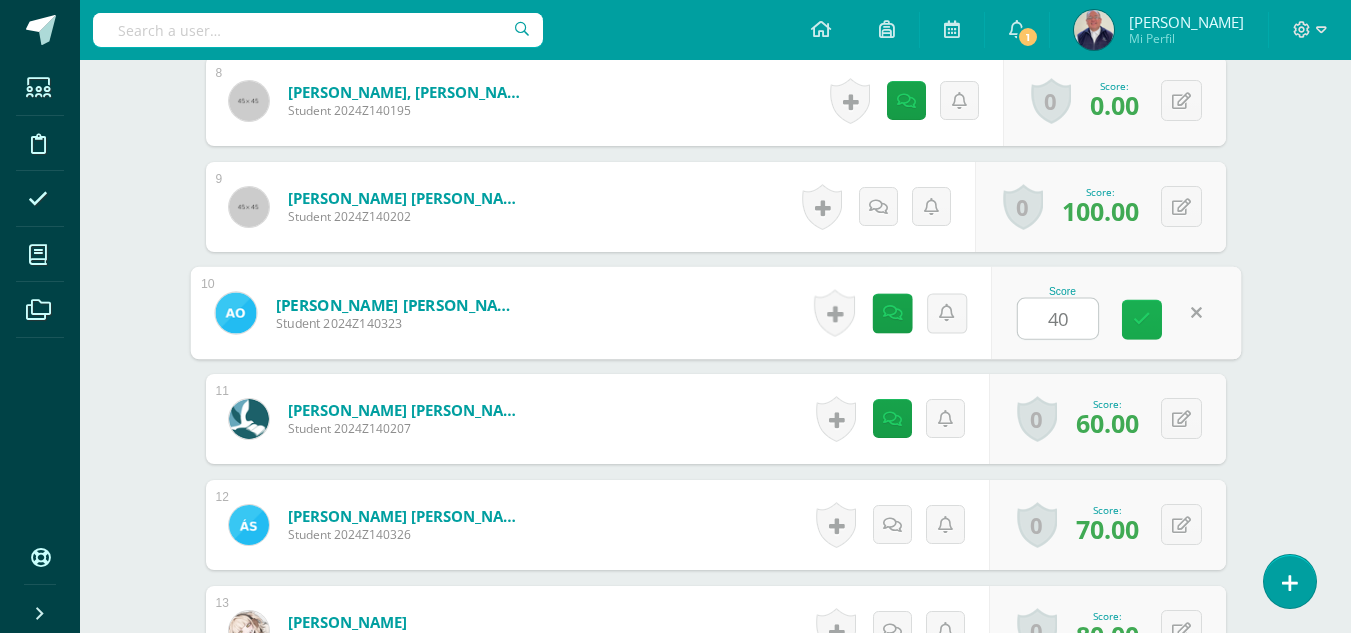 click at bounding box center [1142, 319] 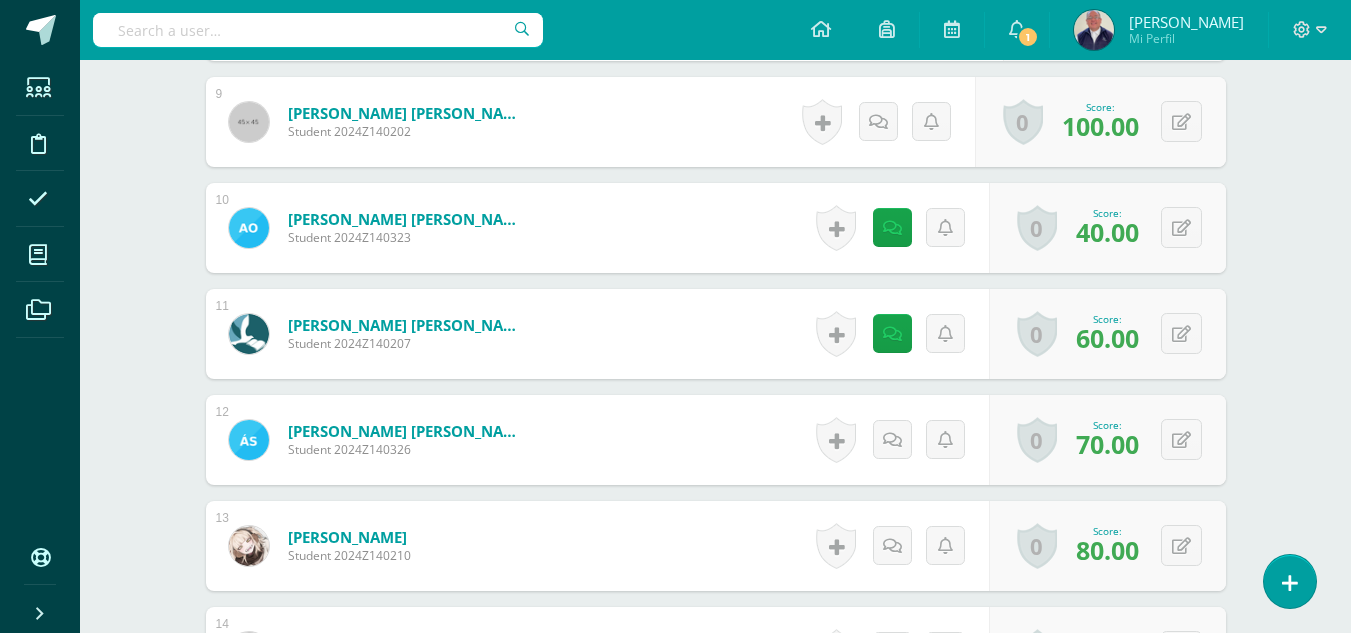 scroll, scrollTop: 1341, scrollLeft: 0, axis: vertical 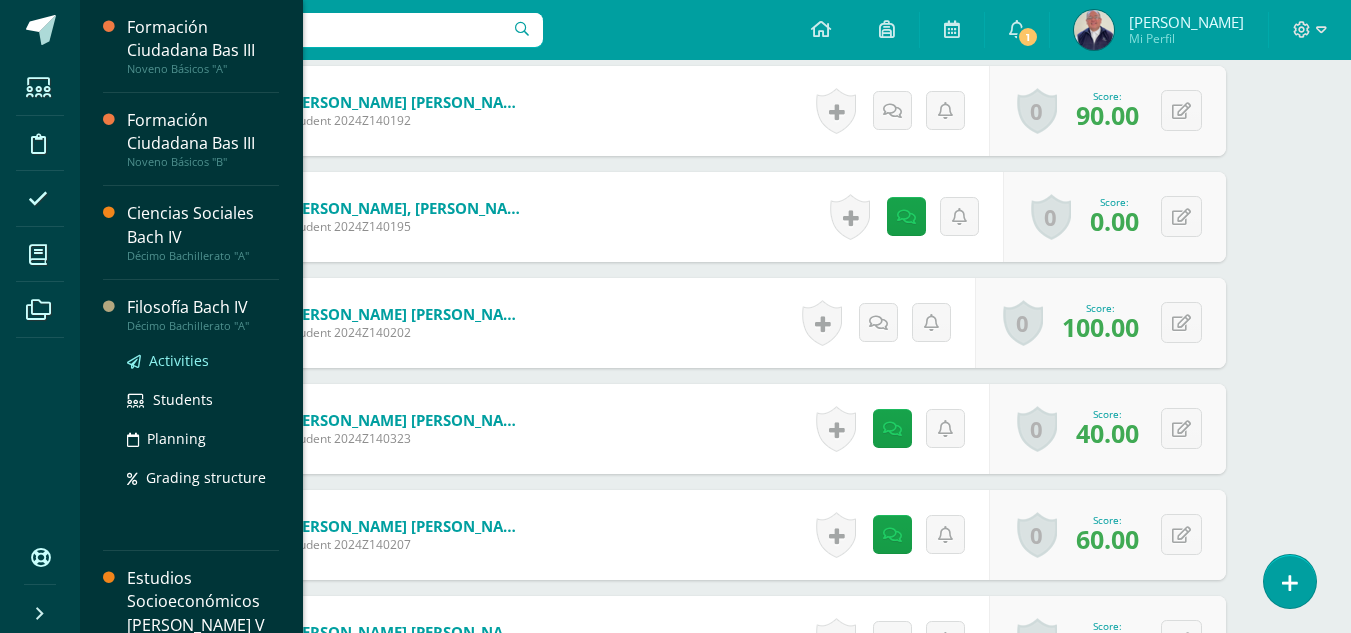 click on "Activities" at bounding box center (179, 360) 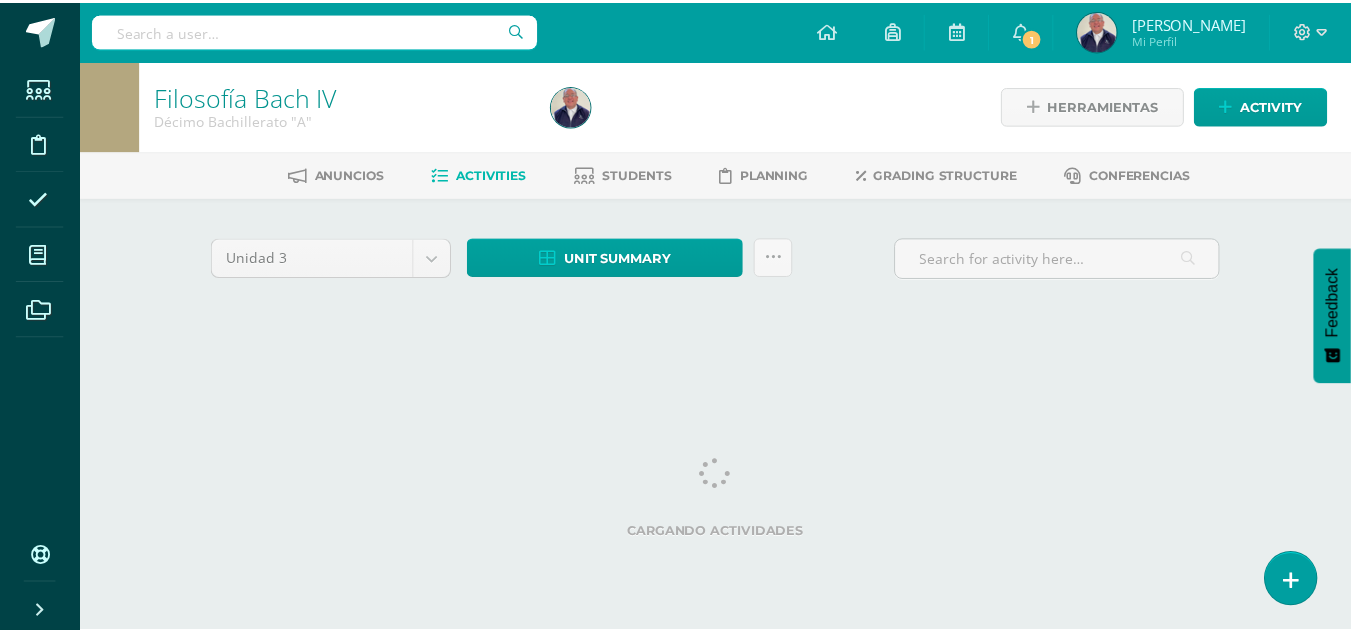 scroll, scrollTop: 0, scrollLeft: 0, axis: both 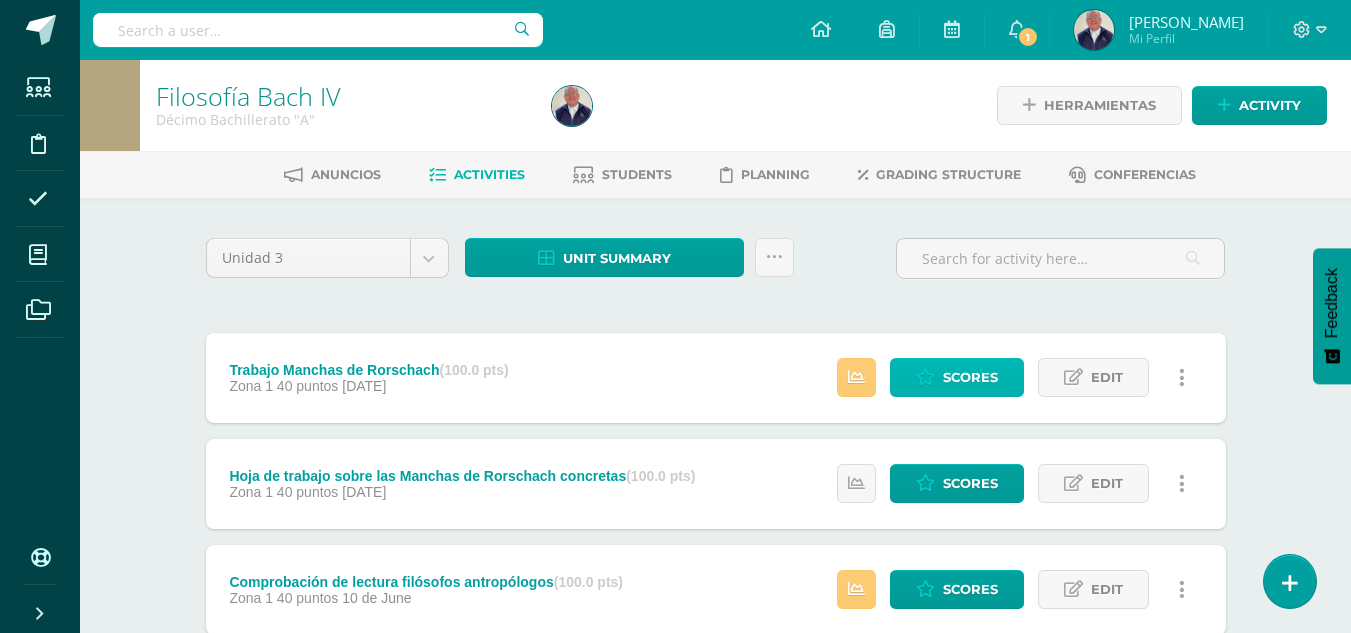 click on "Scores" at bounding box center (970, 377) 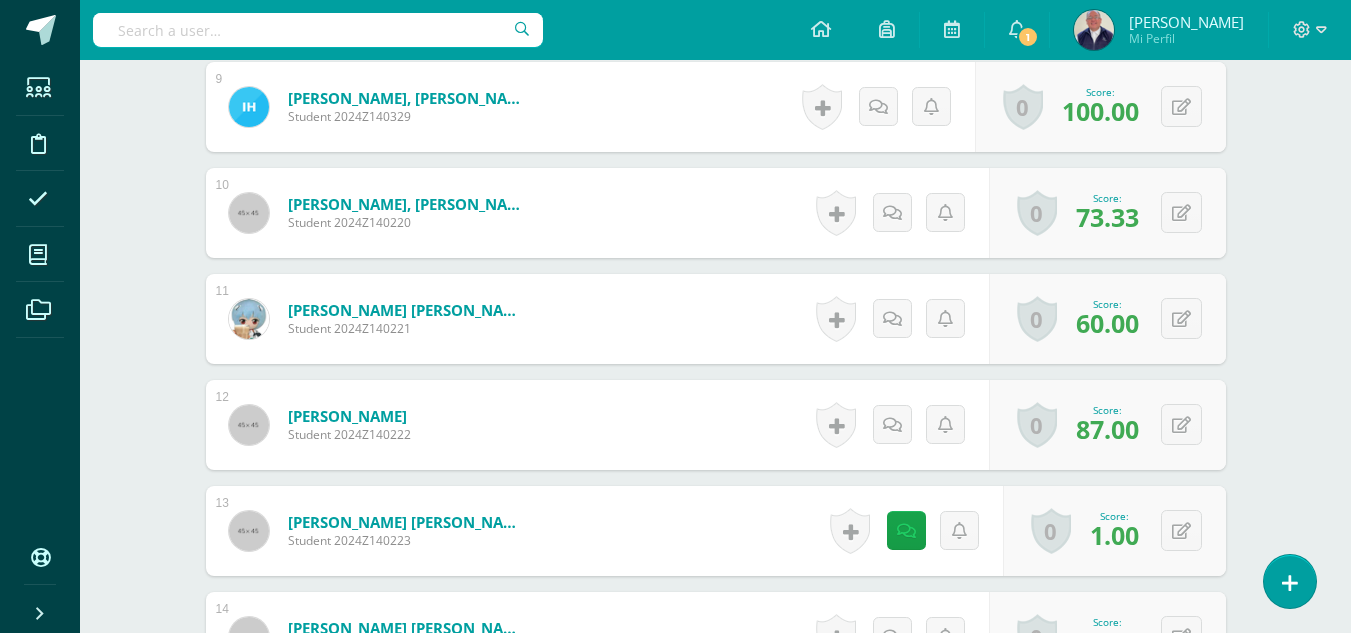 scroll, scrollTop: 1520, scrollLeft: 0, axis: vertical 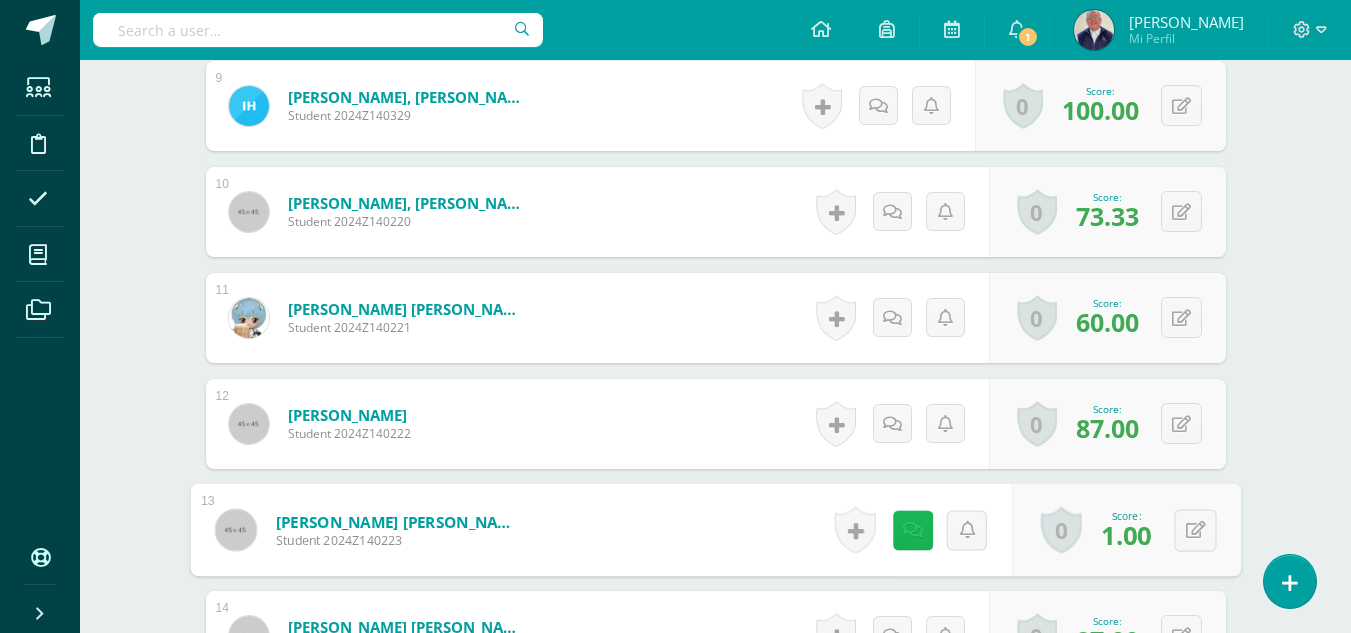 click at bounding box center (912, 529) 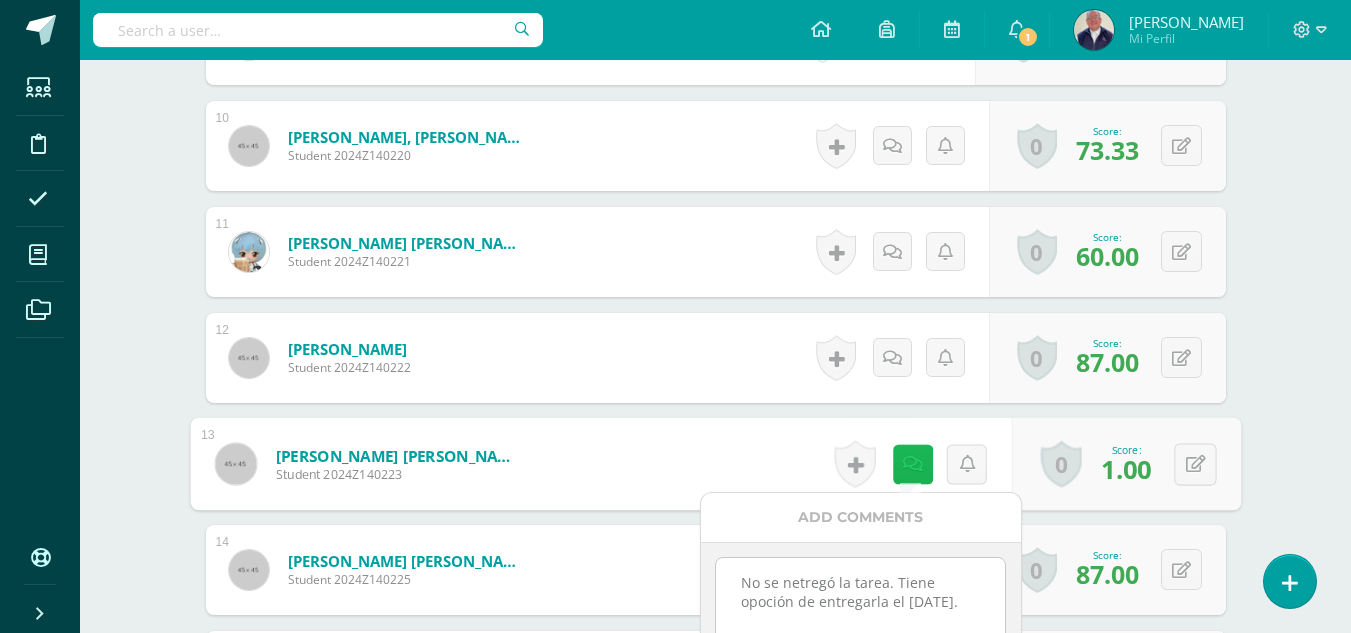 scroll, scrollTop: 1620, scrollLeft: 0, axis: vertical 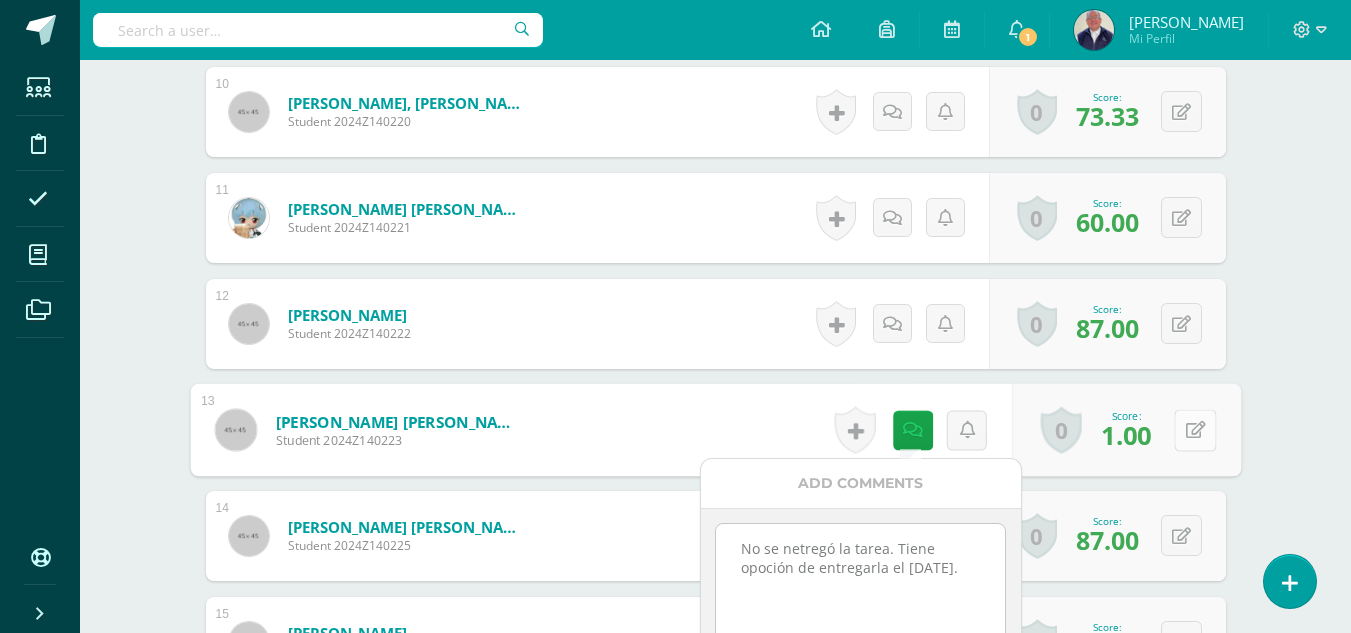 click at bounding box center (1195, 429) 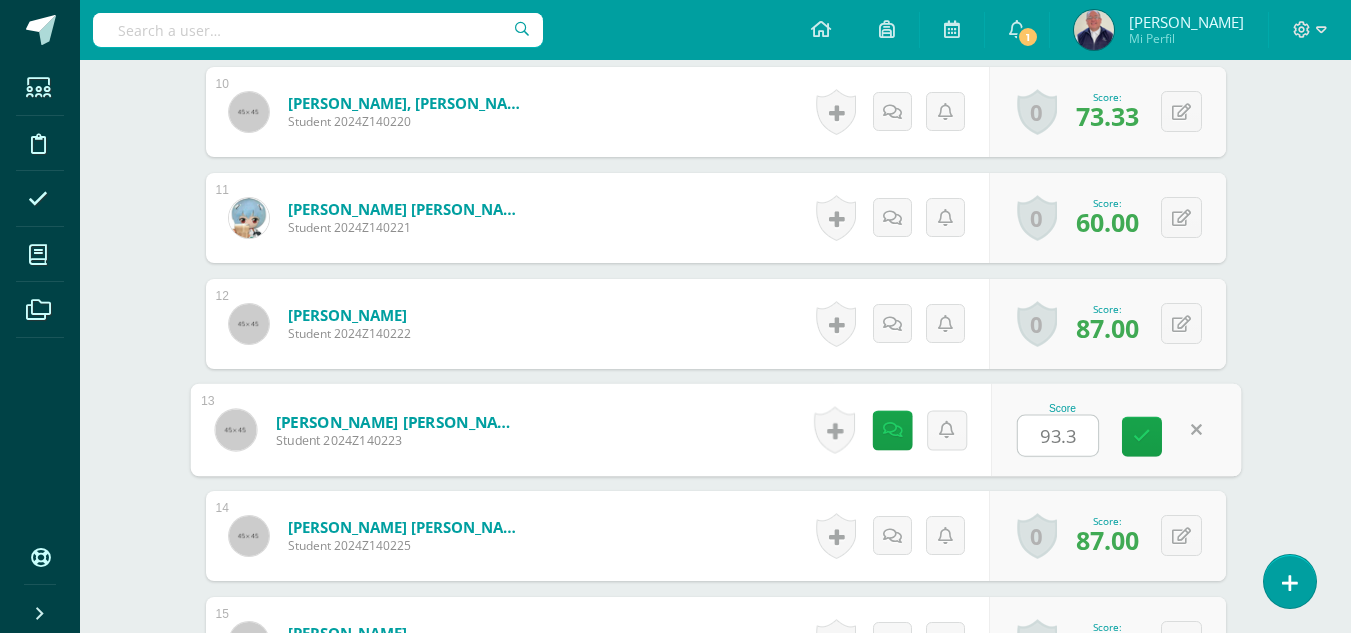 type on "93.33" 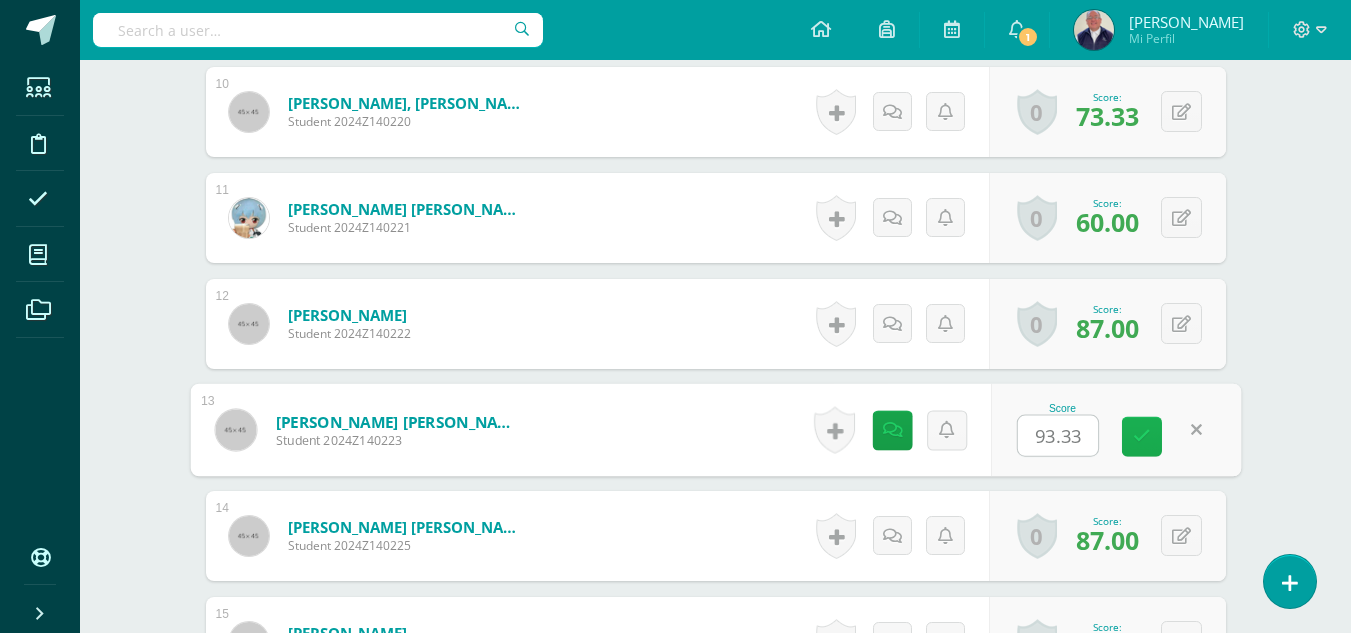 click at bounding box center [1142, 436] 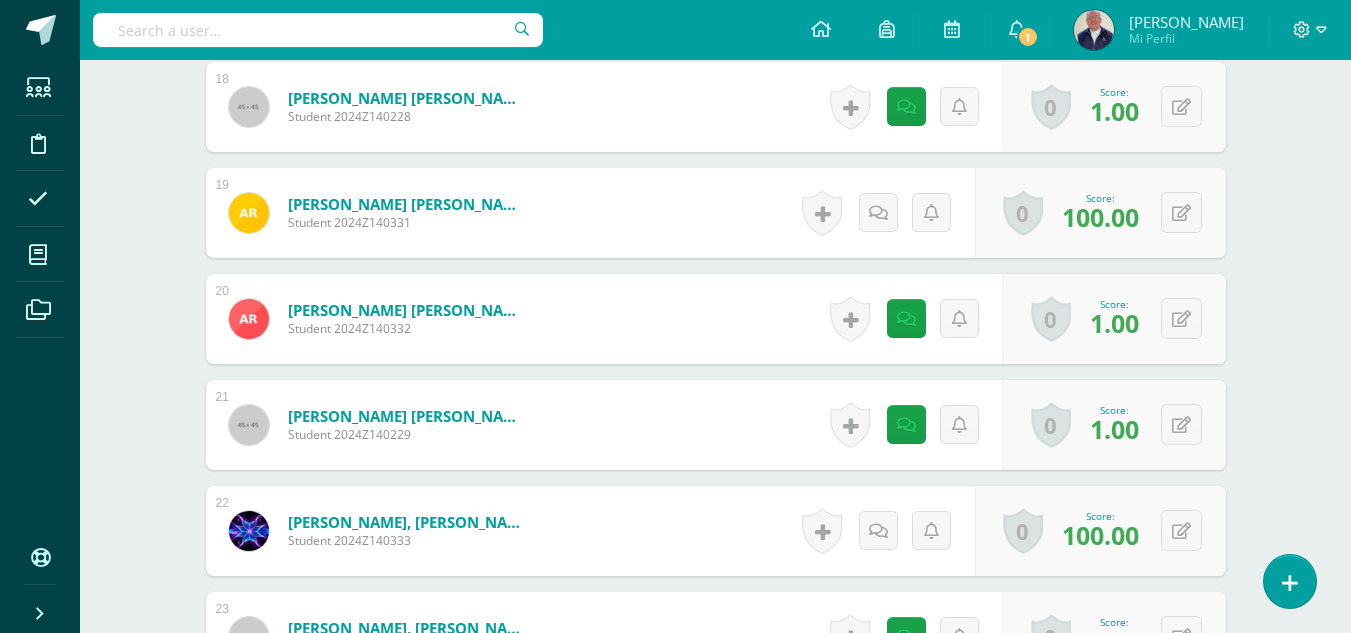 scroll, scrollTop: 2520, scrollLeft: 0, axis: vertical 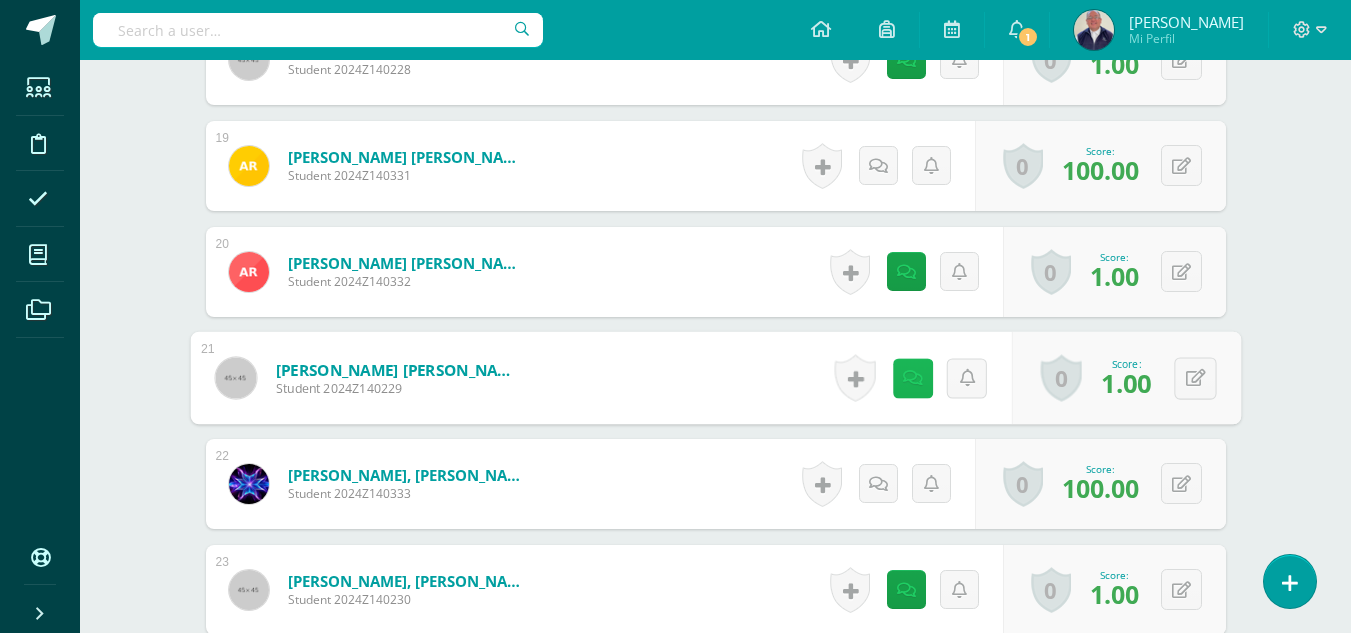 click at bounding box center (912, 377) 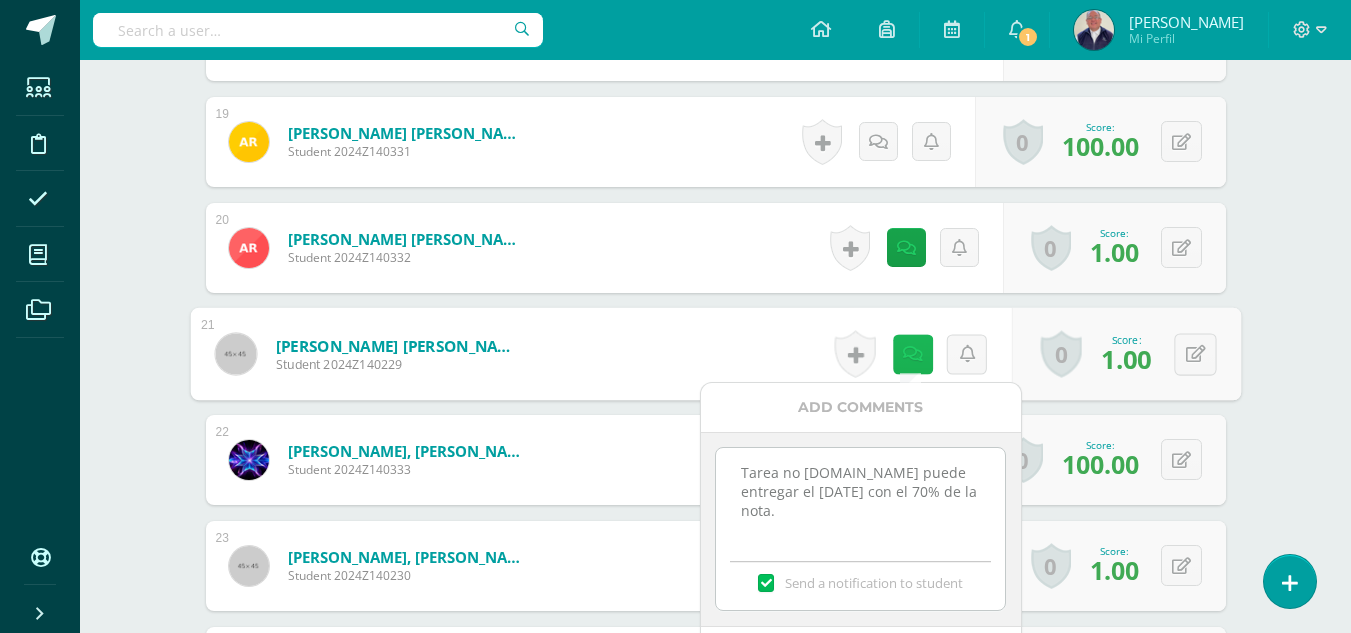 scroll, scrollTop: 2620, scrollLeft: 0, axis: vertical 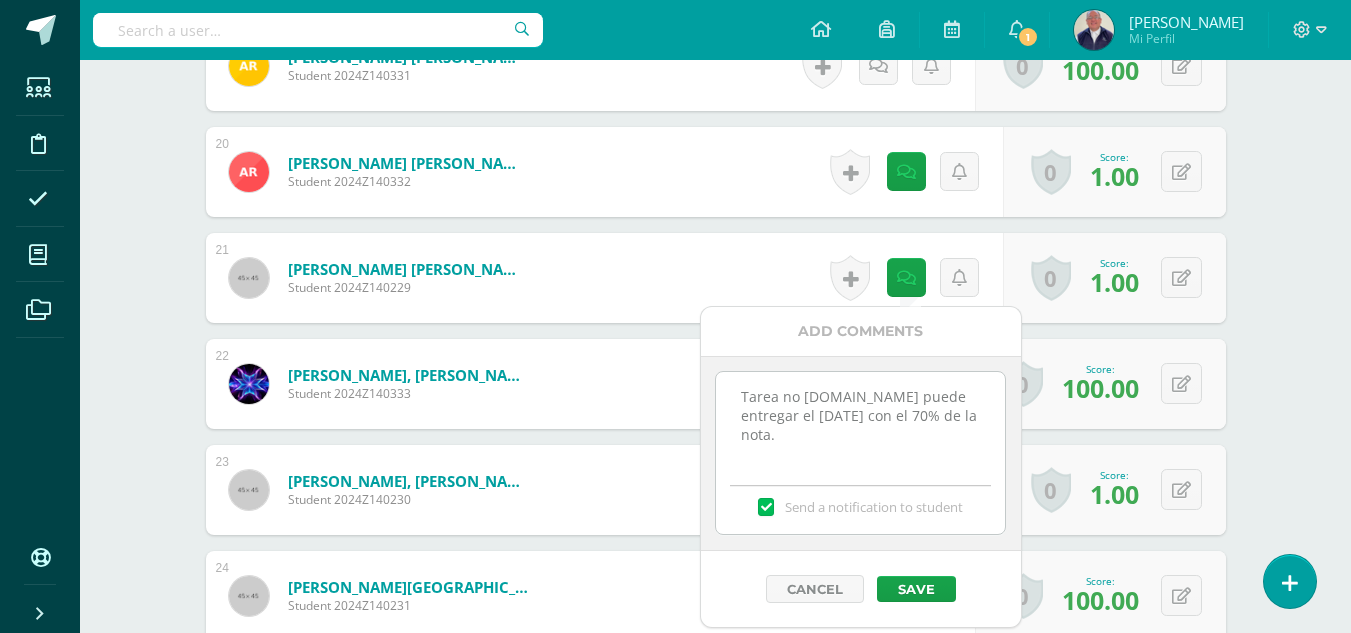 click on "Tarea no entregada.Se puede entregar el jueves 10 de julio con el 70% de la nota." at bounding box center [860, 422] 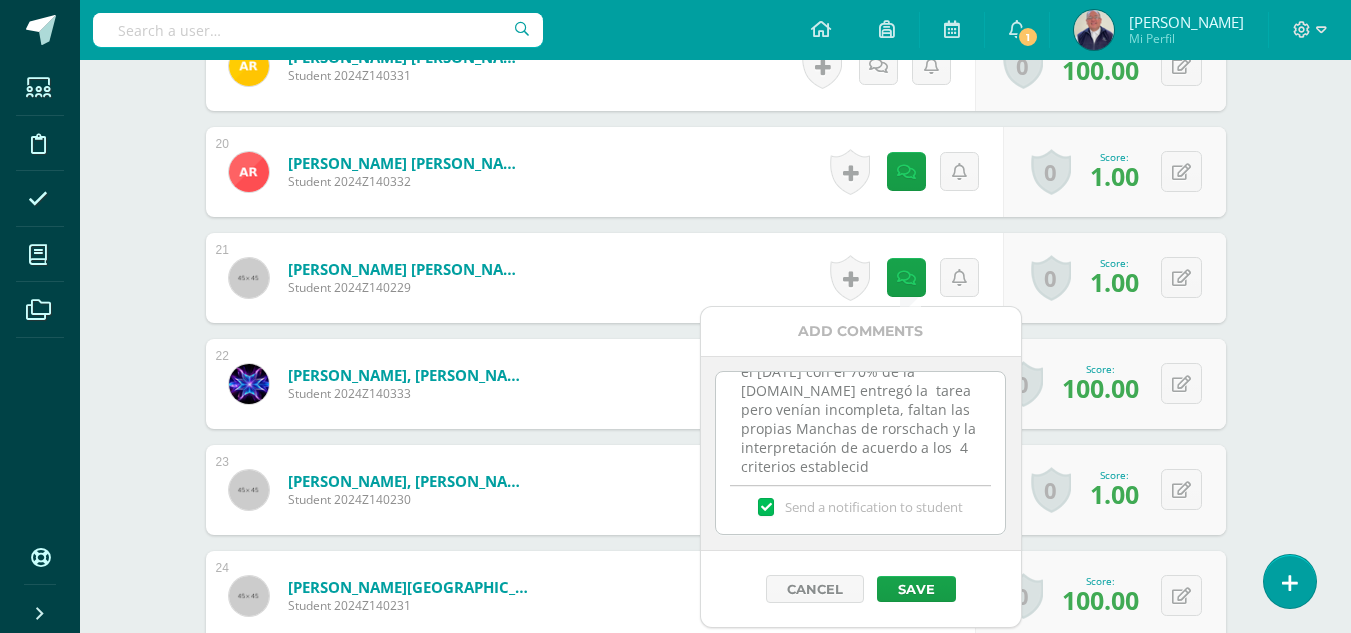 scroll, scrollTop: 68, scrollLeft: 0, axis: vertical 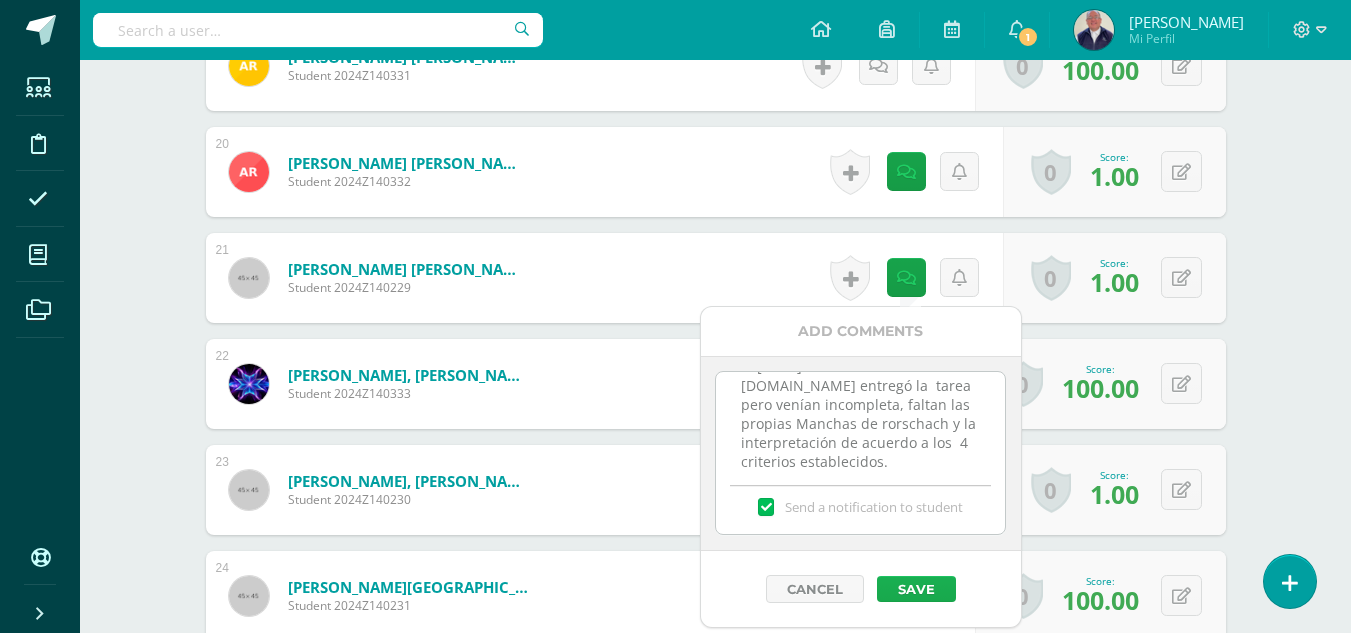type on "Tarea no entregada.Se puede entregar el jueves 10 de julio con el 70% de la nota.Se entregó la  tarea pero venían incompleta, faltan las propias Manchas de rorschach y la interpretación de acuerdo a los  4 criterios establecidos." 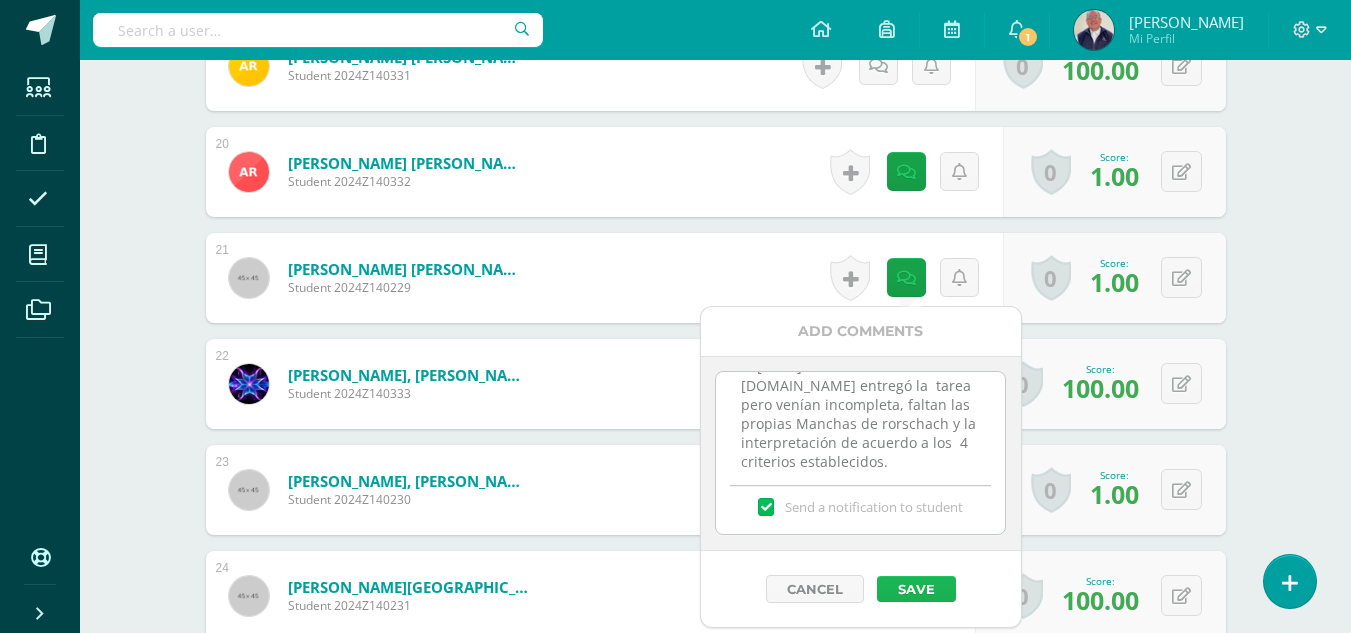 click on "Save" at bounding box center (916, 589) 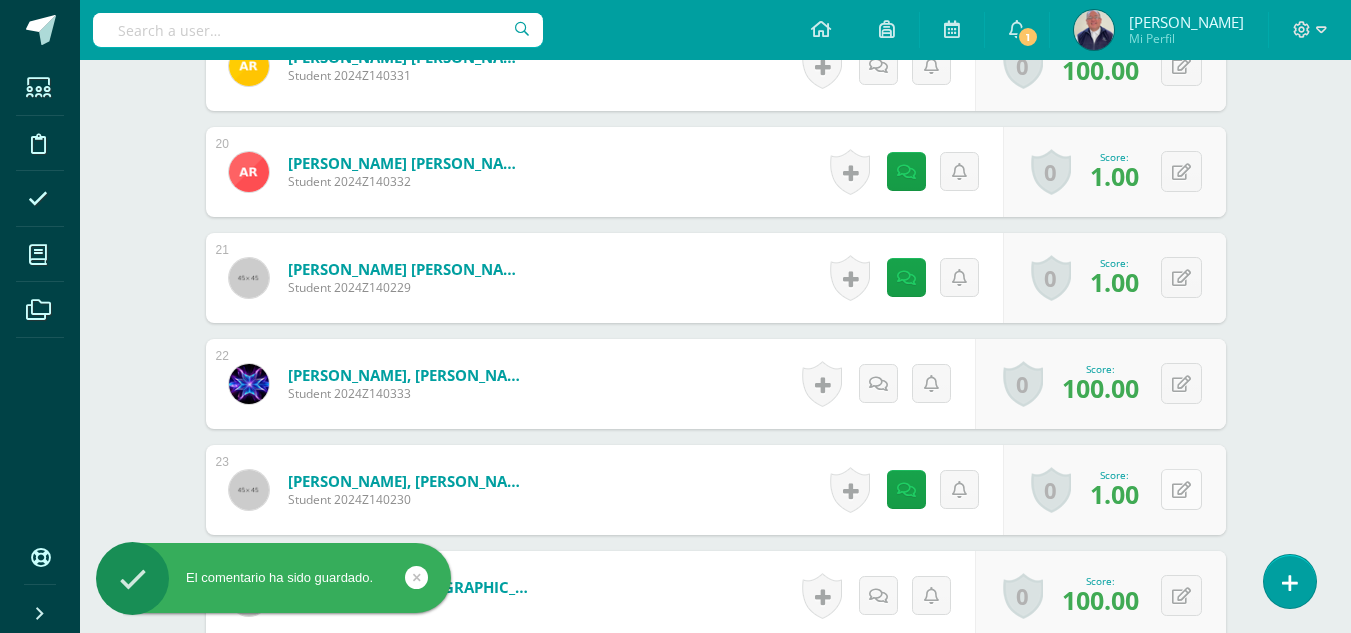 click at bounding box center (1181, 489) 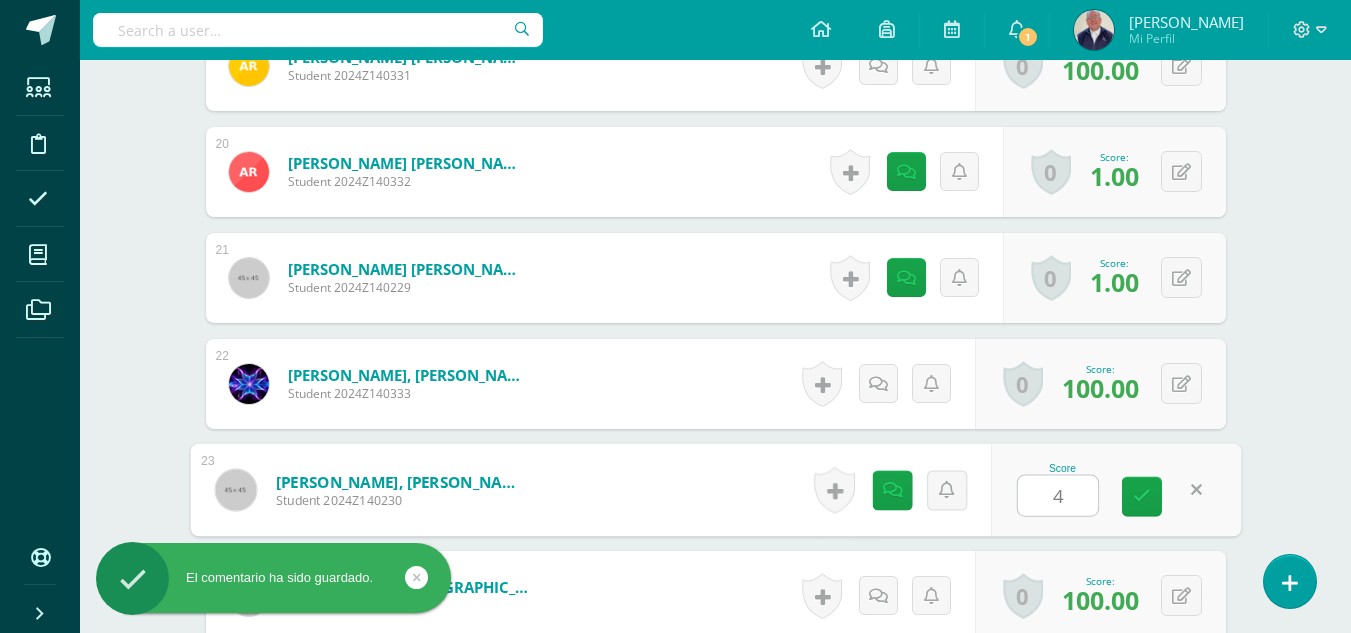 type on "40" 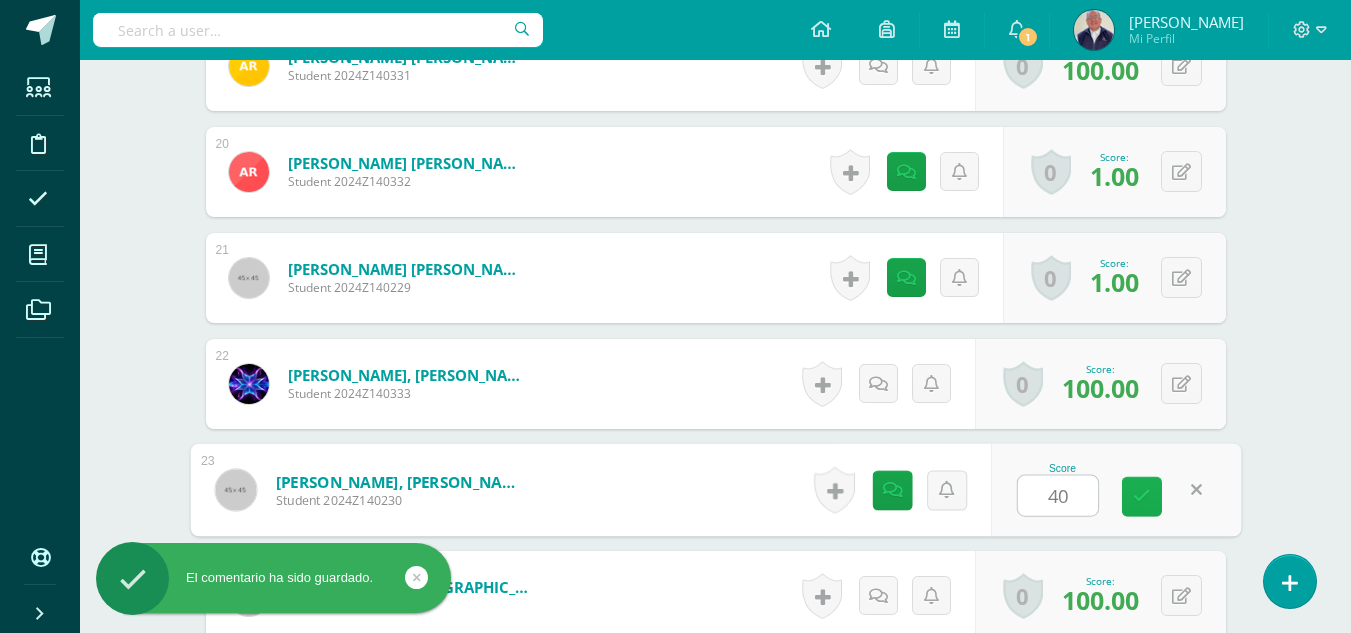 click at bounding box center (1142, 496) 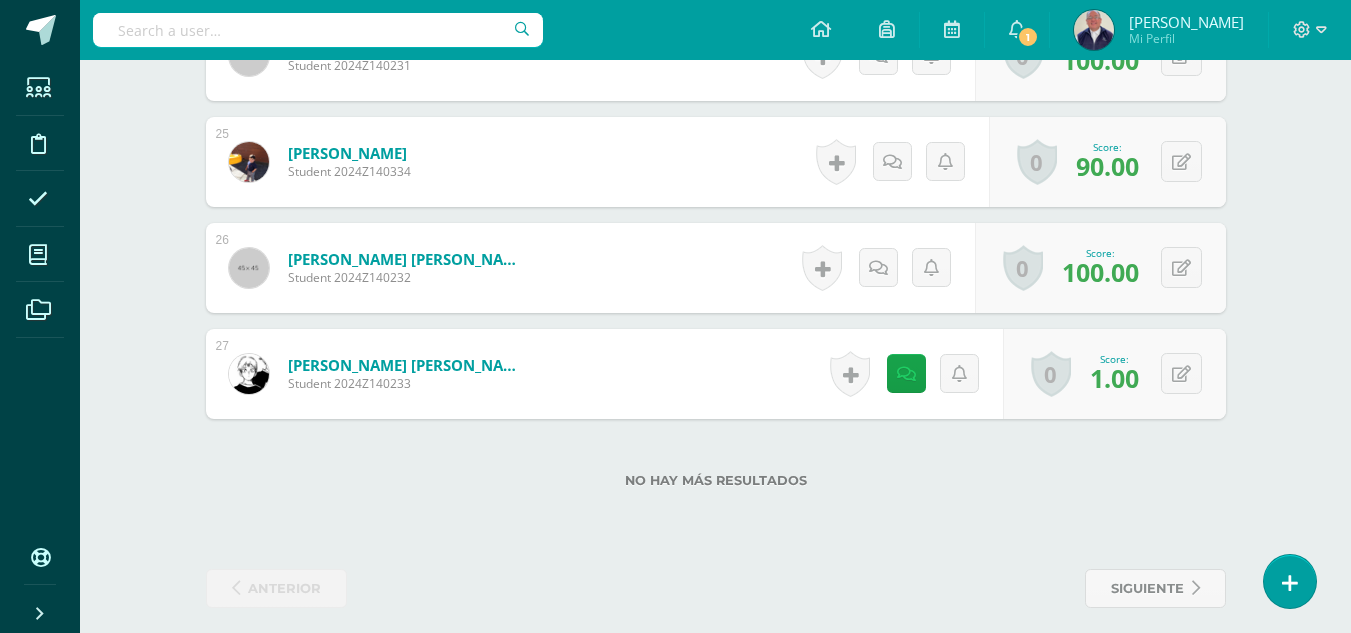 scroll, scrollTop: 3175, scrollLeft: 0, axis: vertical 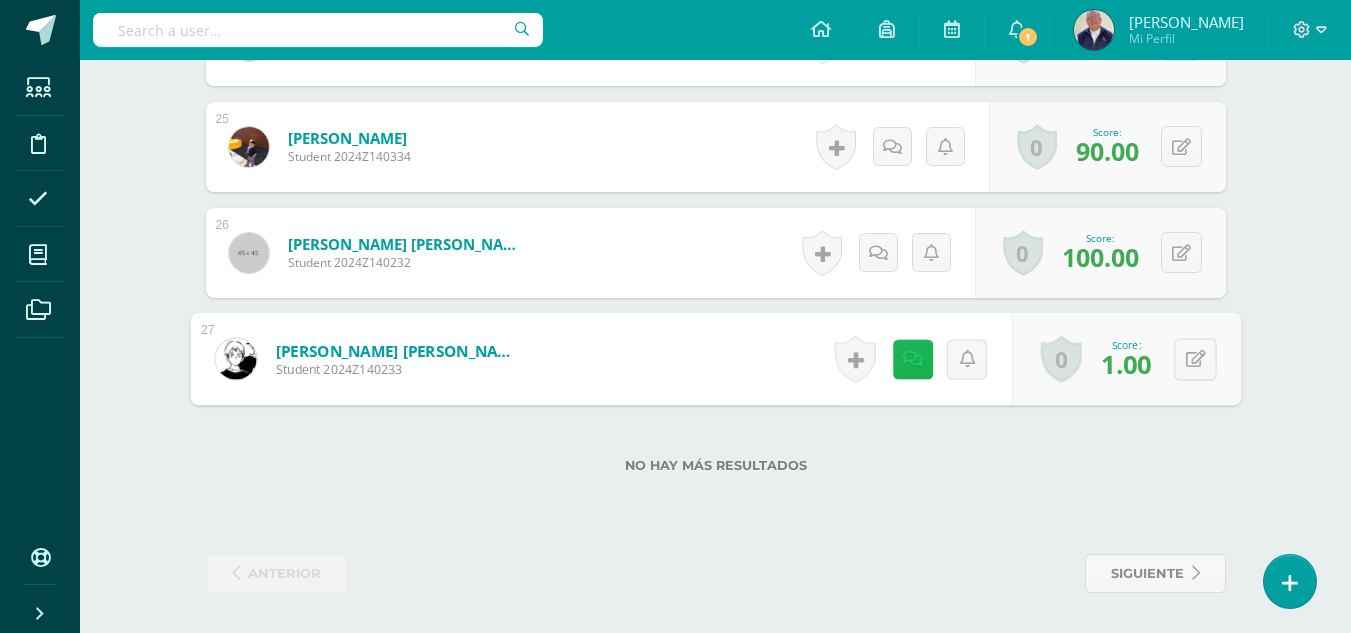 click at bounding box center (912, 358) 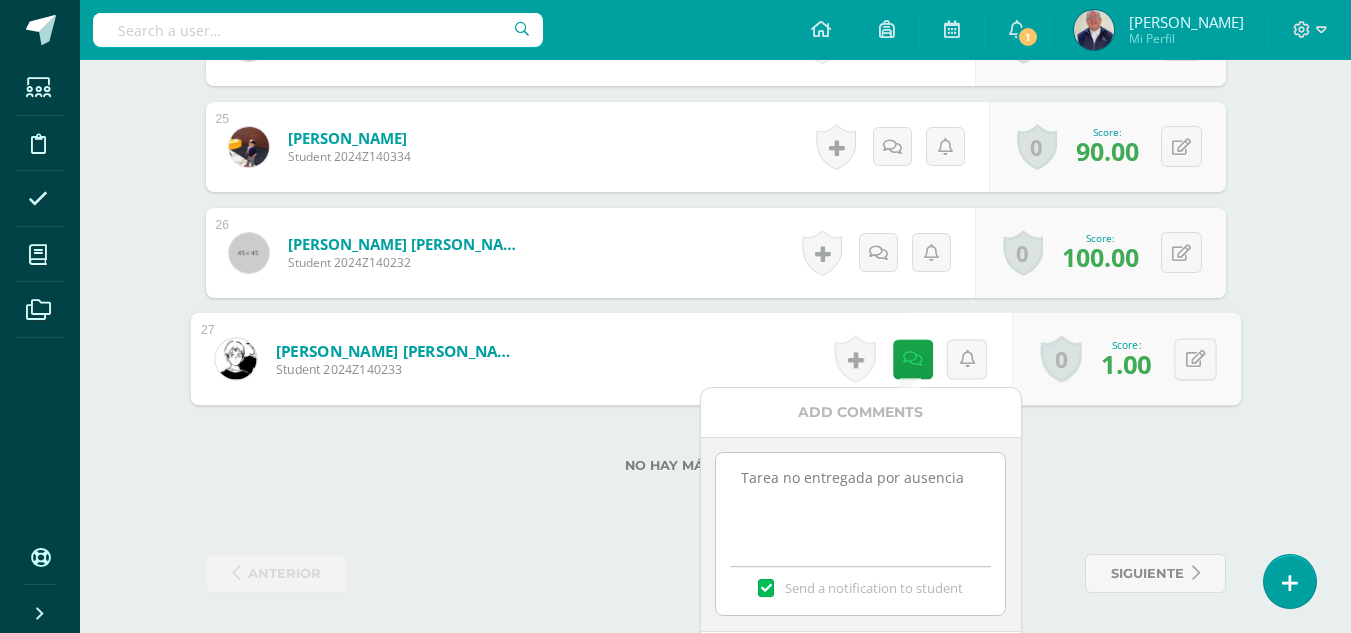 click on "No hay más resultados" at bounding box center [716, 450] 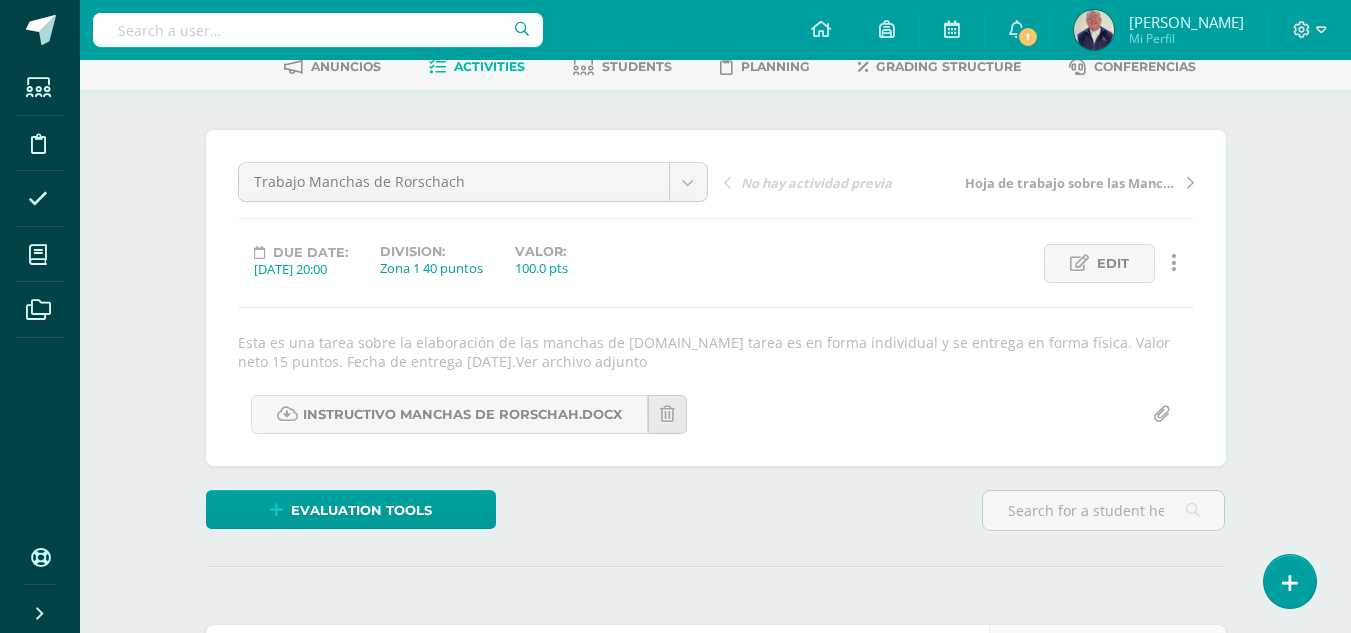 scroll, scrollTop: 0, scrollLeft: 0, axis: both 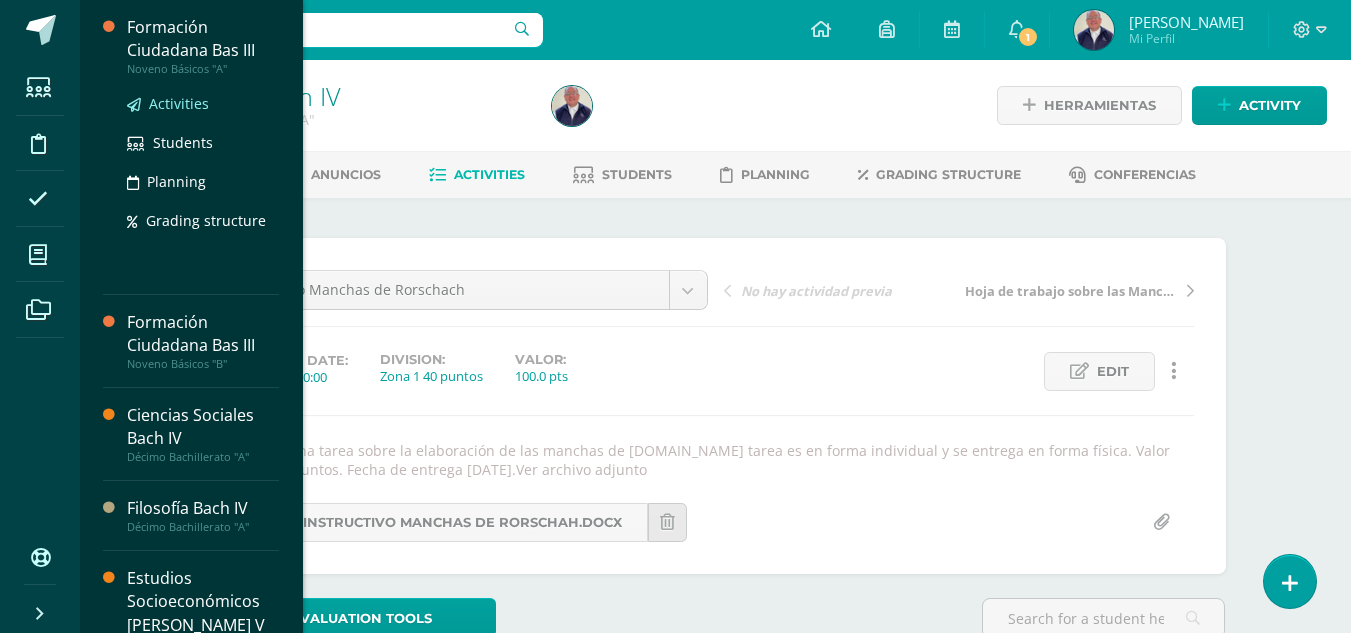 click on "Activities" at bounding box center (179, 103) 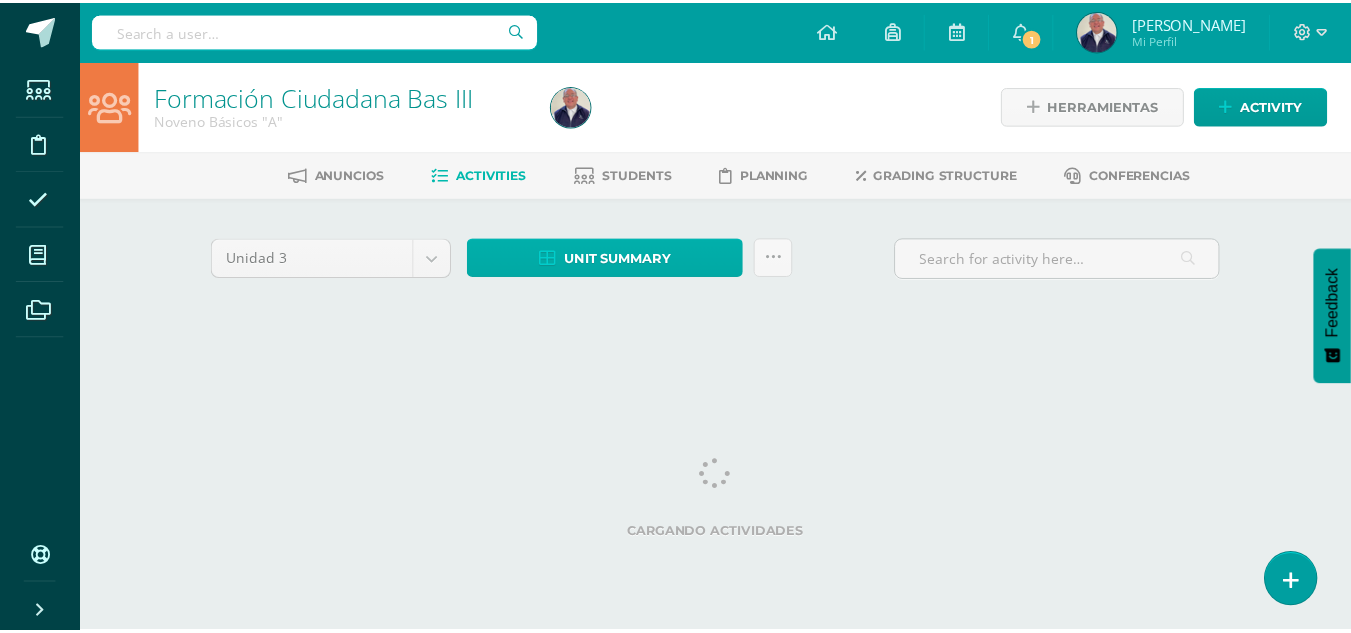 scroll, scrollTop: 0, scrollLeft: 0, axis: both 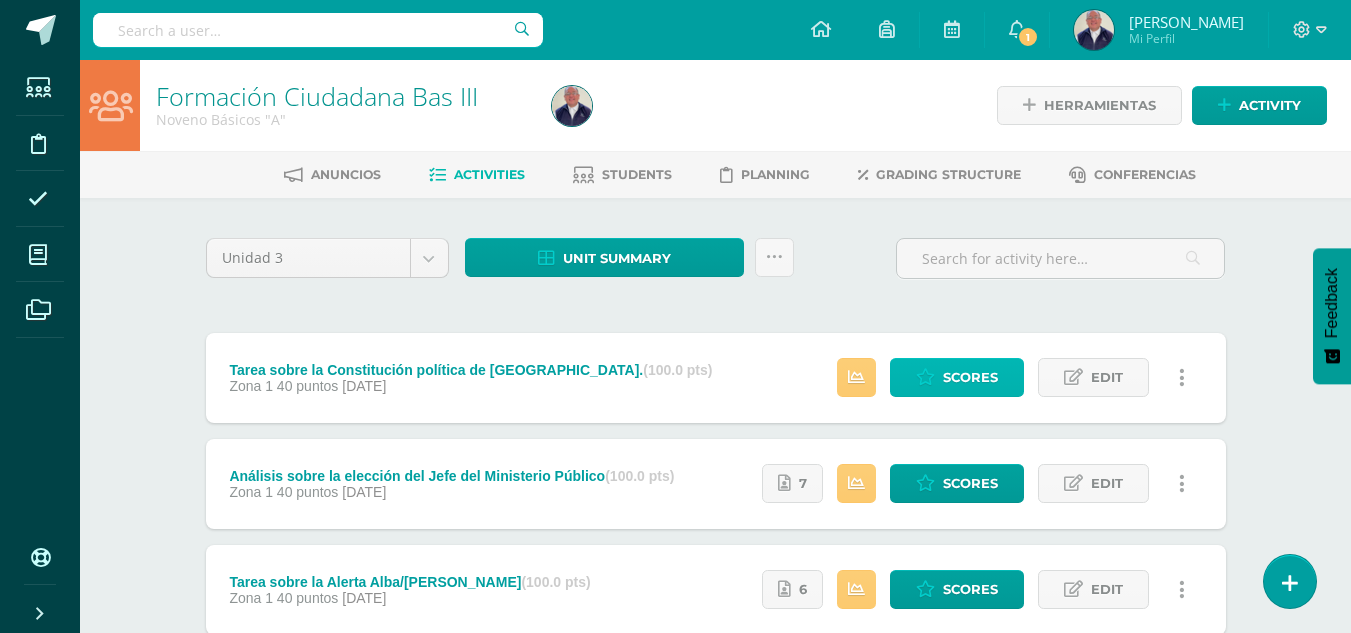 click on "Scores" at bounding box center [970, 377] 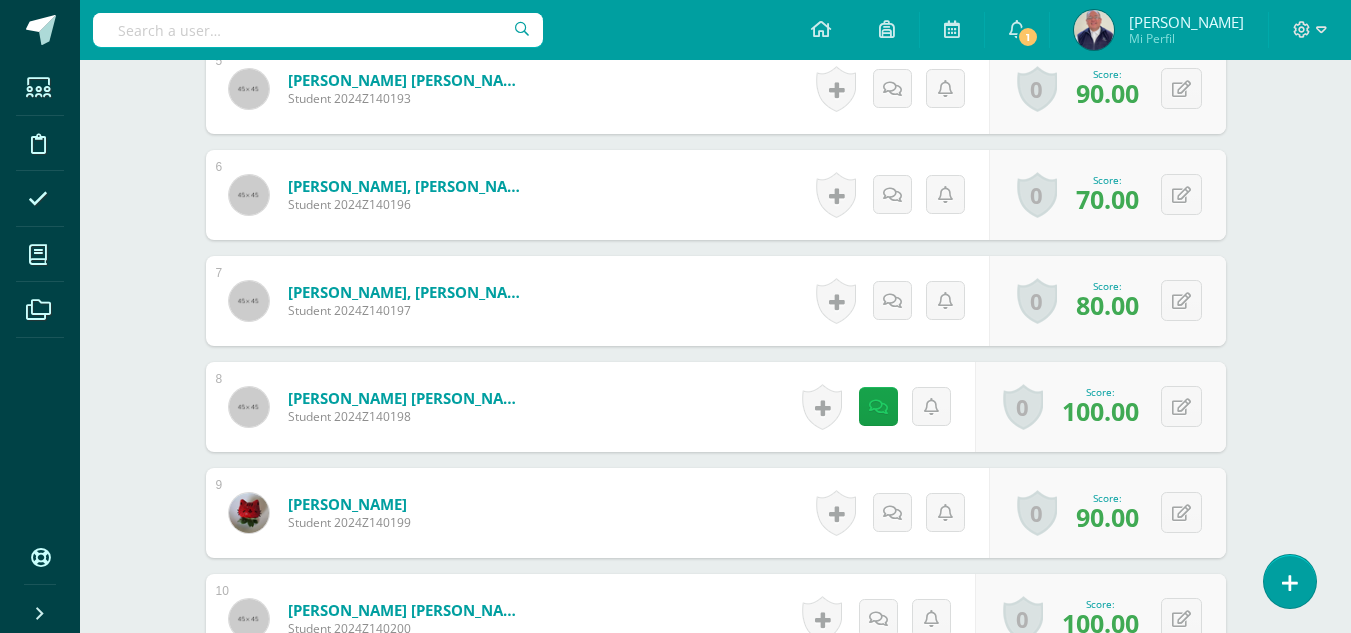 scroll, scrollTop: 753, scrollLeft: 0, axis: vertical 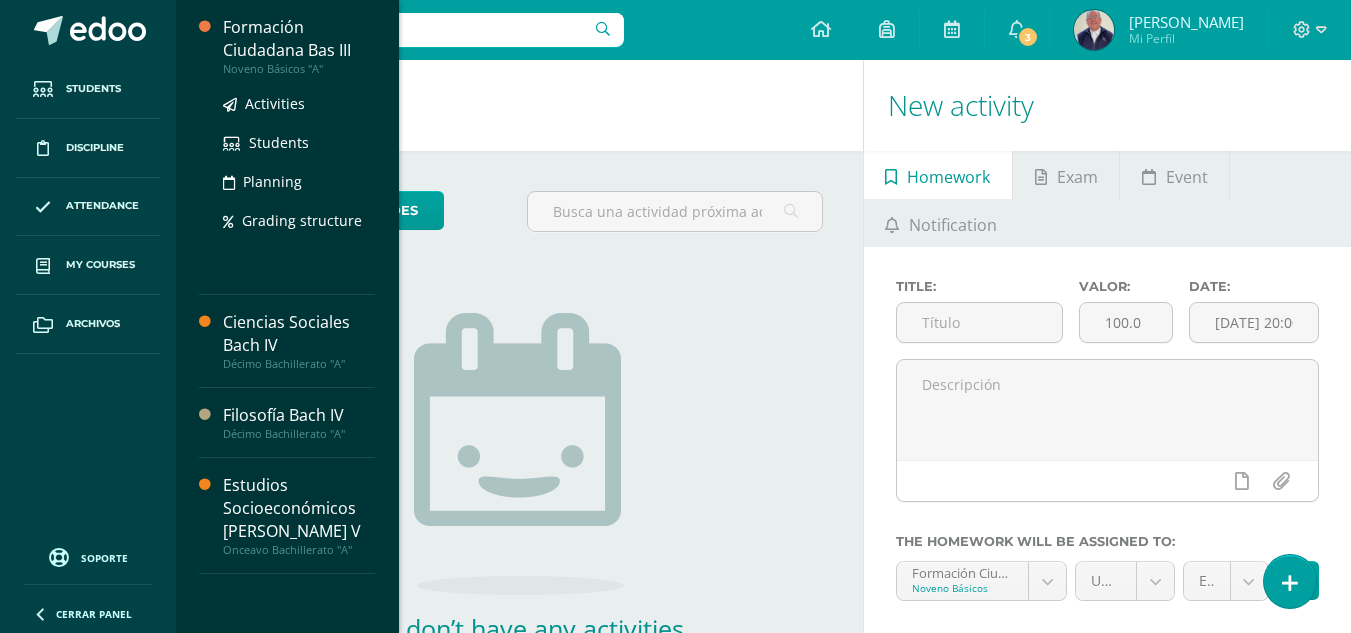 click on "Noveno
Básicos
"A"" at bounding box center [299, 69] 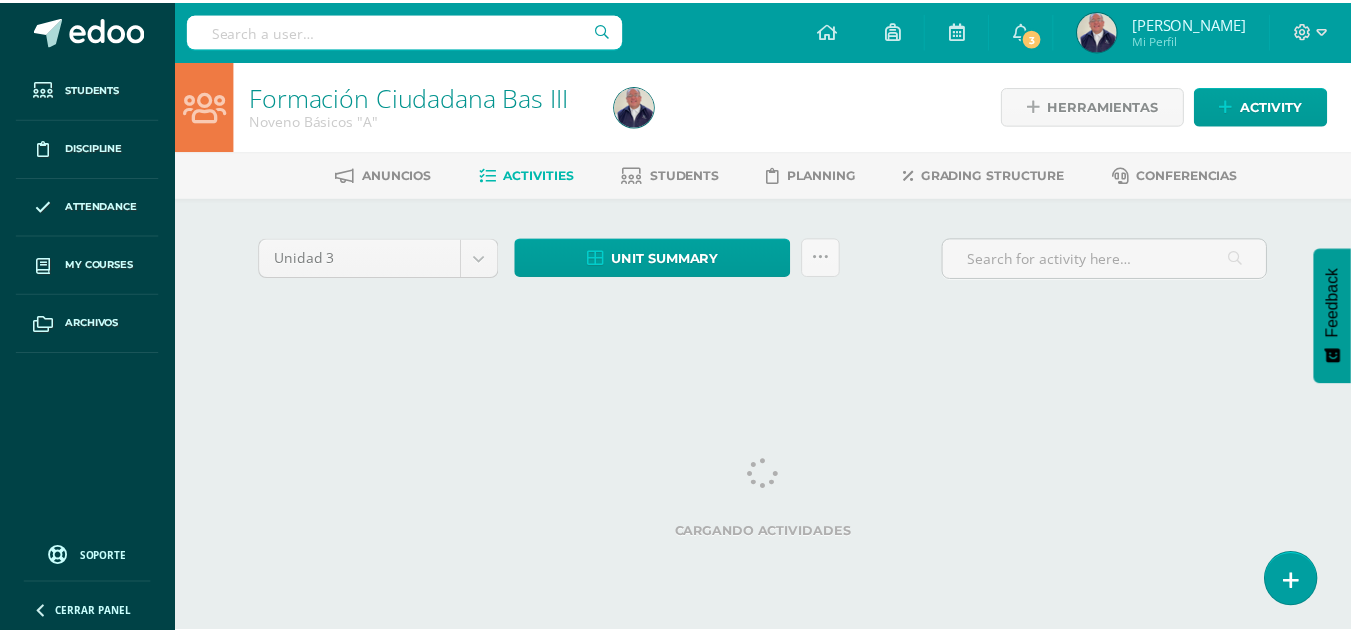 scroll, scrollTop: 0, scrollLeft: 0, axis: both 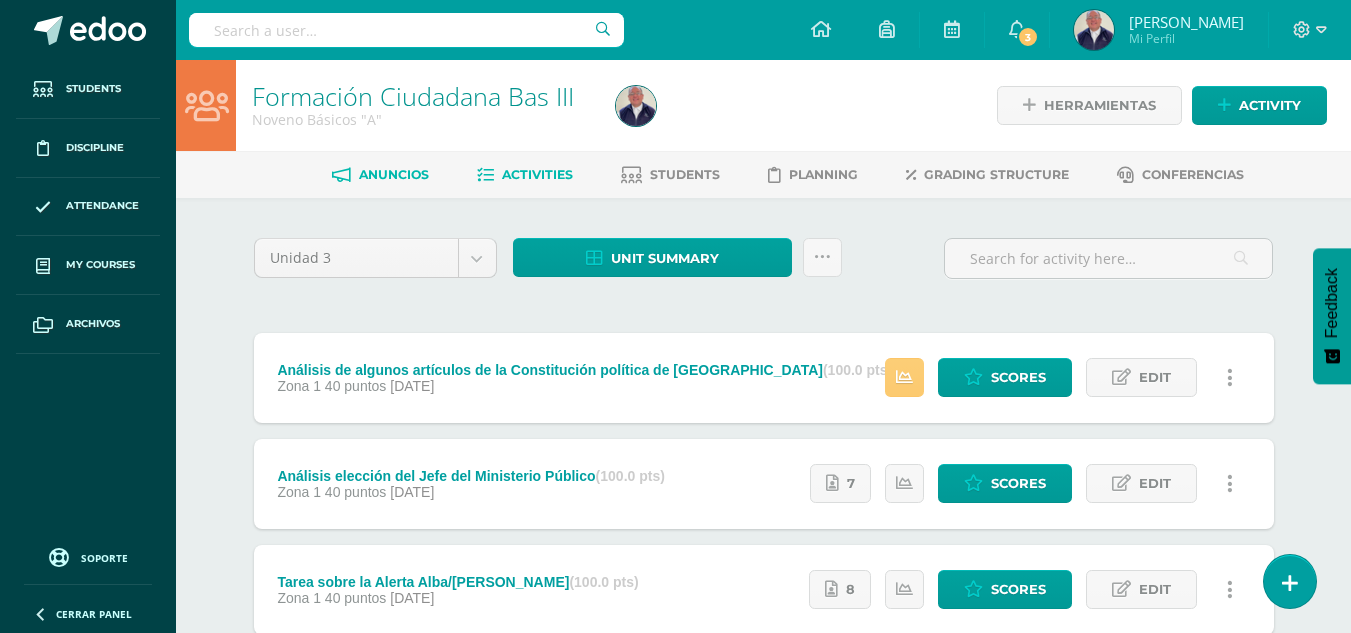 click on "Anuncios" at bounding box center [394, 174] 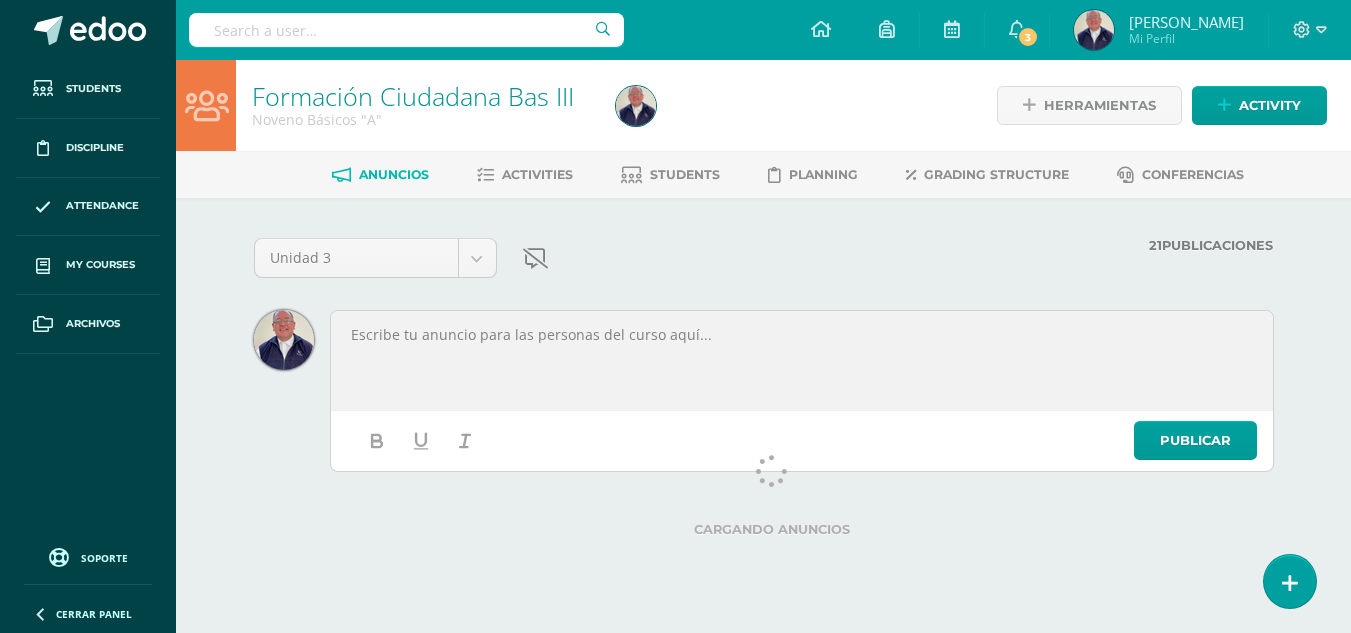 scroll, scrollTop: 0, scrollLeft: 0, axis: both 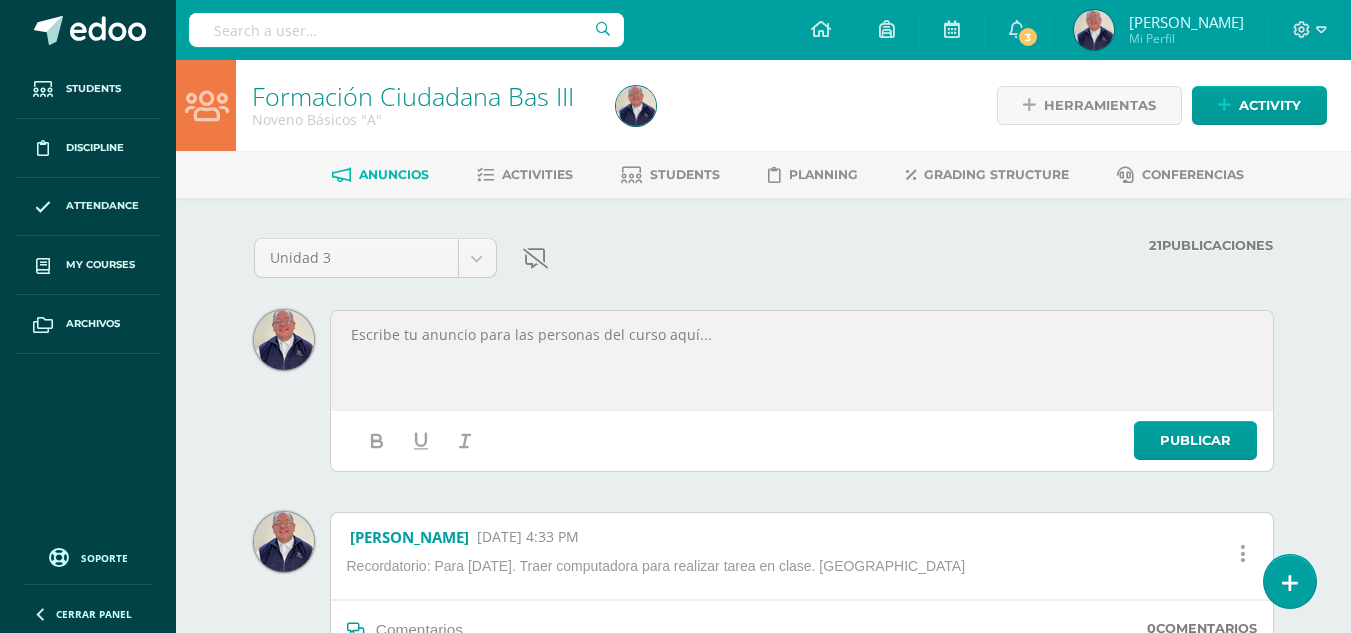 click at bounding box center (802, 335) 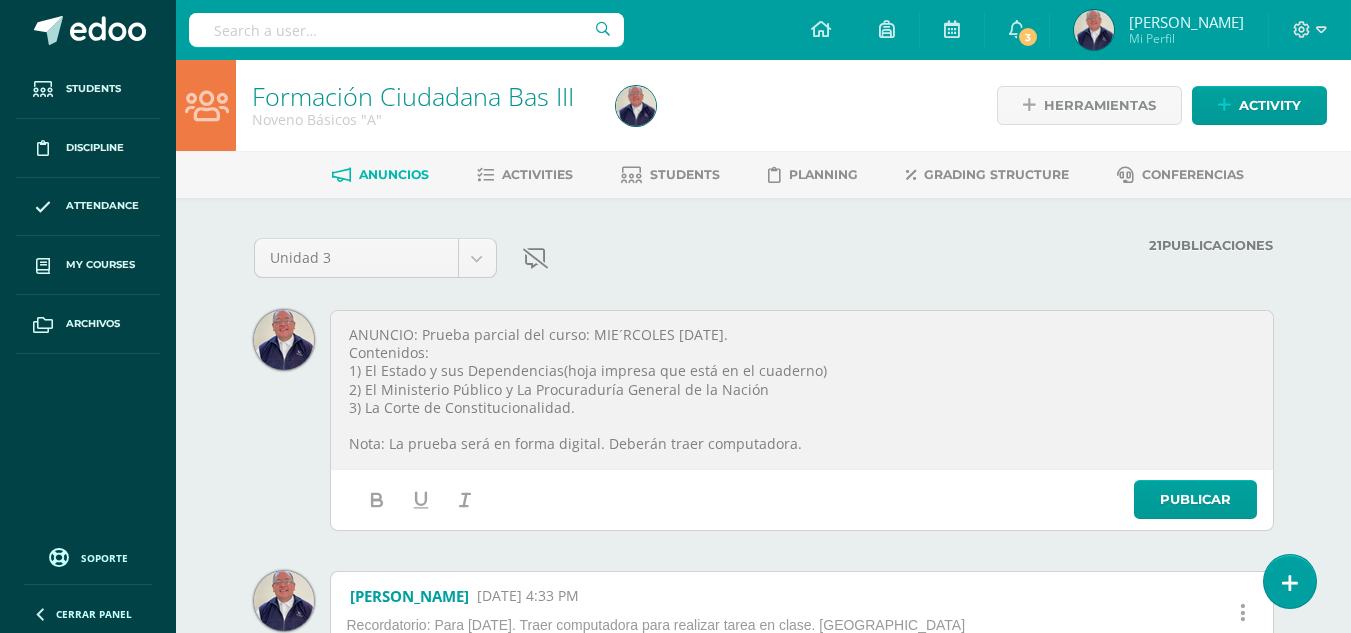 drag, startPoint x: 1150, startPoint y: 492, endPoint x: 1119, endPoint y: 485, distance: 31.780497 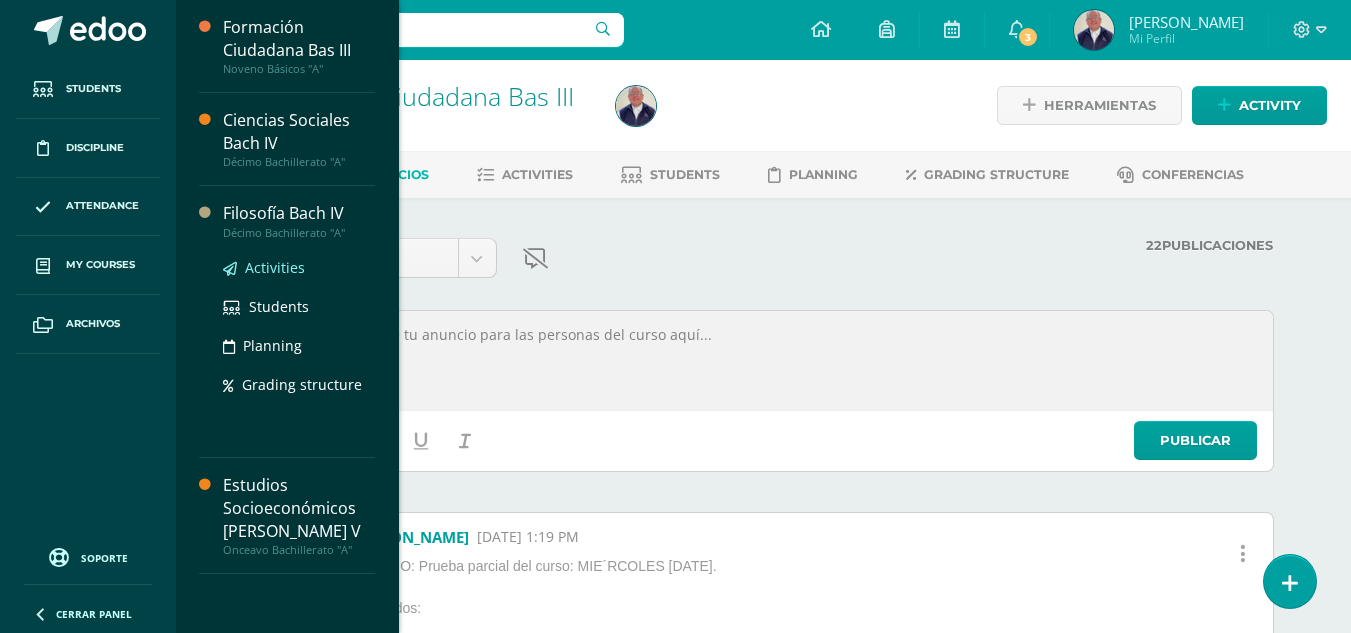 click on "Activities" at bounding box center (275, 267) 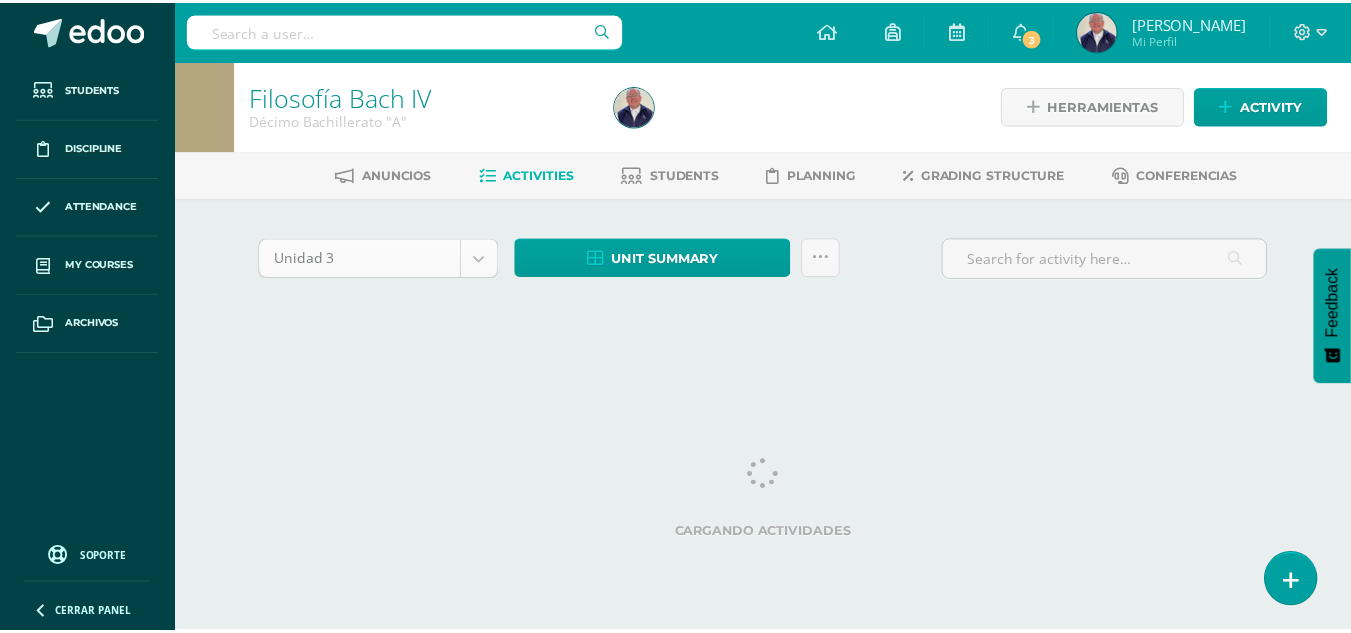 scroll, scrollTop: 0, scrollLeft: 0, axis: both 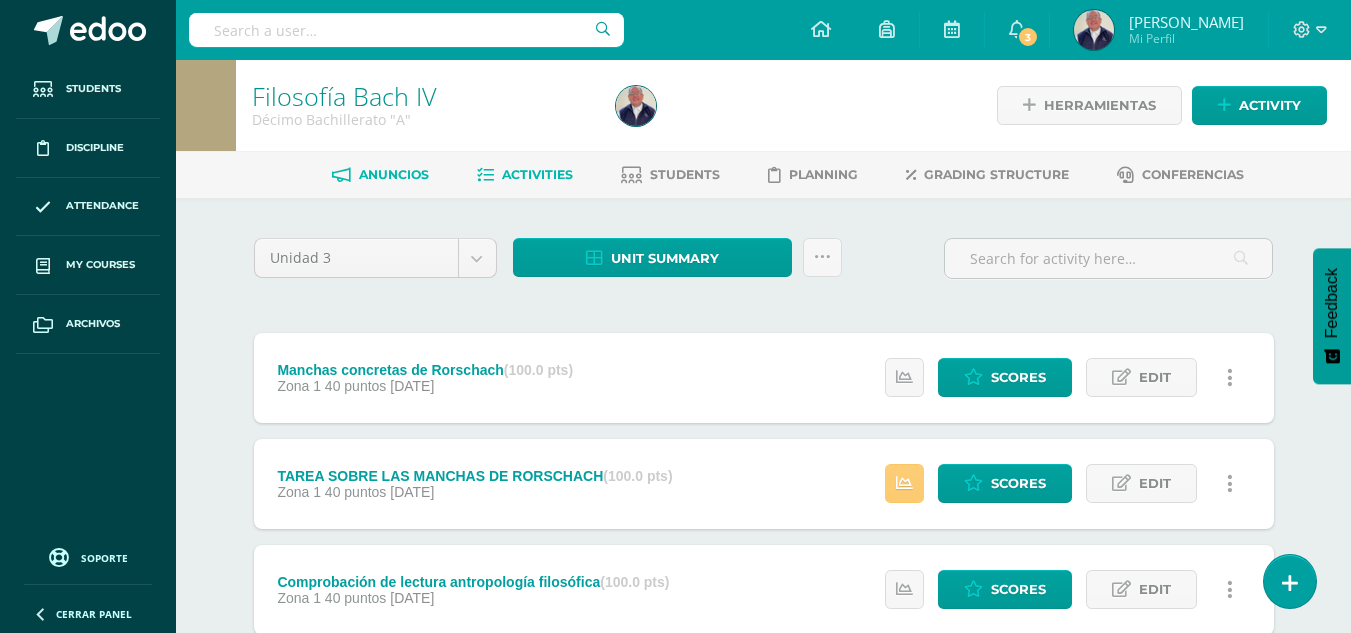 click on "Anuncios" at bounding box center [394, 174] 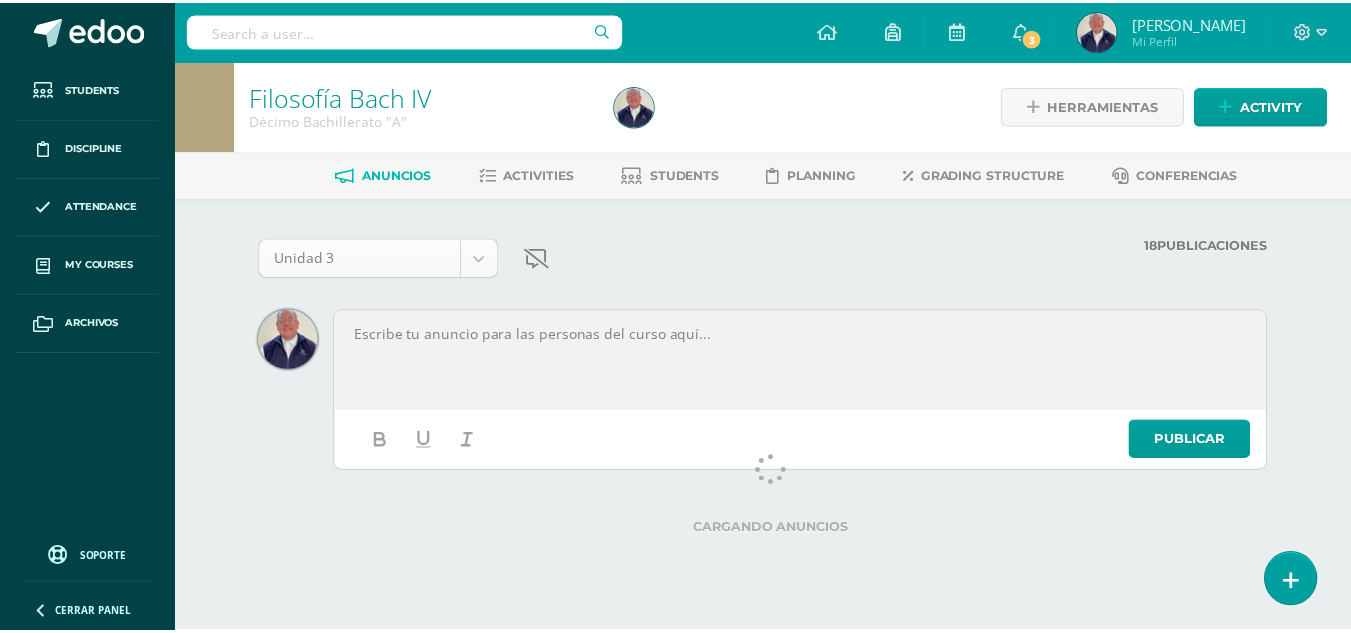 scroll, scrollTop: 0, scrollLeft: 0, axis: both 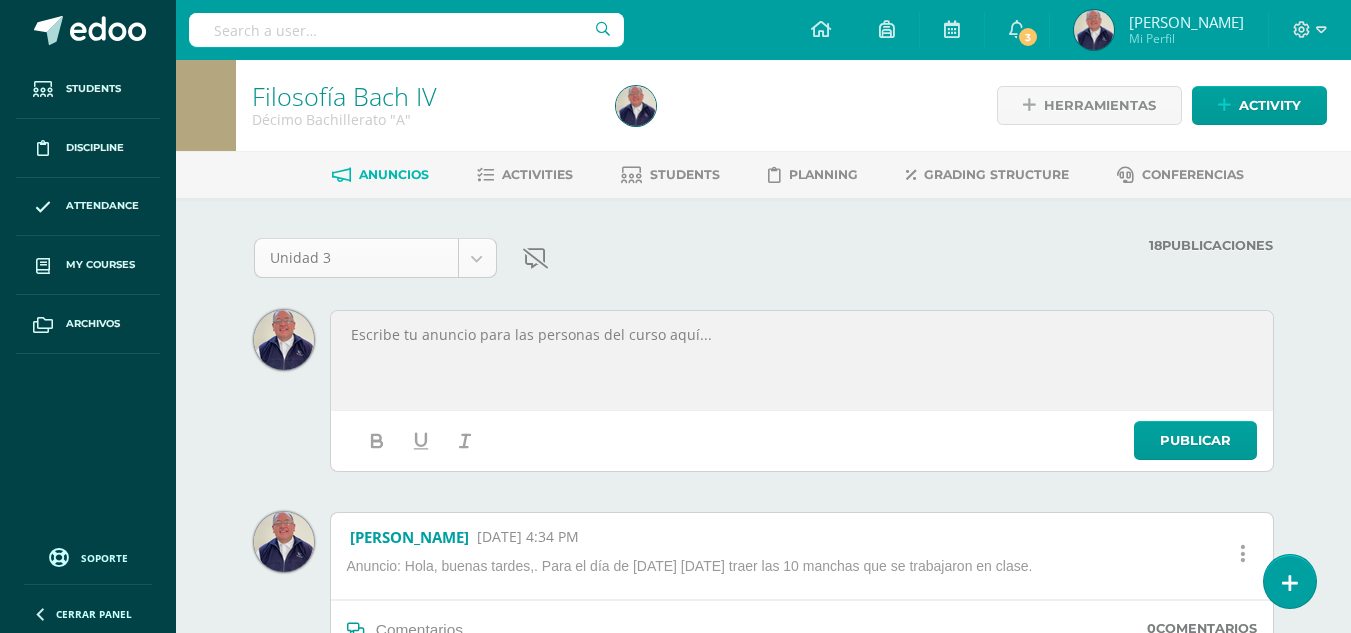 click on "Students Discipline Attendance My courses Archivos Soporte
Centro de ayuda
Últimas actualizaciones
Cerrar panel
Formación Ciudadana  Bas III
Noveno
Básicos
"A"
Activities Students Planning Grading structure
Ciencias Sociales   [PERSON_NAME] IV
Décimo
Bachillerato
"A"
Activities Students Planning Grading structure
Filosofía [PERSON_NAME] IV
Décimo
Bachillerato
"A"
Activities Students Planning Grading structure
Estudios Socioeconómicos   [PERSON_NAME] V
Activities Students Planning 3" at bounding box center (675, 799) 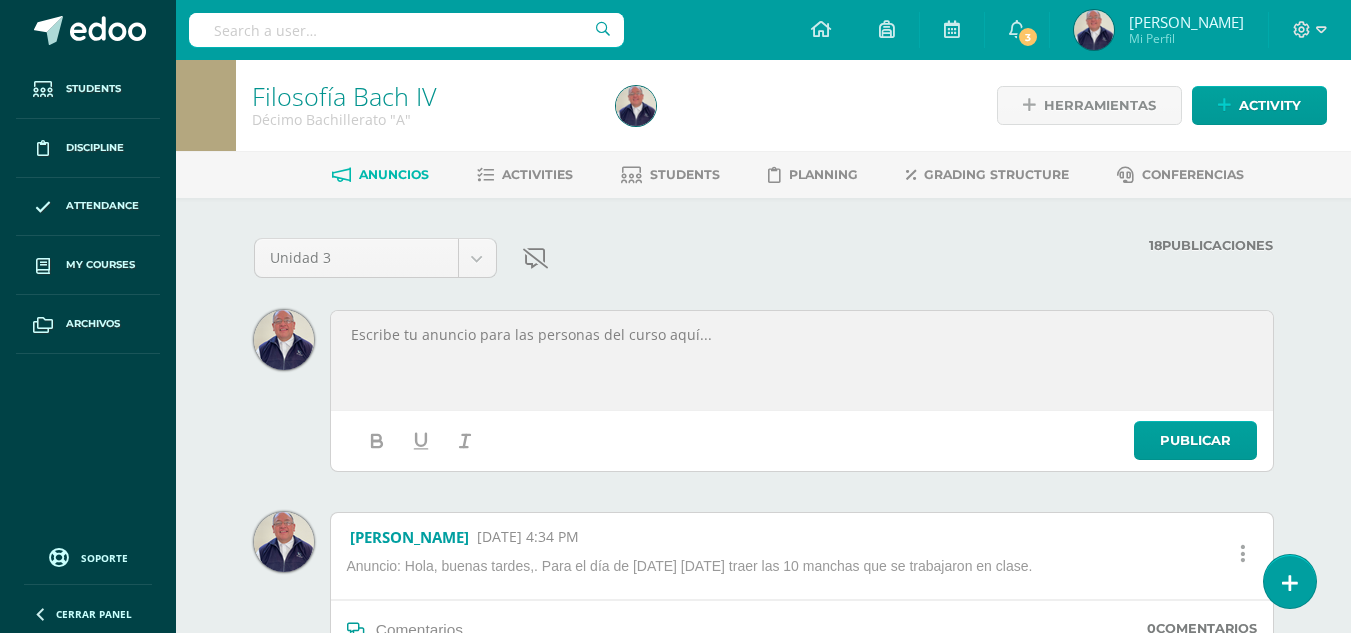 click at bounding box center [802, 335] 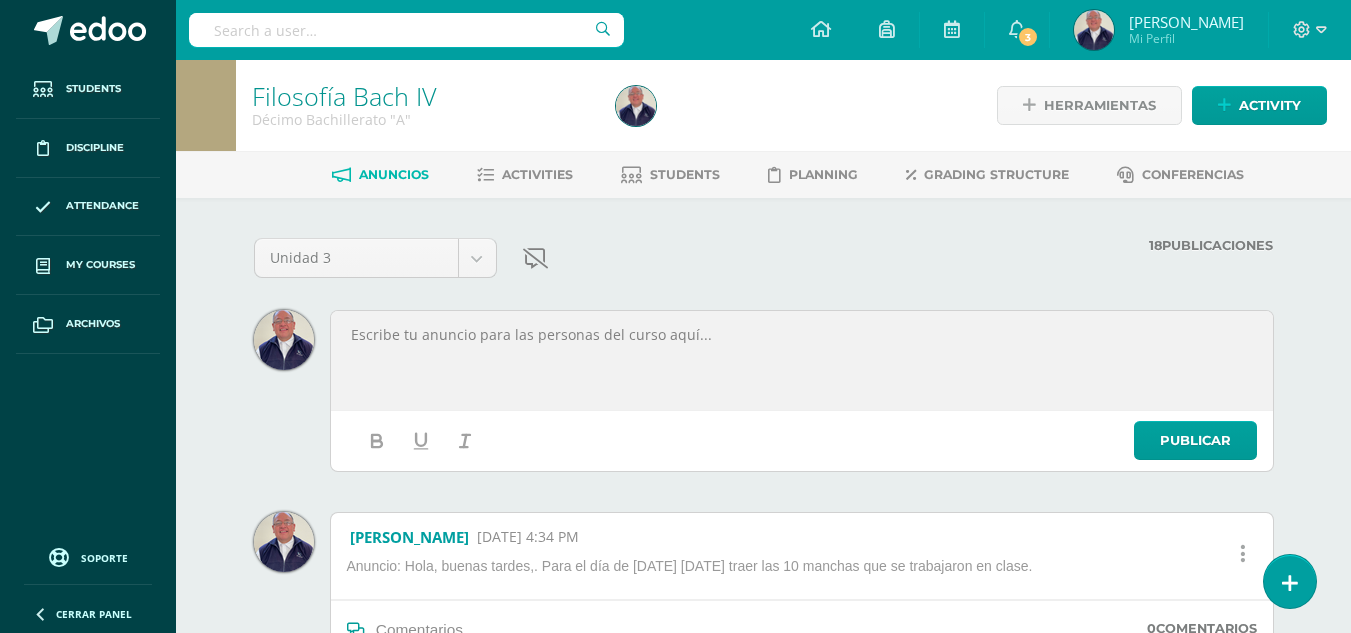 type 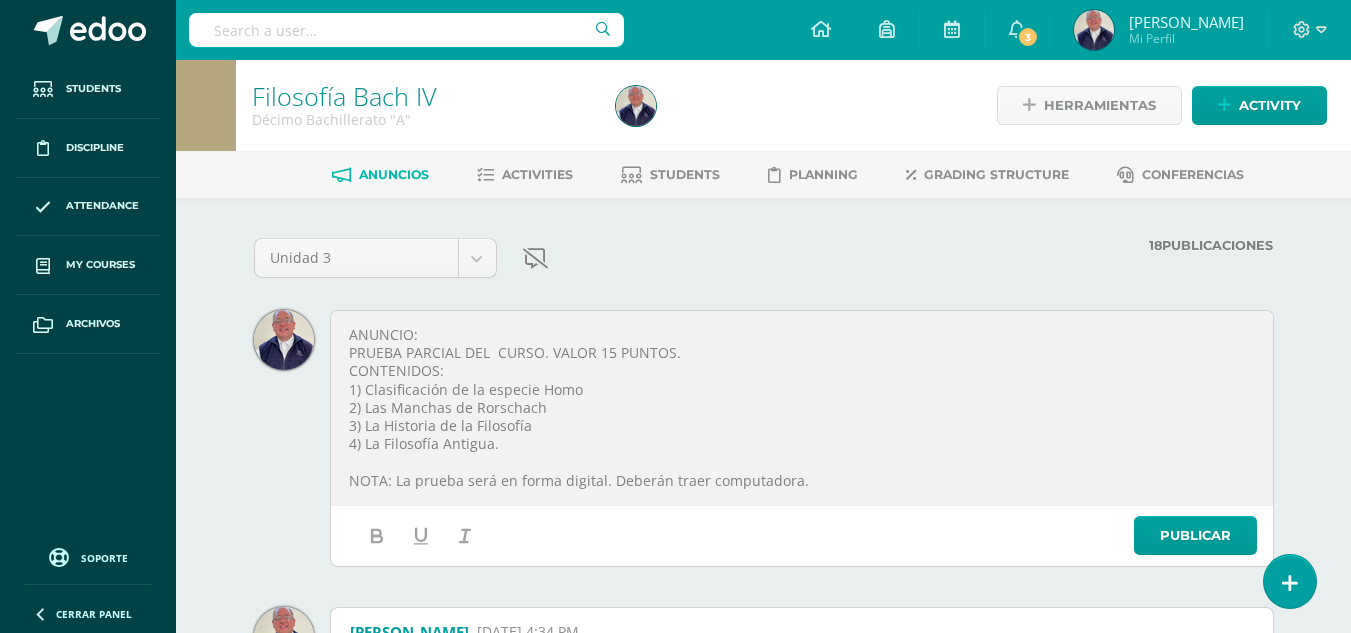 click on "PRUEBA PARCIAL DEL  CURSO. VALOR 15 PUNTOS." at bounding box center (802, 353) 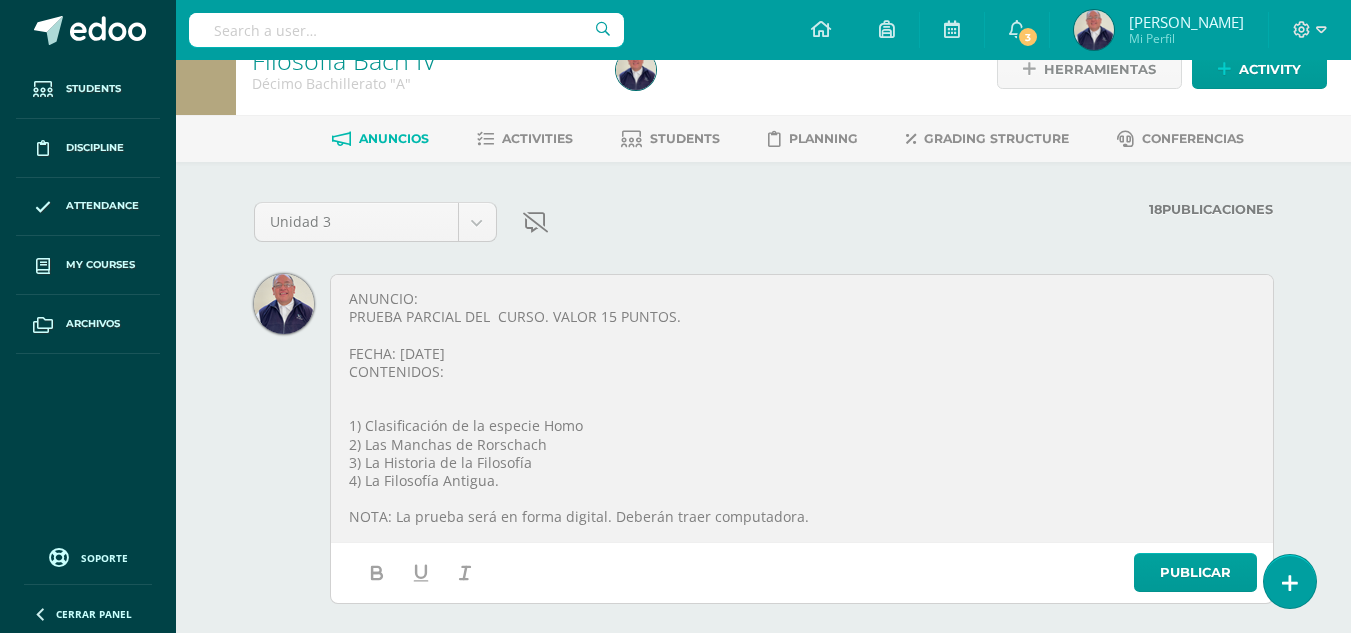 scroll, scrollTop: 100, scrollLeft: 0, axis: vertical 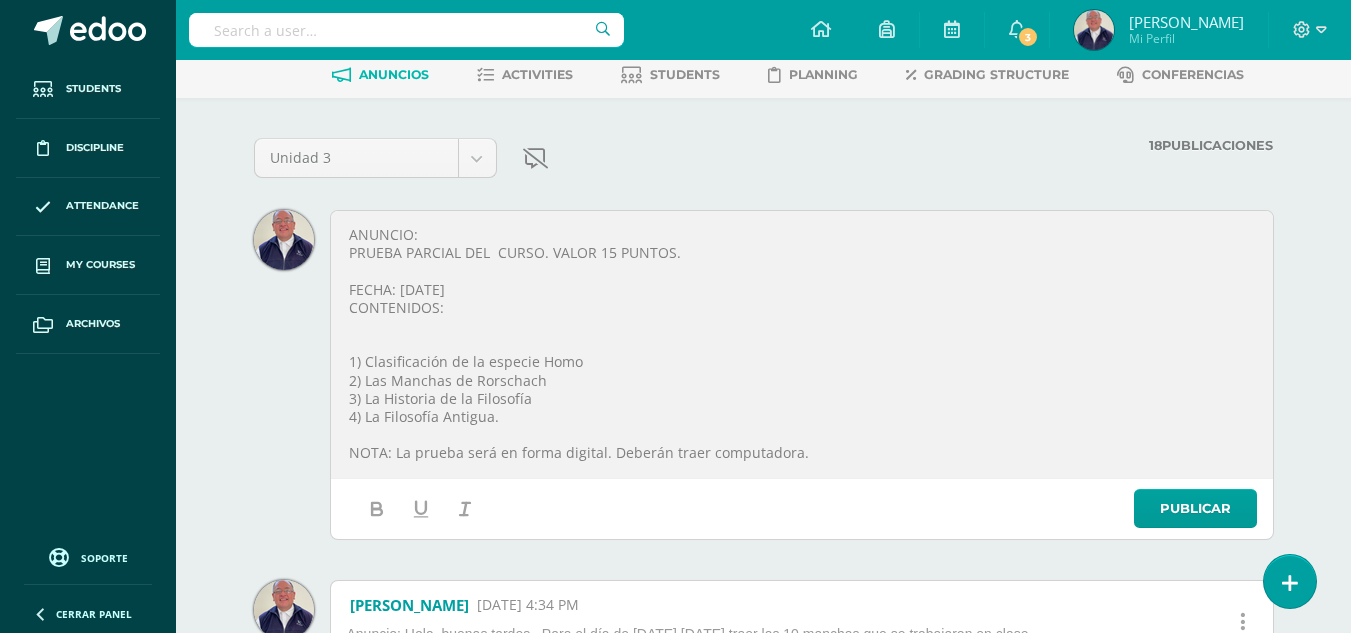 drag, startPoint x: 442, startPoint y: 338, endPoint x: 540, endPoint y: 361, distance: 100.6628 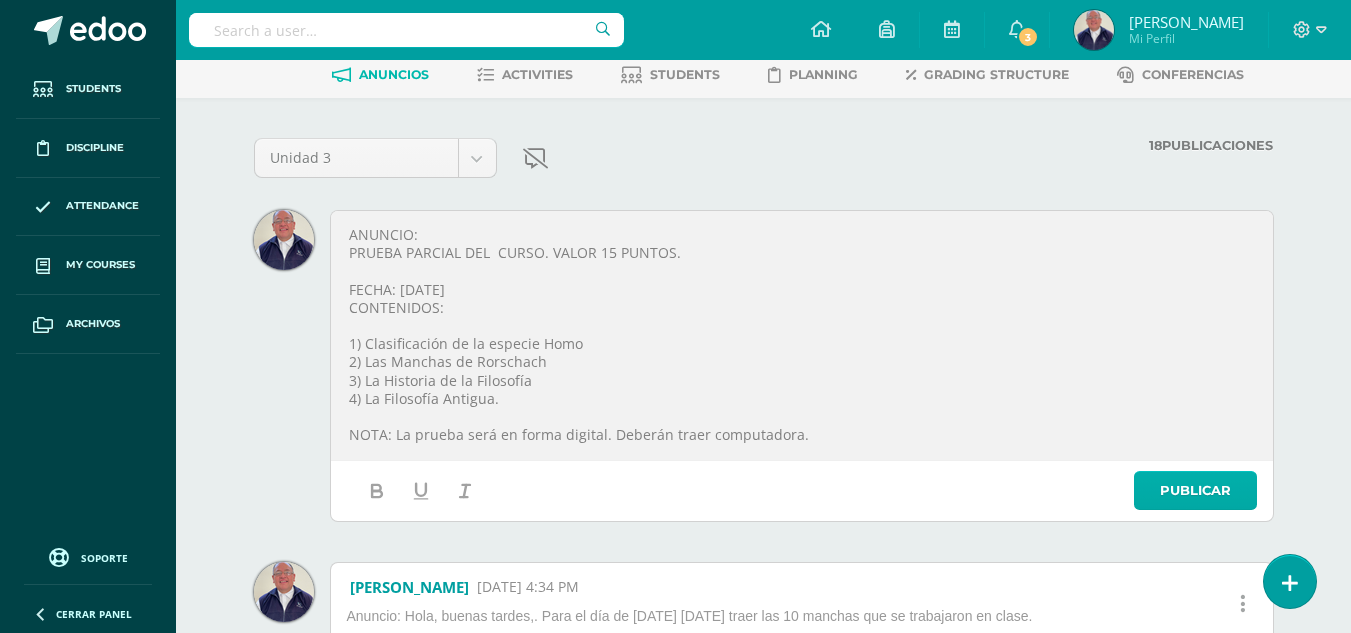 click on "Publicar" at bounding box center [1195, 490] 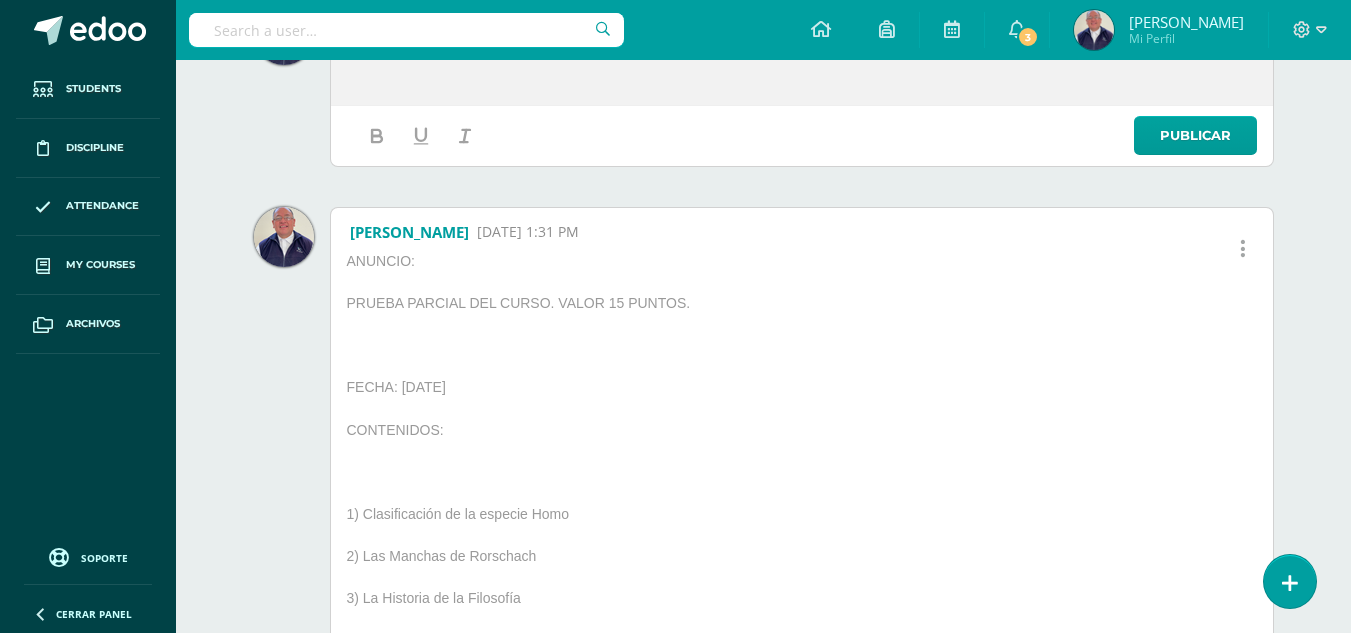 scroll, scrollTop: 0, scrollLeft: 0, axis: both 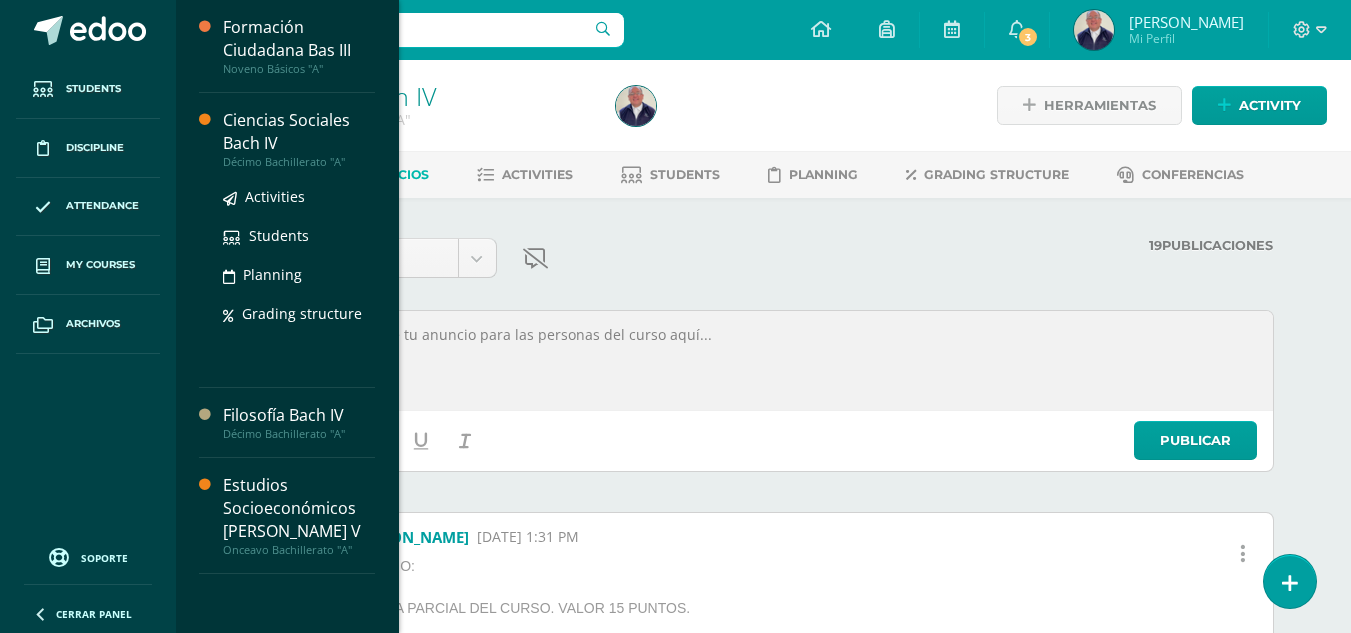 click on "Ciencias Sociales   Bach IV" at bounding box center [299, 132] 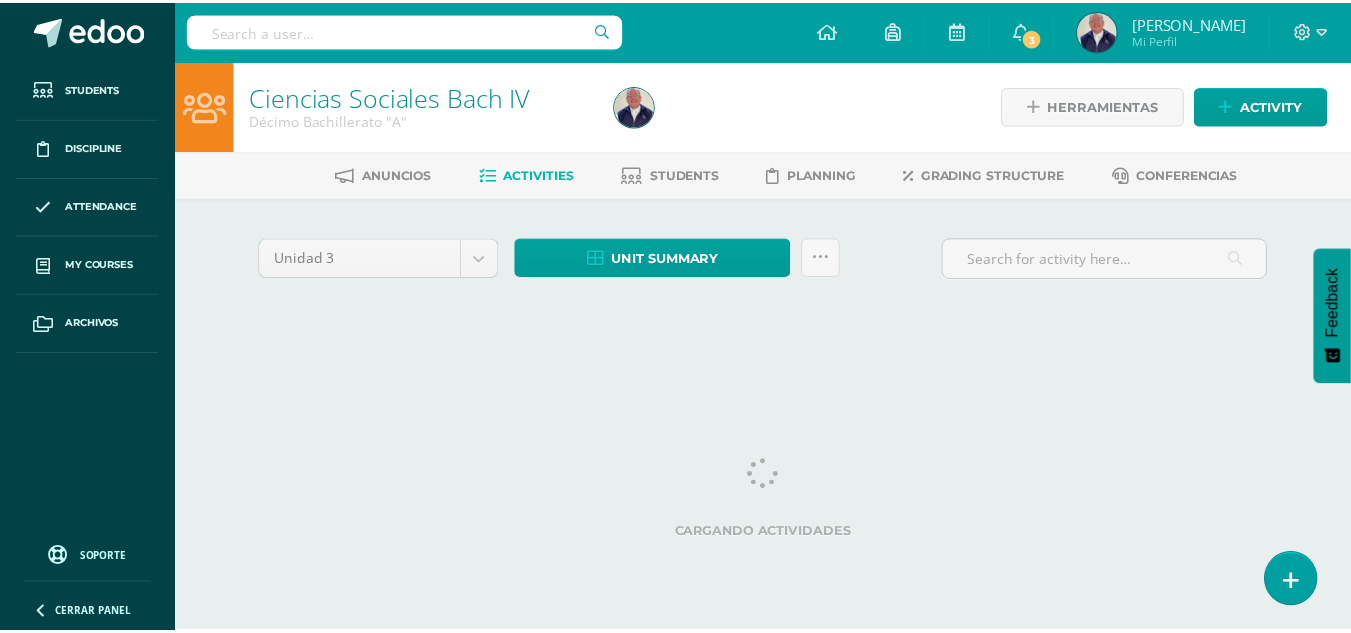 scroll, scrollTop: 0, scrollLeft: 0, axis: both 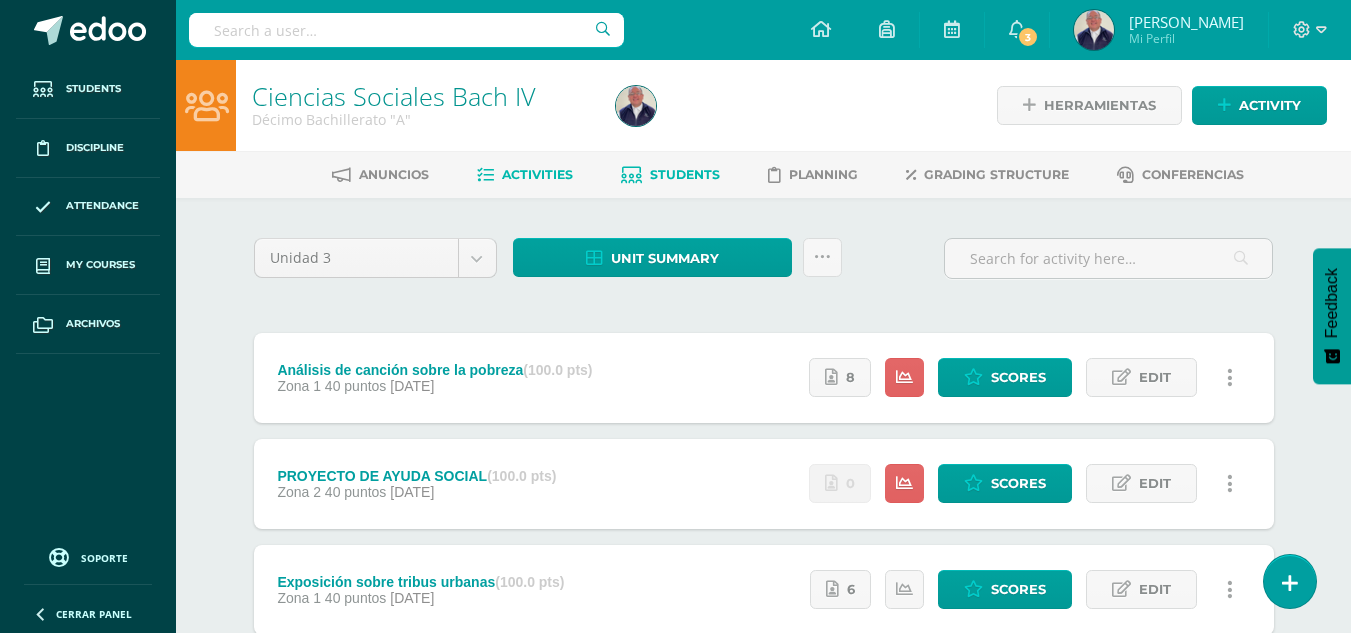 click on "Students" at bounding box center [685, 174] 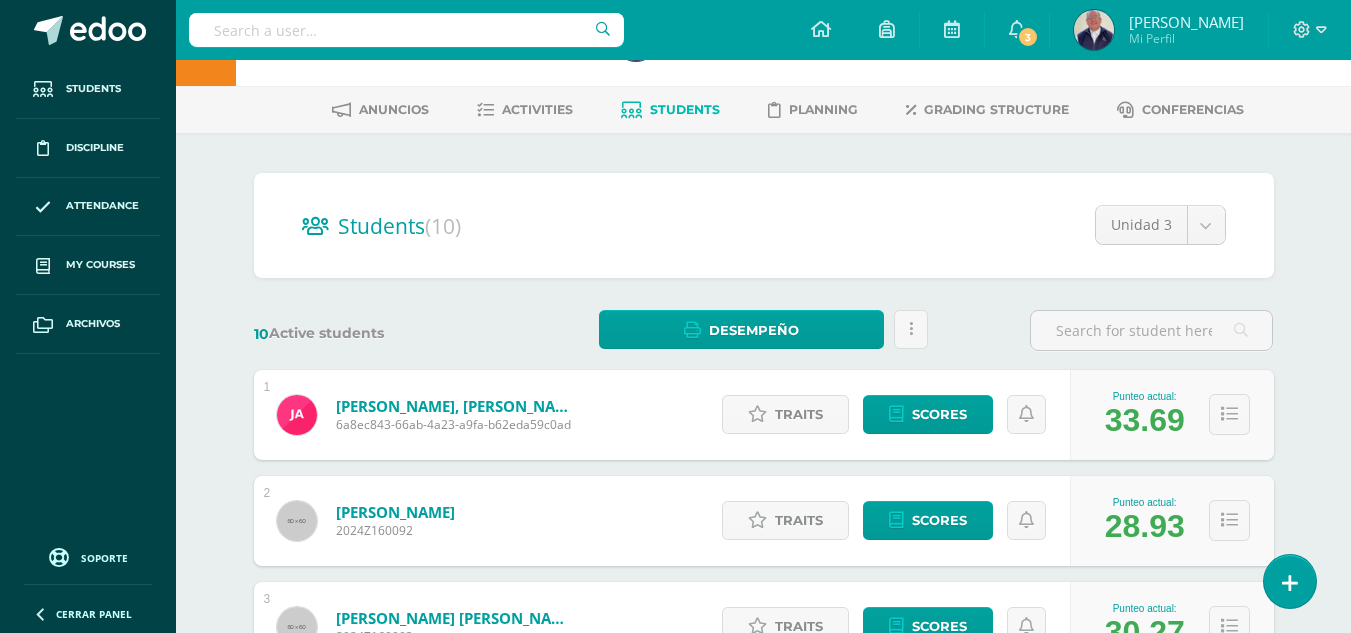 scroll, scrollTop: 100, scrollLeft: 0, axis: vertical 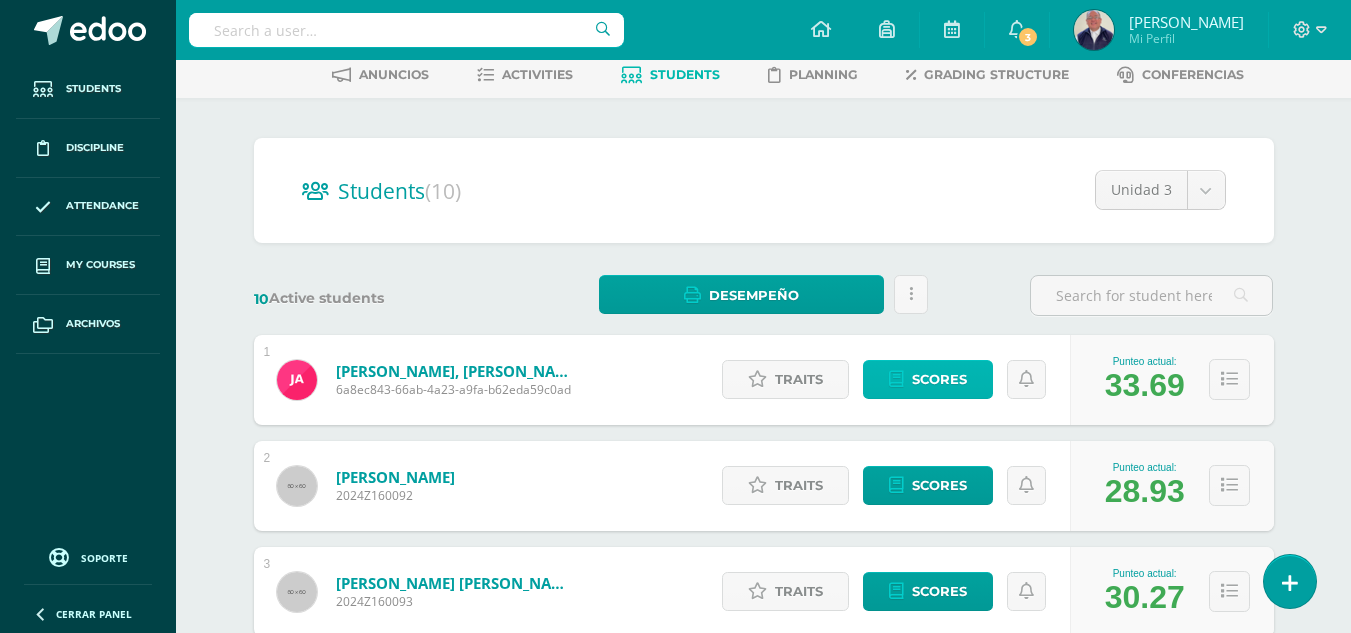 click on "Scores" at bounding box center [939, 379] 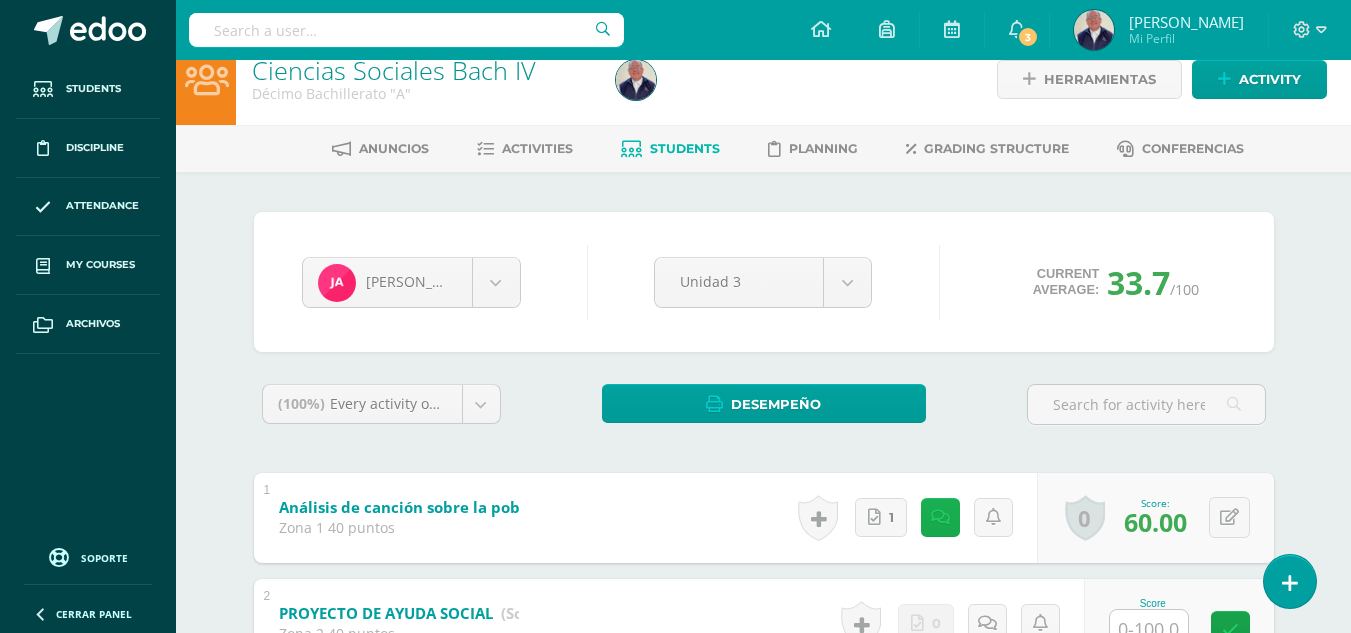 scroll, scrollTop: 0, scrollLeft: 0, axis: both 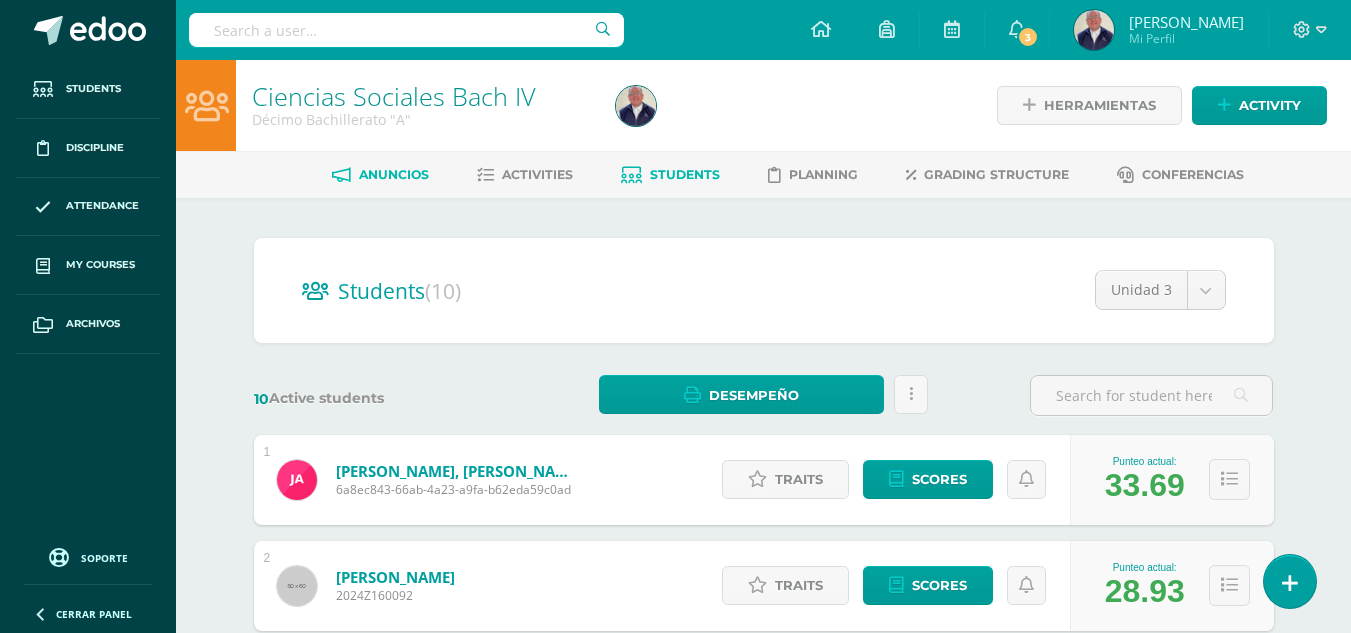 click on "Anuncios" at bounding box center [394, 174] 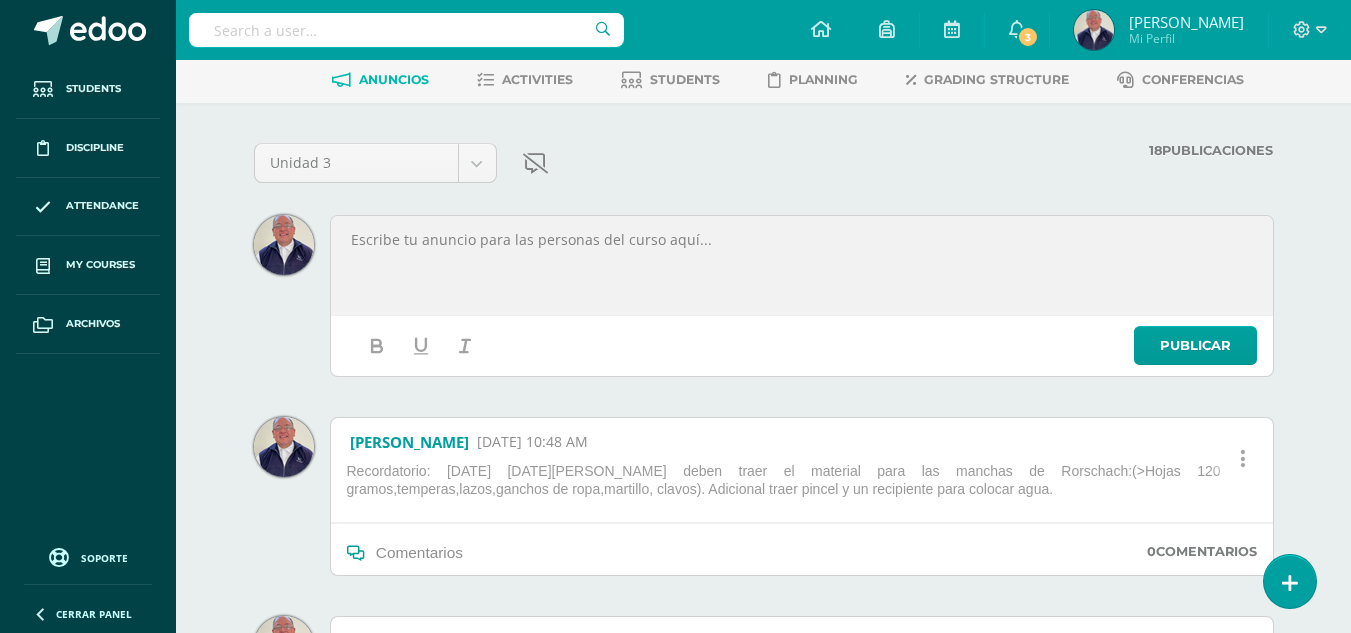 scroll, scrollTop: 0, scrollLeft: 0, axis: both 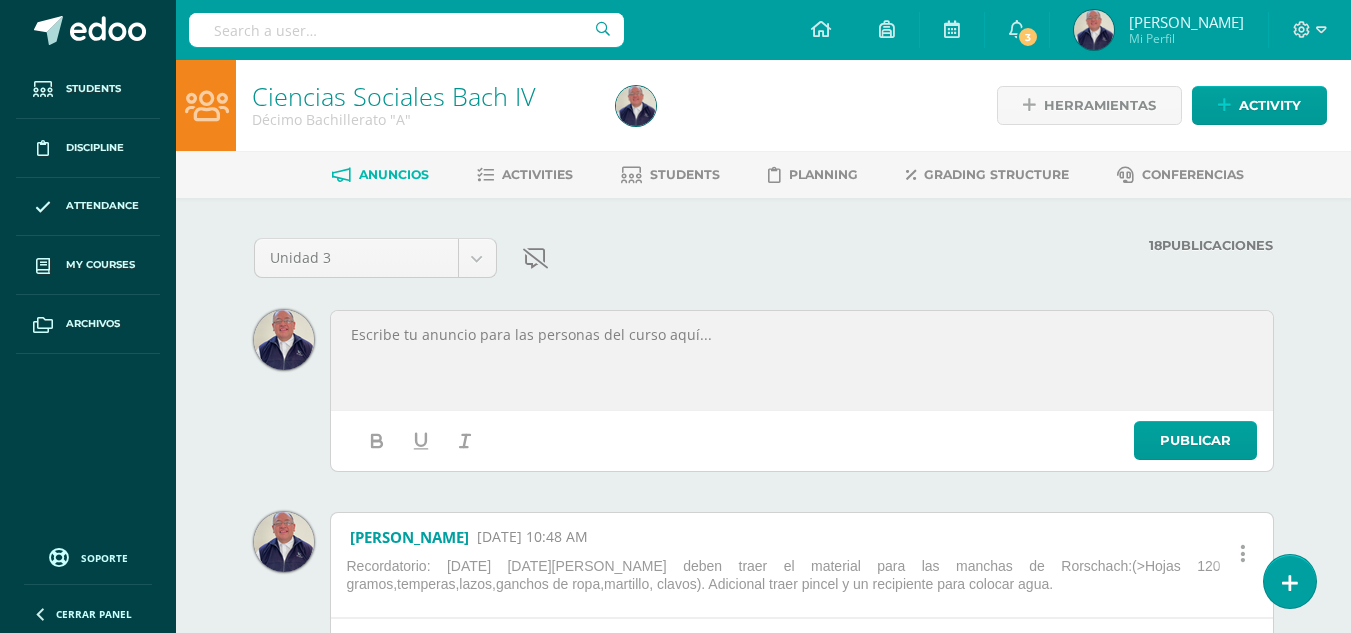 click at bounding box center (802, 335) 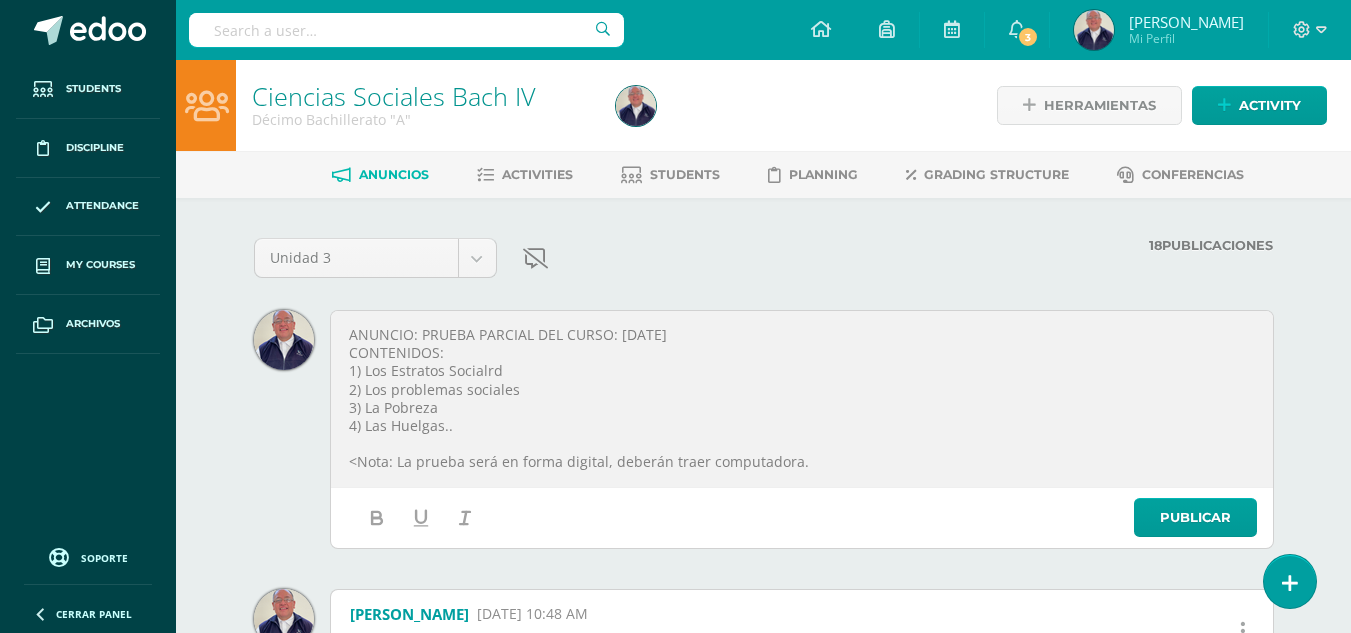 drag, startPoint x: 523, startPoint y: 373, endPoint x: 544, endPoint y: 372, distance: 21.023796 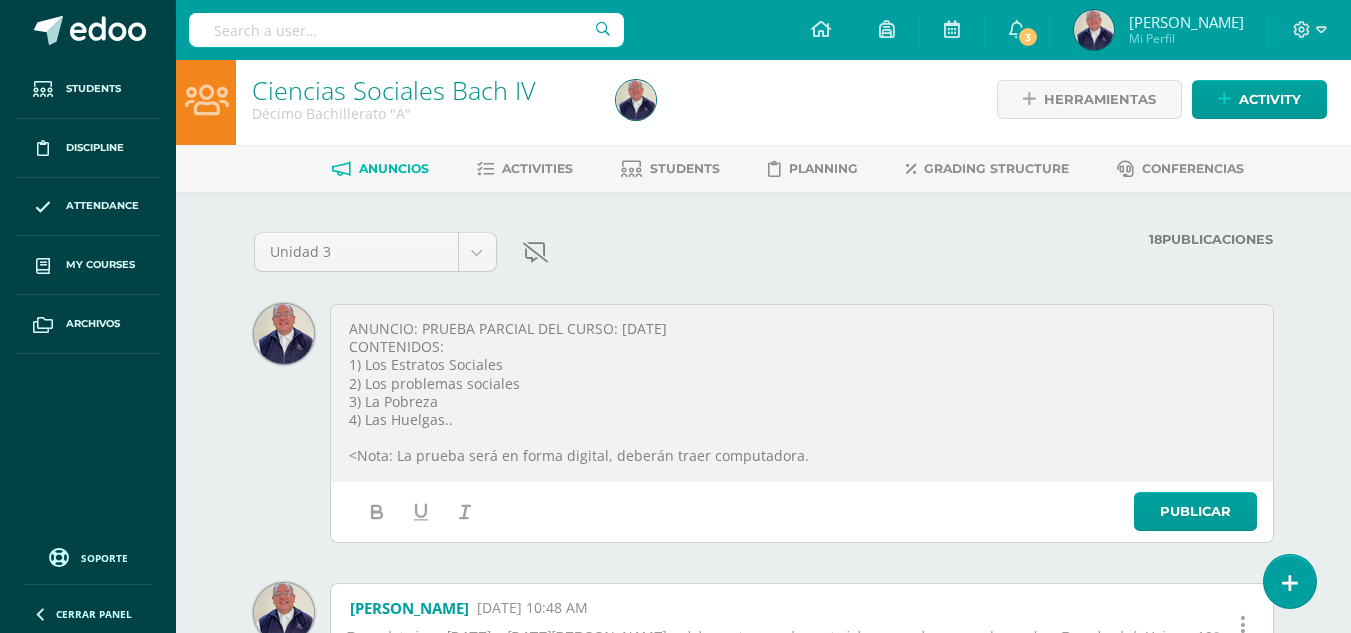 scroll, scrollTop: 0, scrollLeft: 0, axis: both 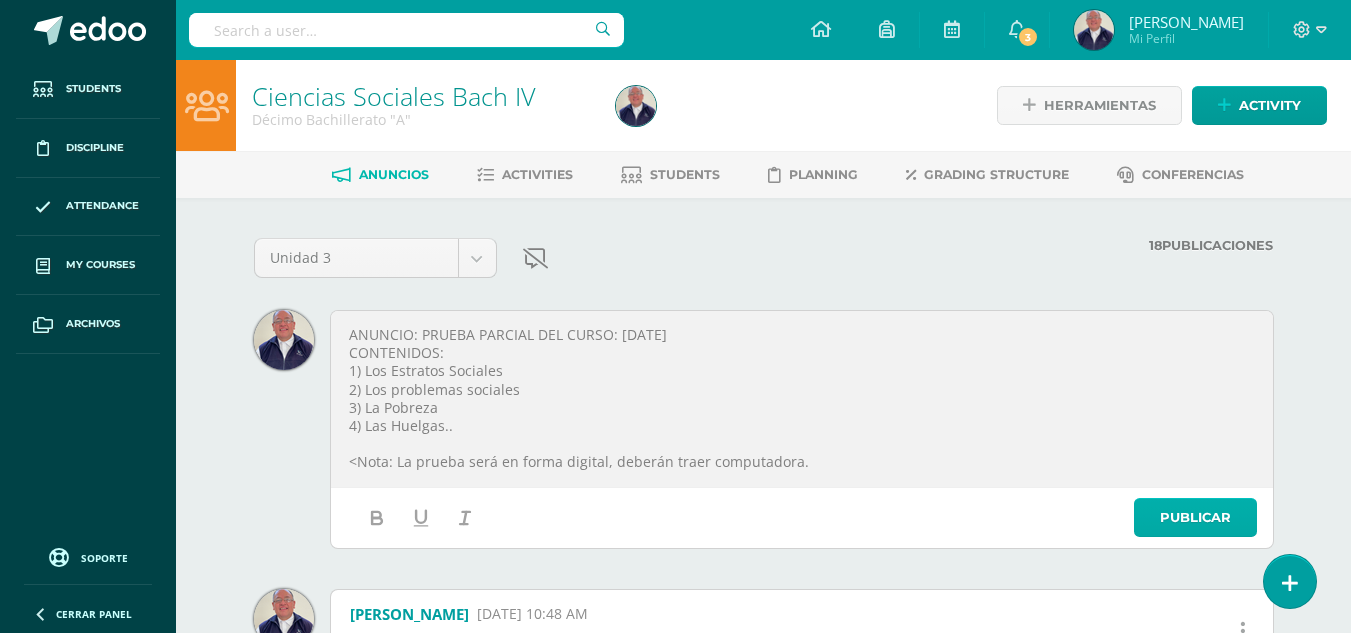 click on "Publicar" at bounding box center [1195, 517] 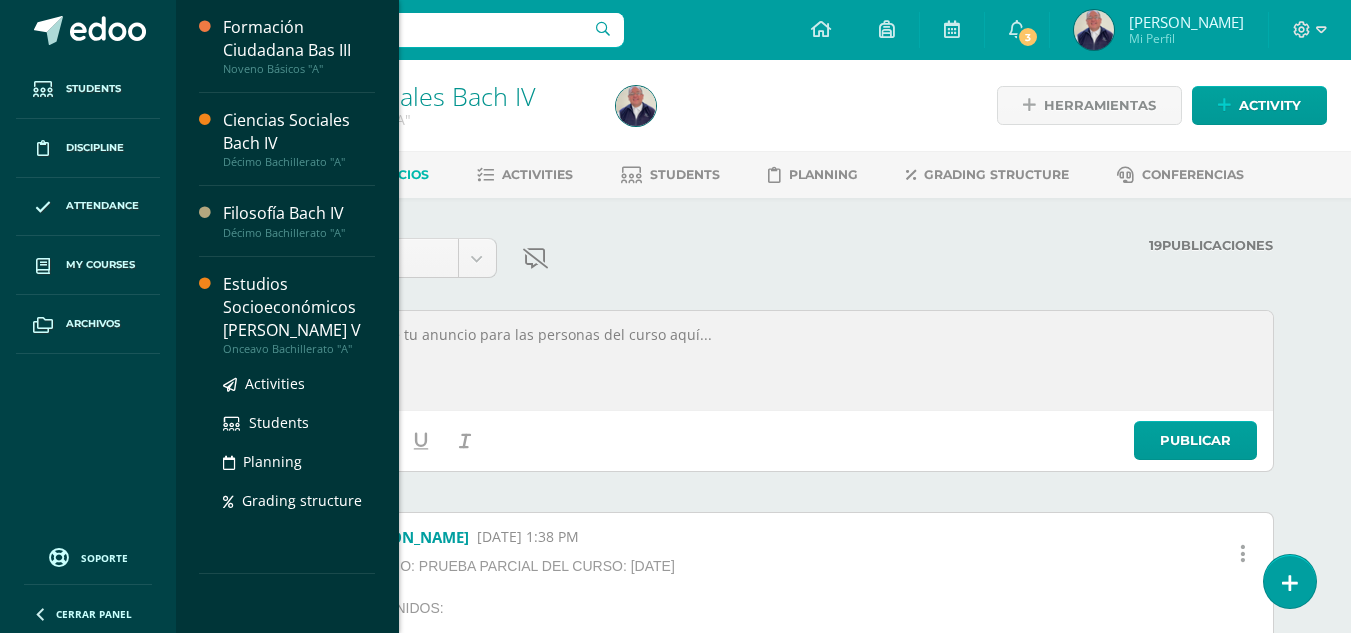 click on "Estudios Socioeconómicos   [PERSON_NAME] V" at bounding box center (299, 307) 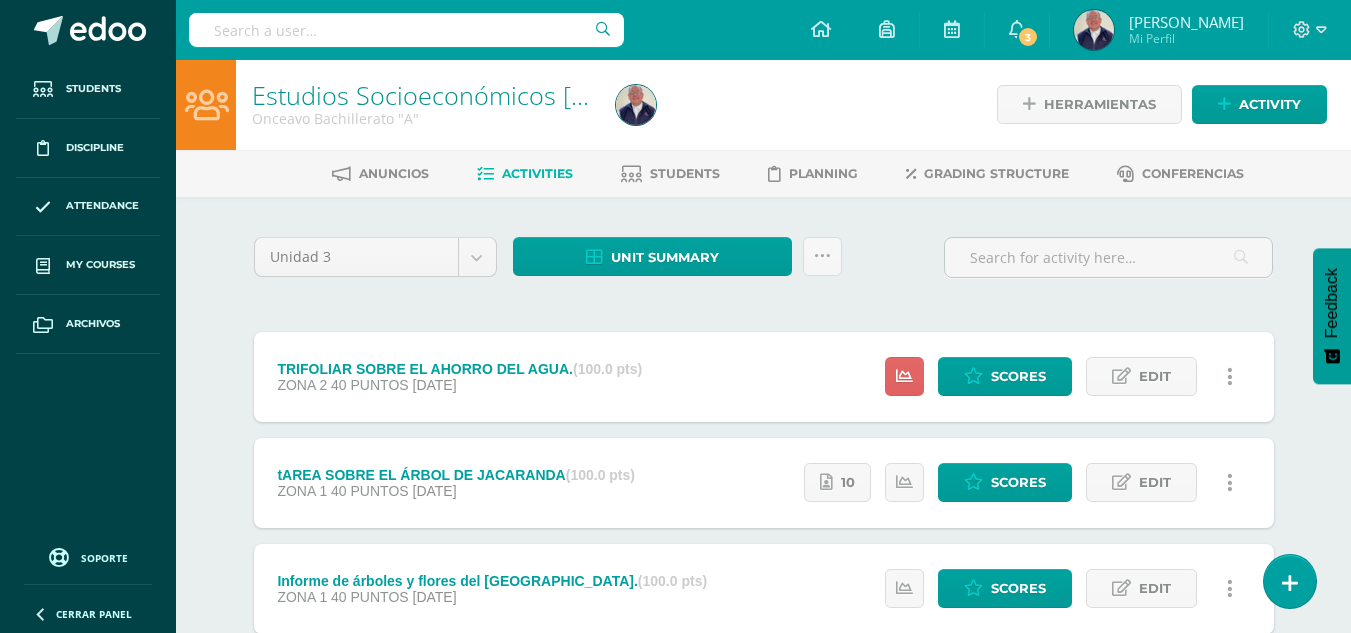 scroll, scrollTop: 0, scrollLeft: 0, axis: both 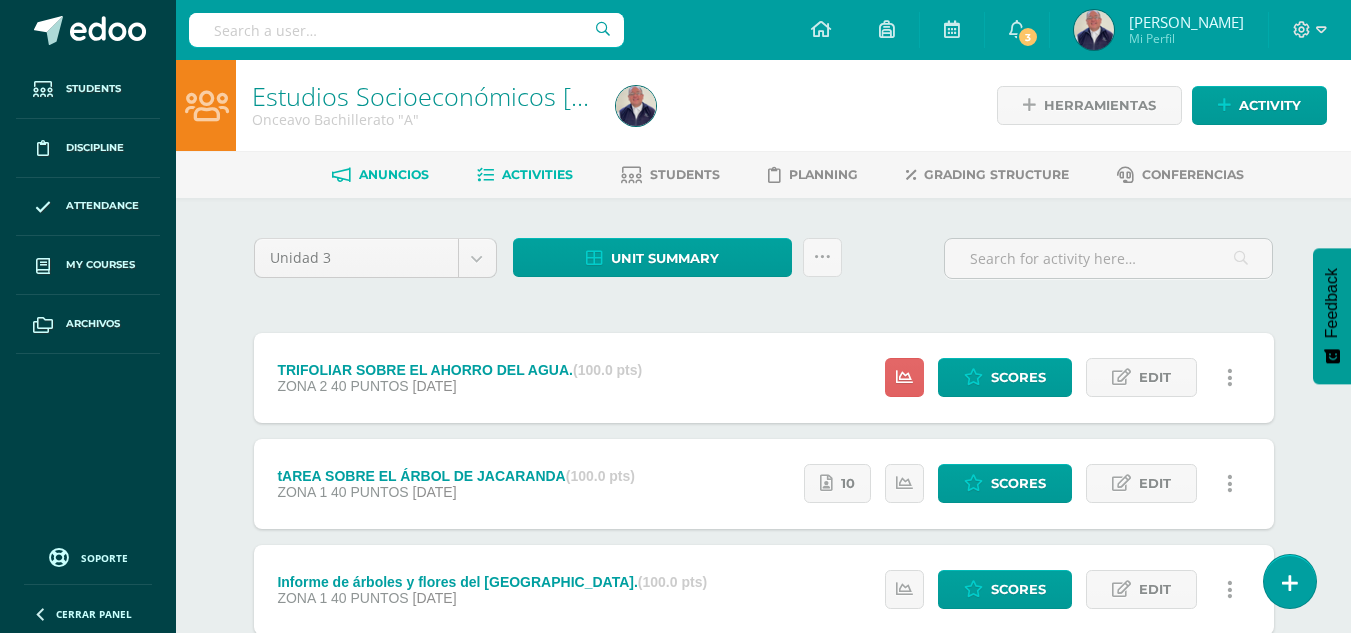 click on "Anuncios" at bounding box center [394, 174] 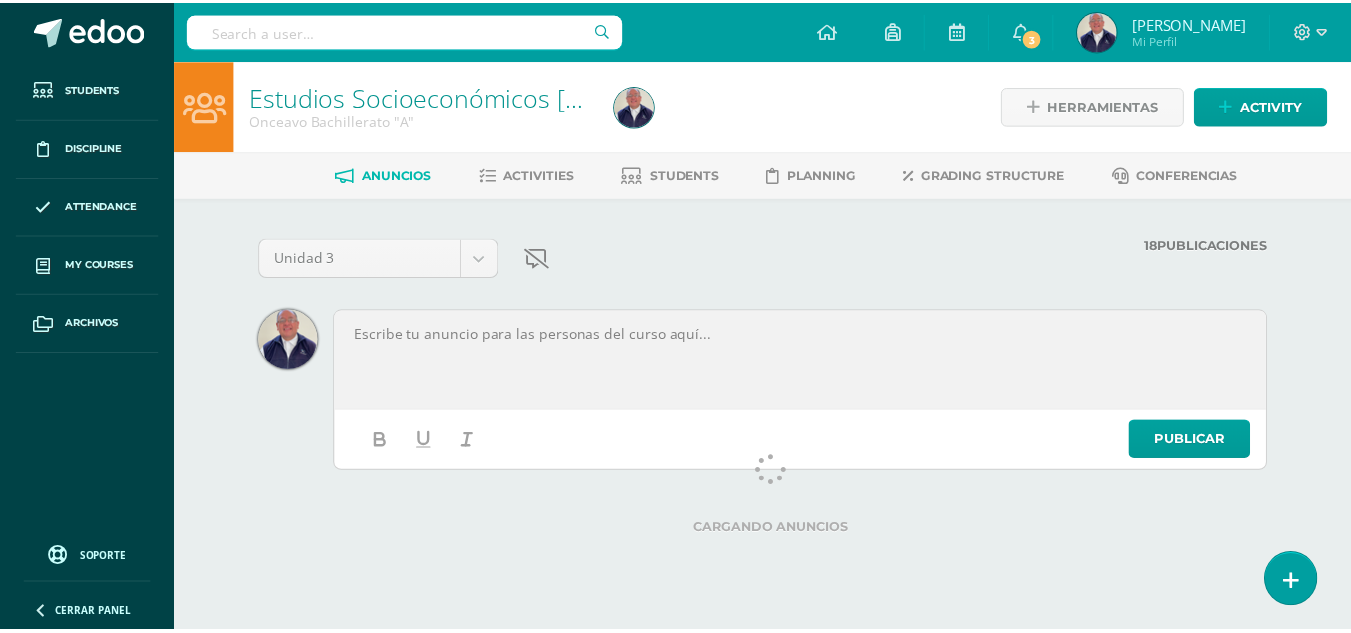 scroll, scrollTop: 0, scrollLeft: 0, axis: both 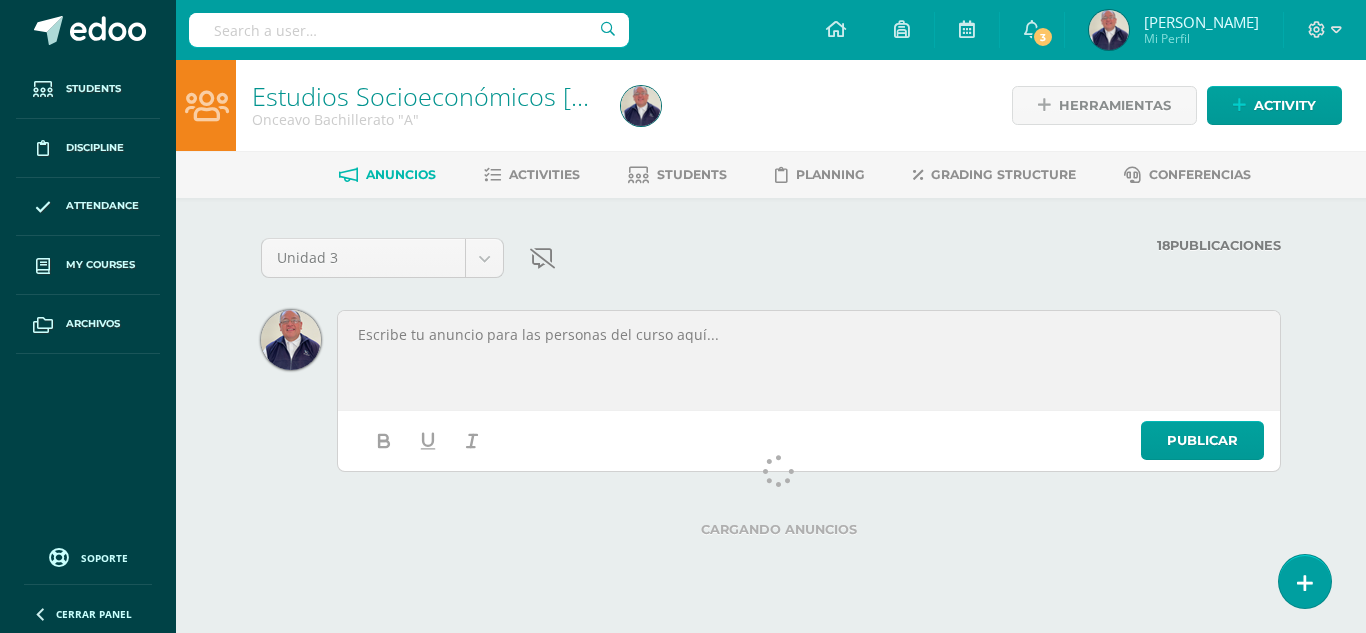 click at bounding box center [809, 335] 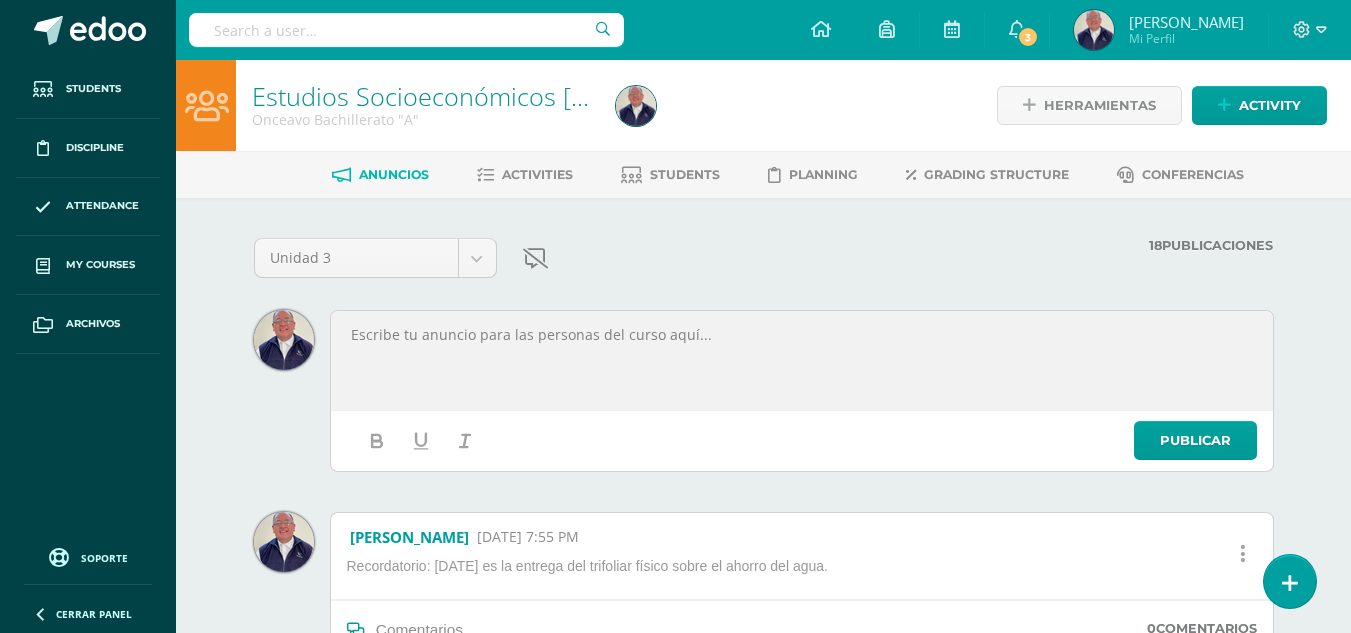 type 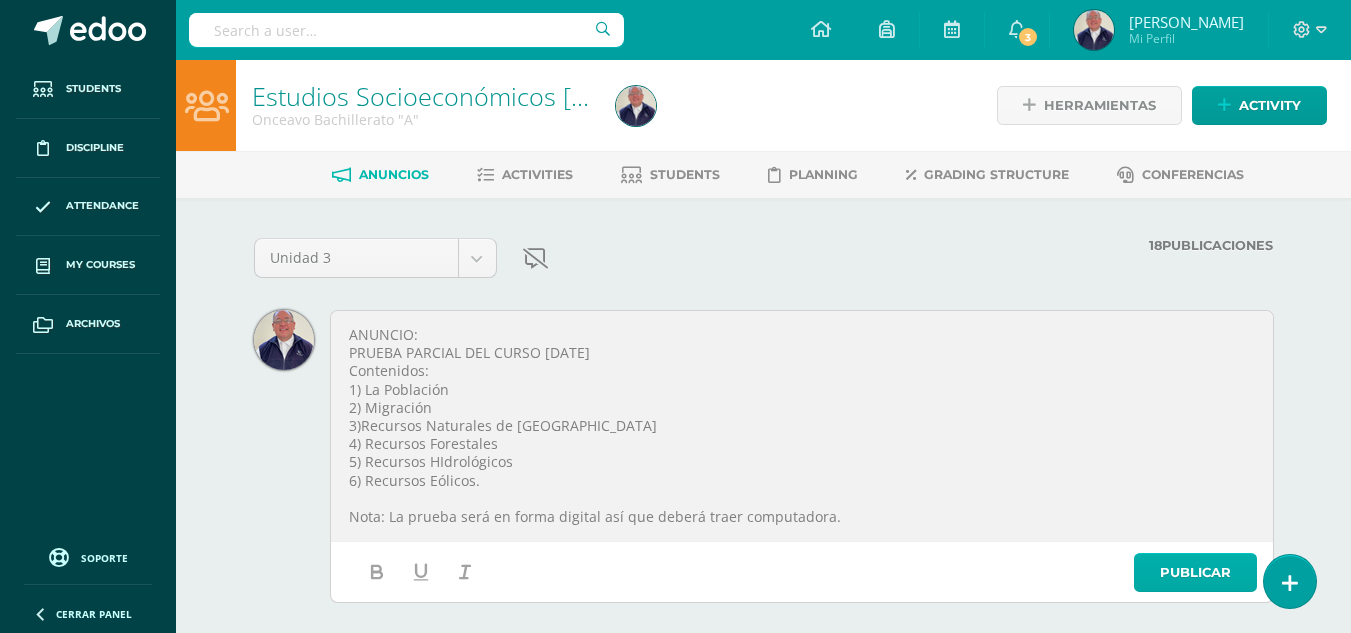click on "Publicar" at bounding box center (1195, 572) 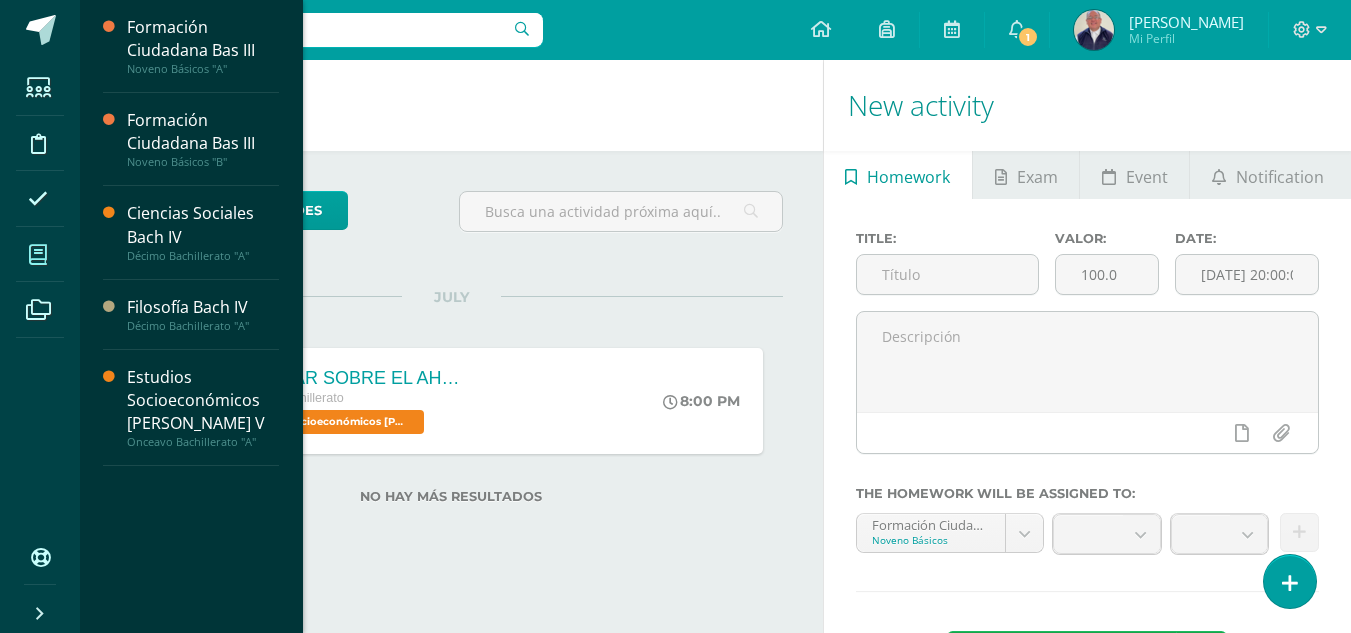 scroll, scrollTop: 0, scrollLeft: 0, axis: both 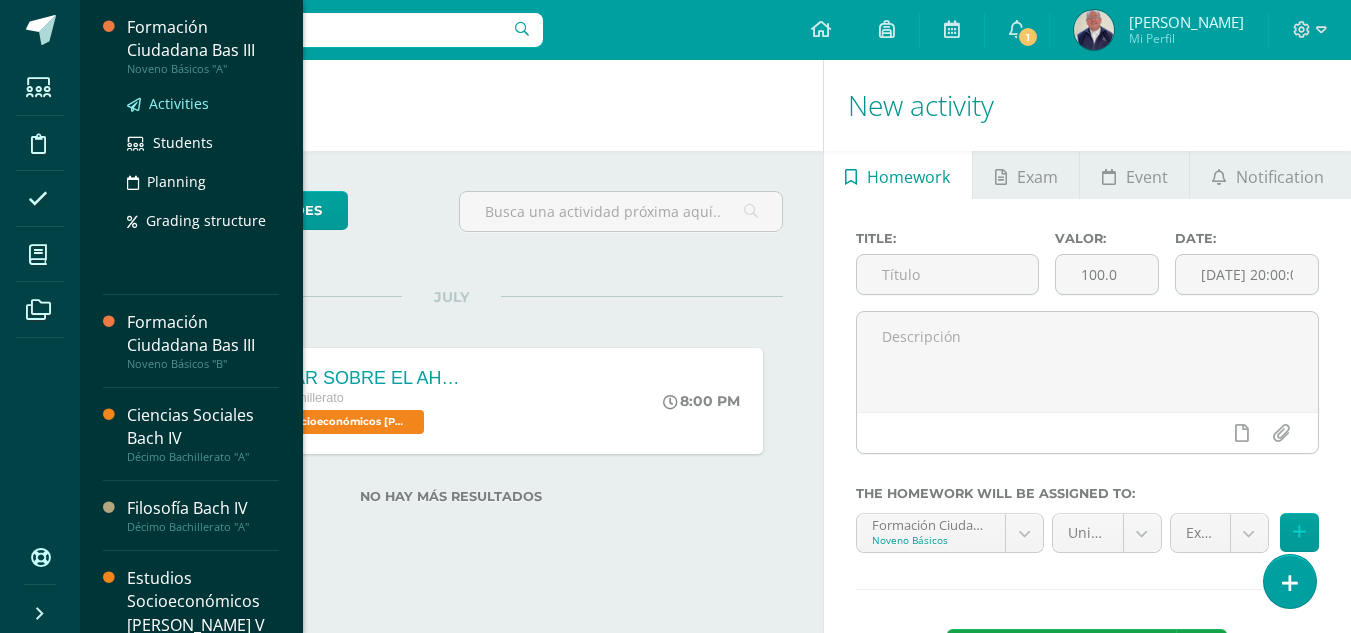 click on "Activities" at bounding box center [179, 103] 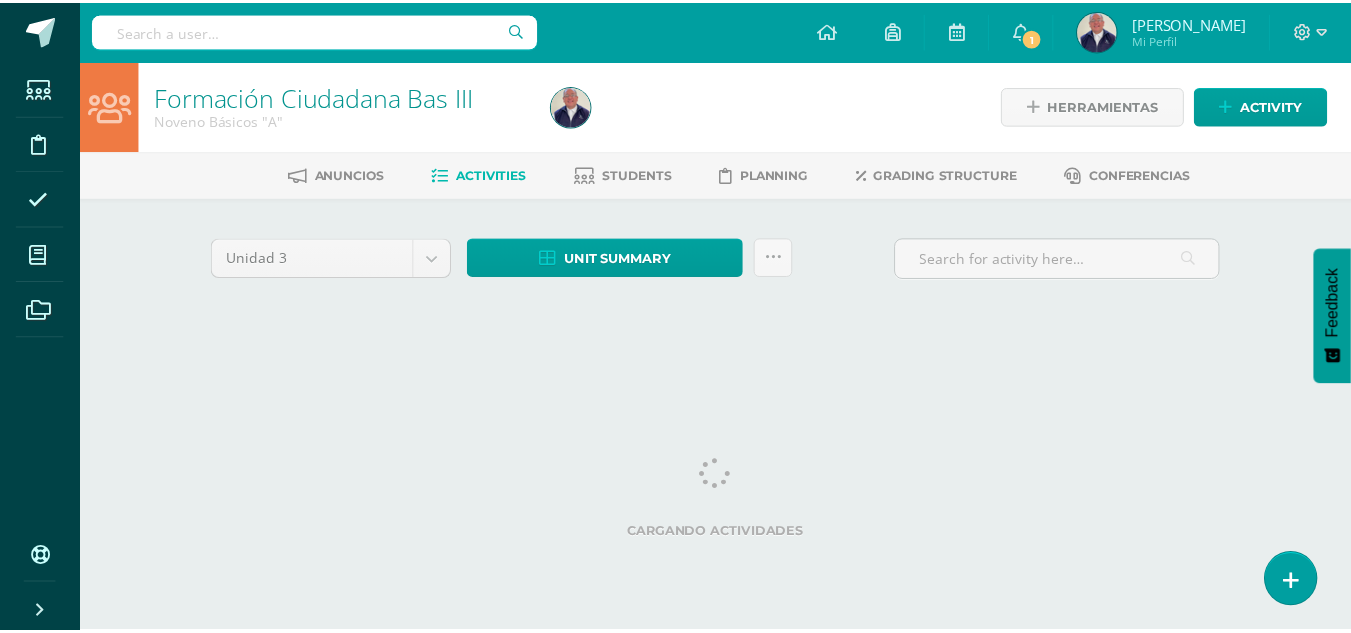 scroll, scrollTop: 0, scrollLeft: 0, axis: both 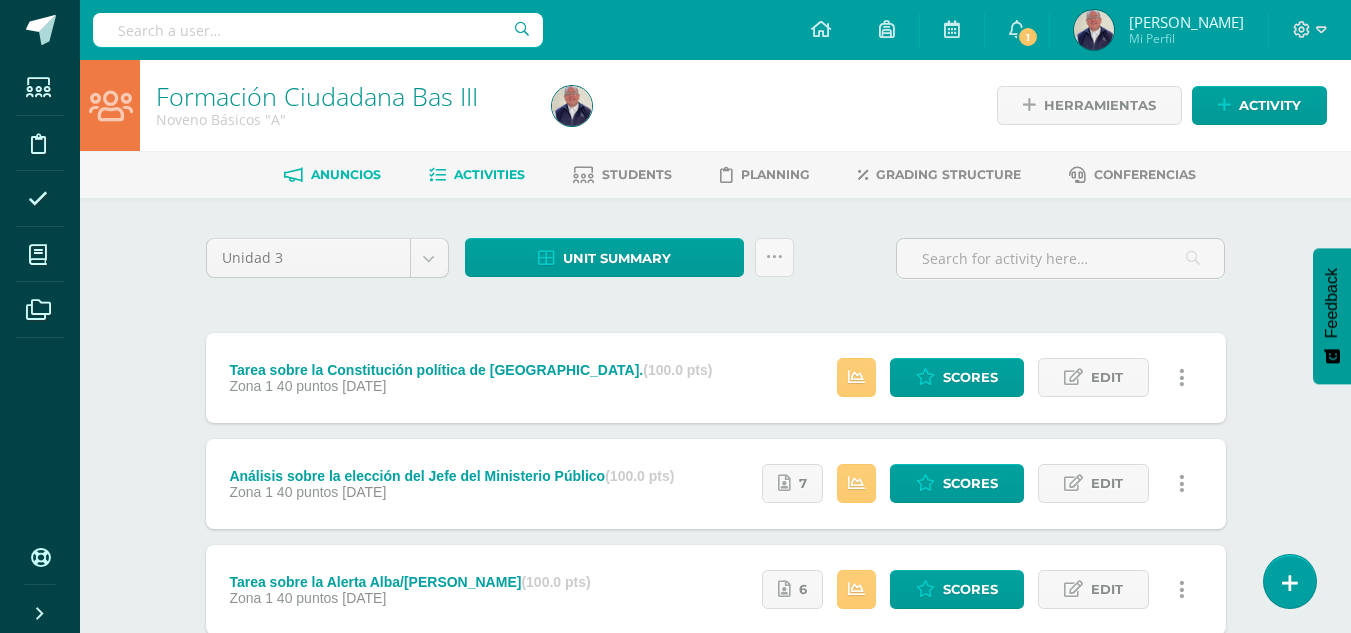 click on "Anuncios" at bounding box center (346, 174) 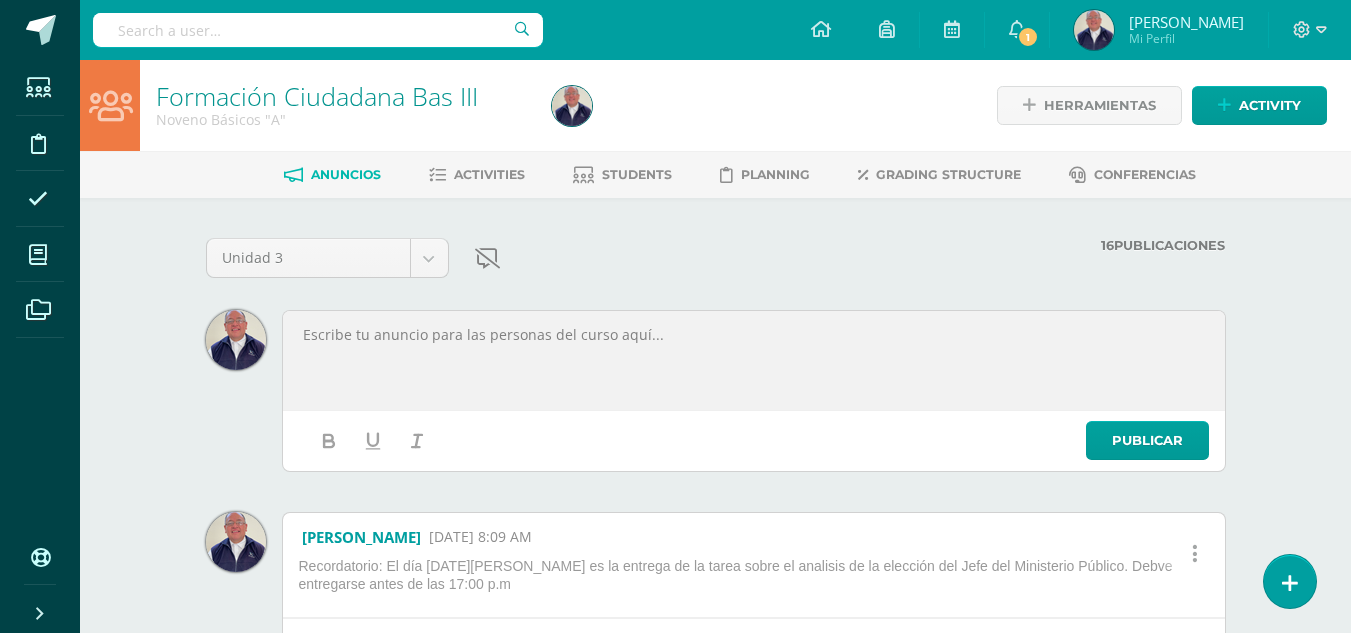 scroll, scrollTop: 0, scrollLeft: 0, axis: both 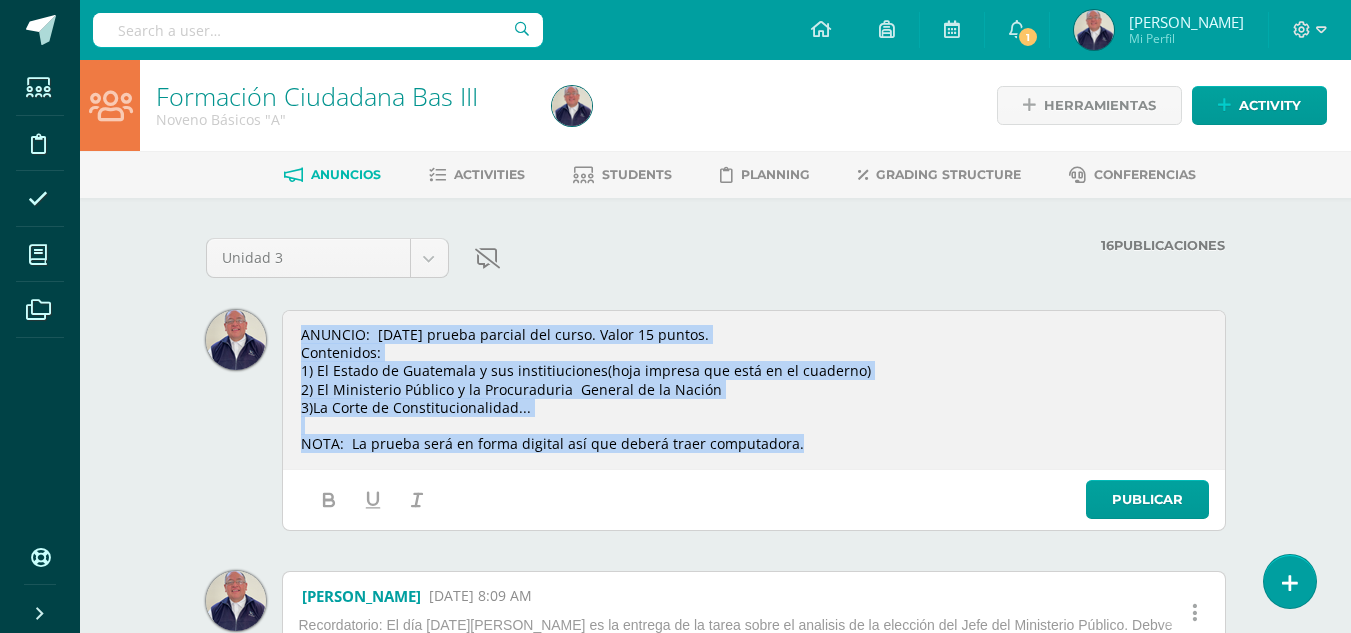 drag, startPoint x: 295, startPoint y: 331, endPoint x: 759, endPoint y: 459, distance: 481.33148 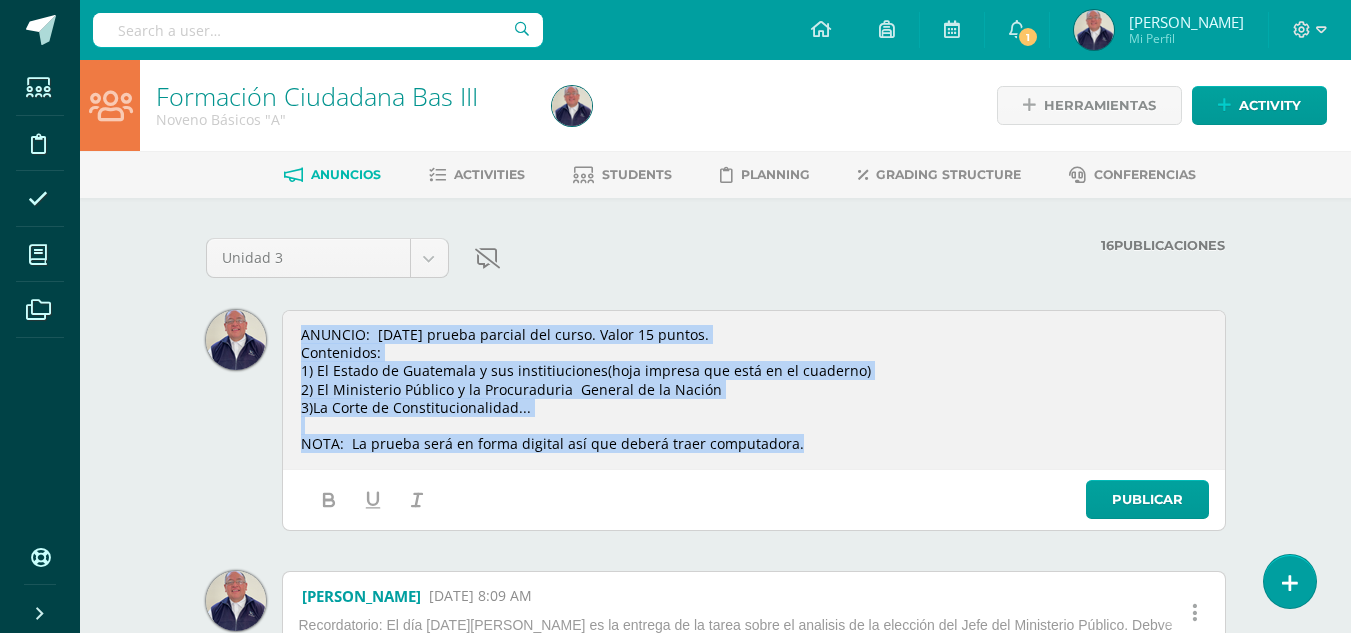 copy on "ANUNCIO:  [DATE] prueba parcial del curso. Valor 15 puntos. Contenidos: 1) El Estado de Guatemala y sus institiuciones(hoja impresa que está en el cuaderno) 2) El Ministerio Público y la Procuraduria  General de la Nación 3)La Corte de Constitucionalidad... NOTA:  La prueba será en forma digital así que deberá traer computadora." 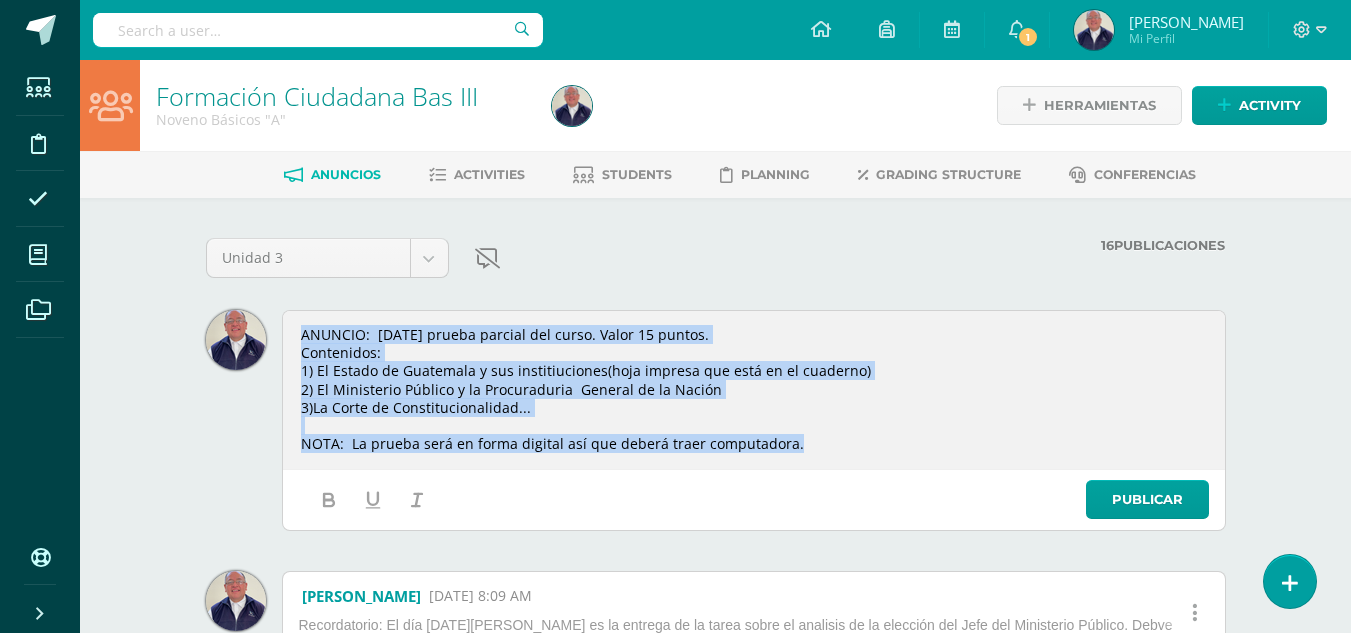 click on "3)La Corte de Constitucionalidad..." at bounding box center [754, 408] 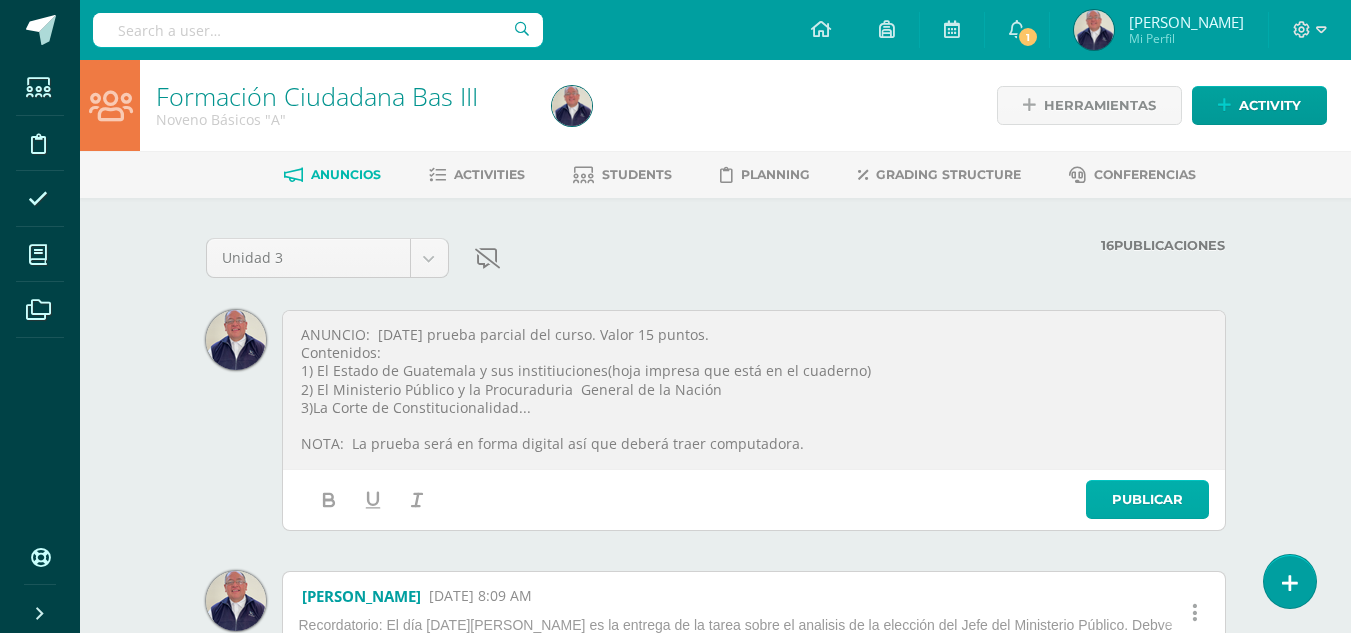 drag, startPoint x: 1120, startPoint y: 502, endPoint x: 1106, endPoint y: 504, distance: 14.142136 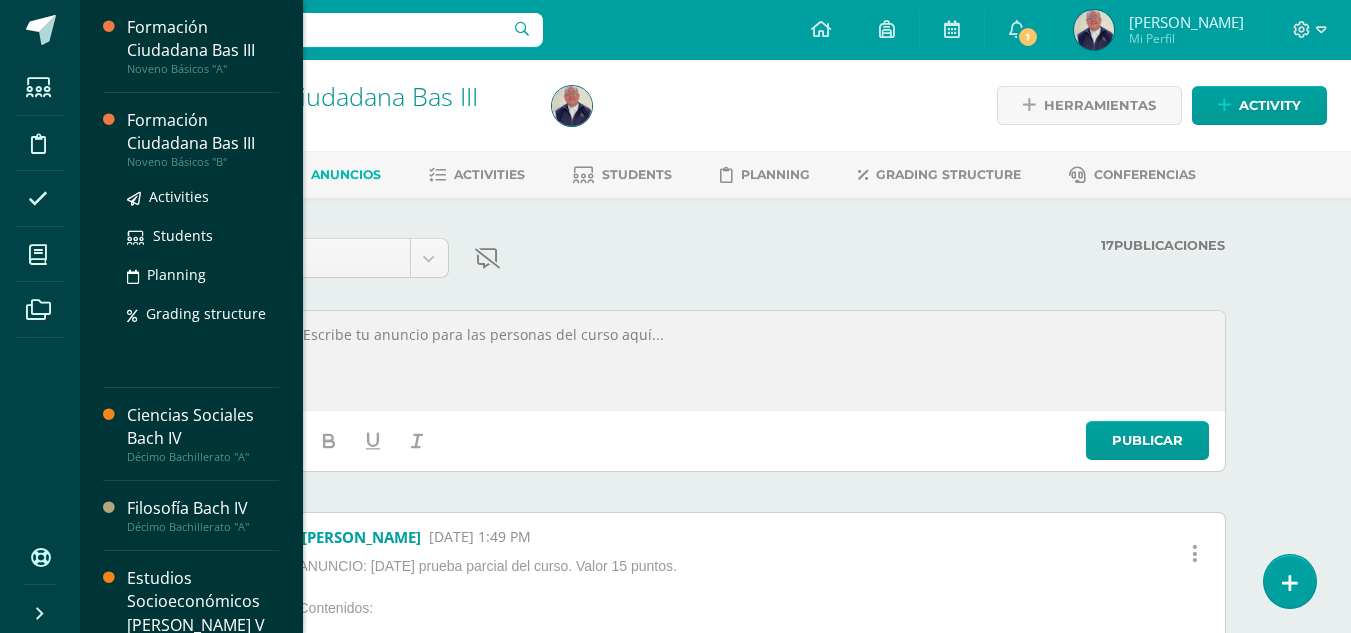 click on "Noveno
Básicos
"B"" at bounding box center [203, 162] 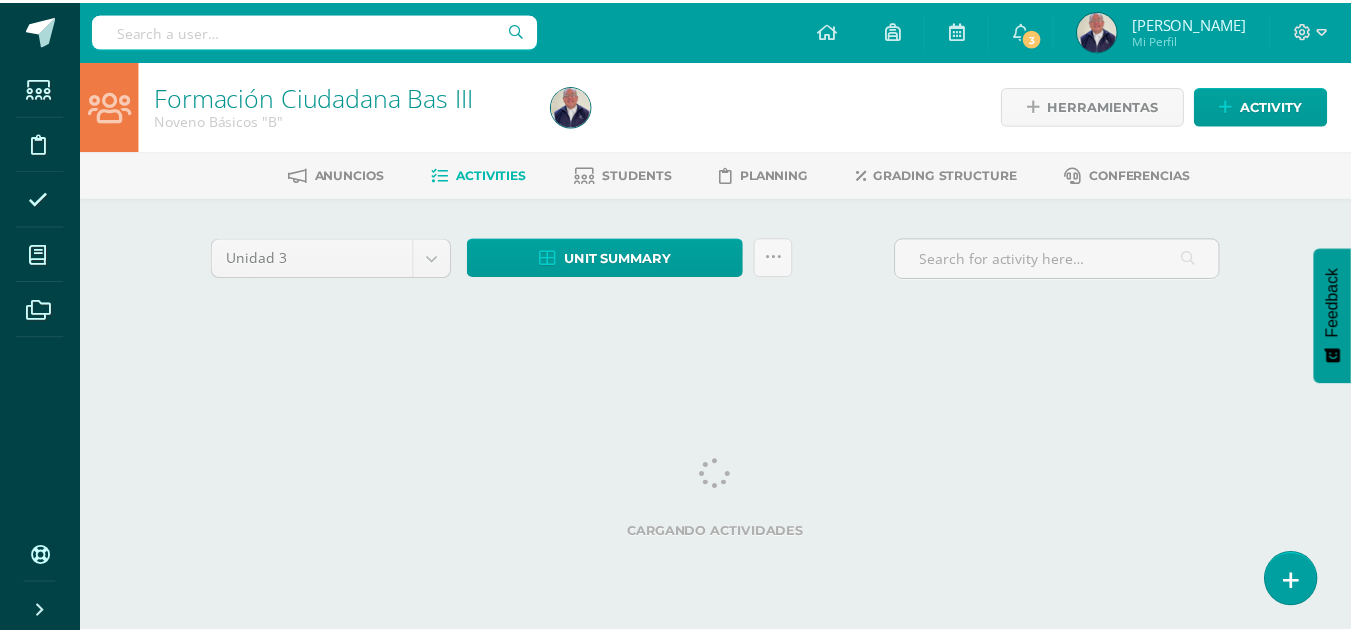 scroll, scrollTop: 0, scrollLeft: 0, axis: both 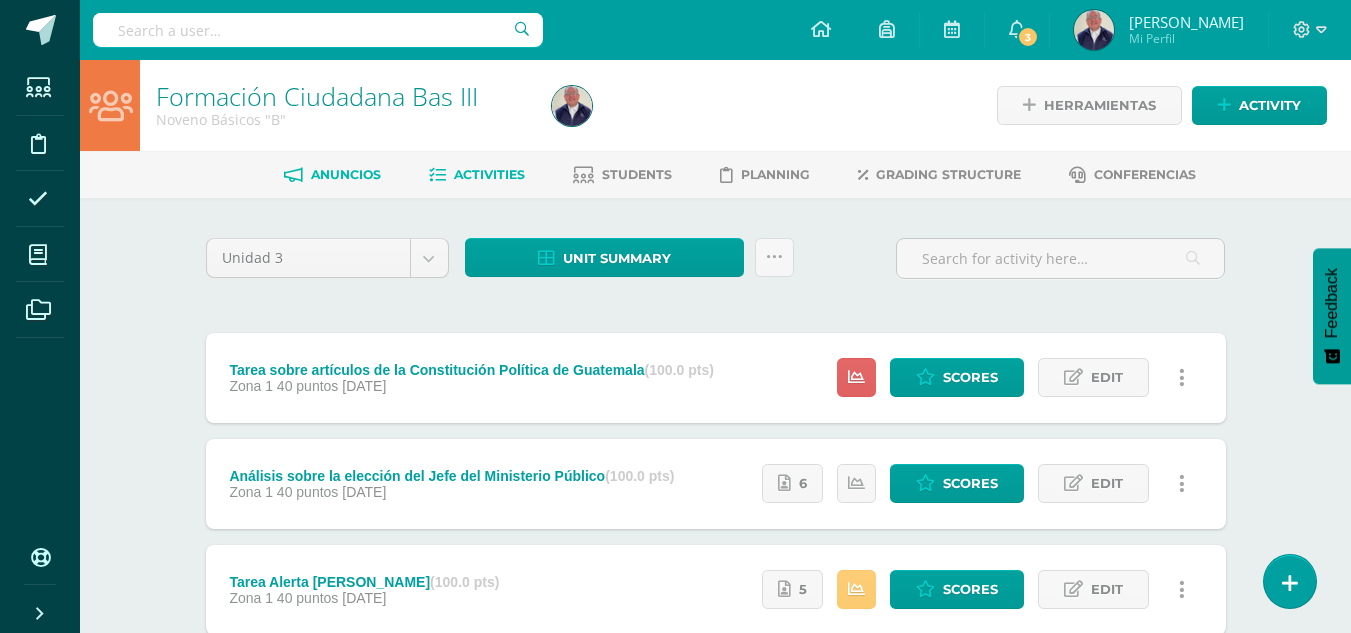 click on "Anuncios" at bounding box center (346, 174) 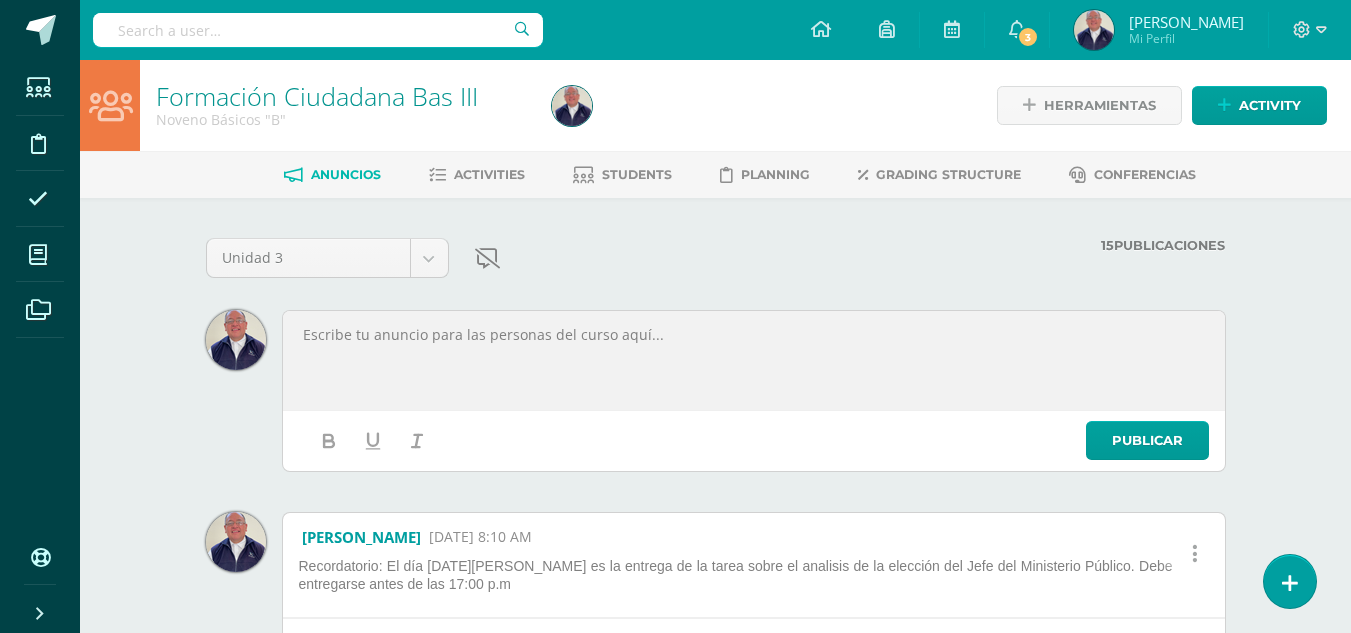 scroll, scrollTop: 0, scrollLeft: 0, axis: both 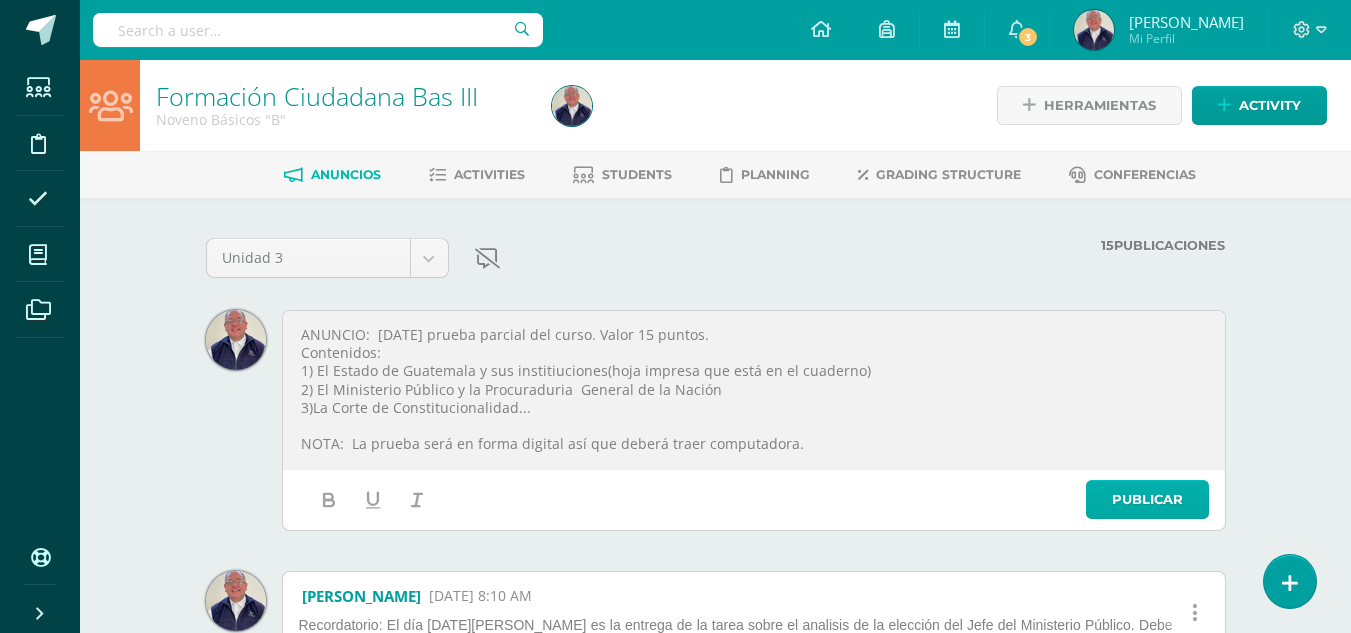 click on "Publicar" at bounding box center [1147, 499] 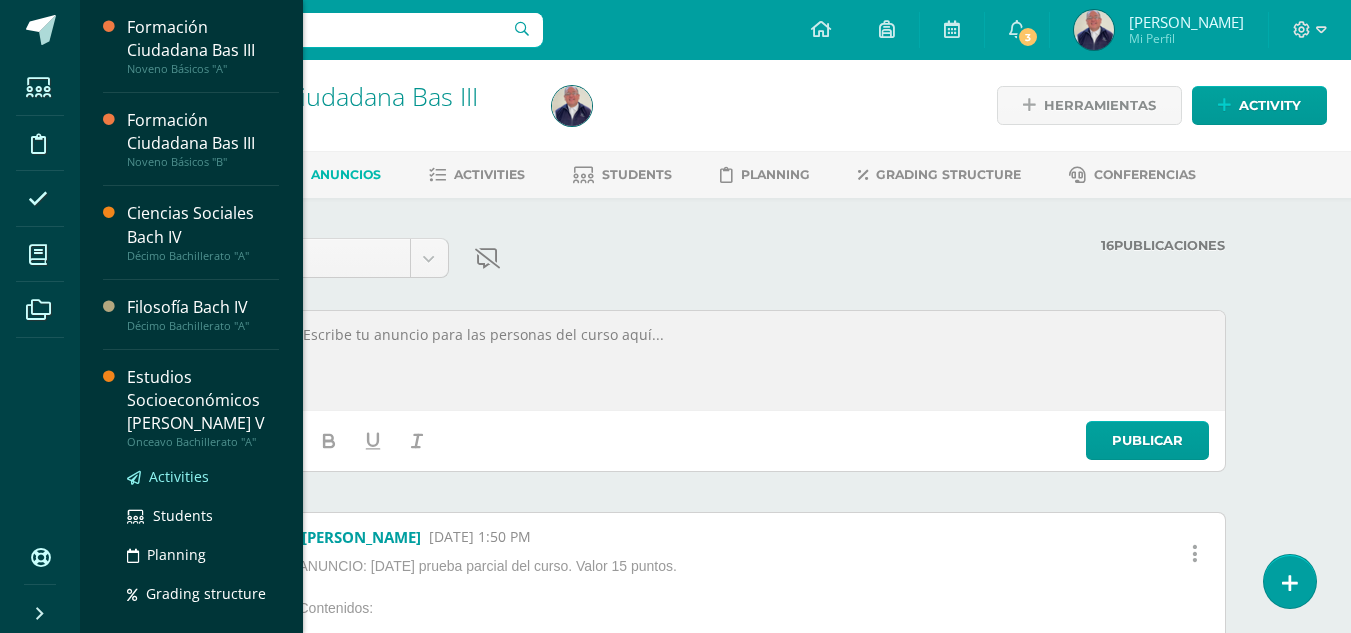 click on "Activities" at bounding box center (179, 476) 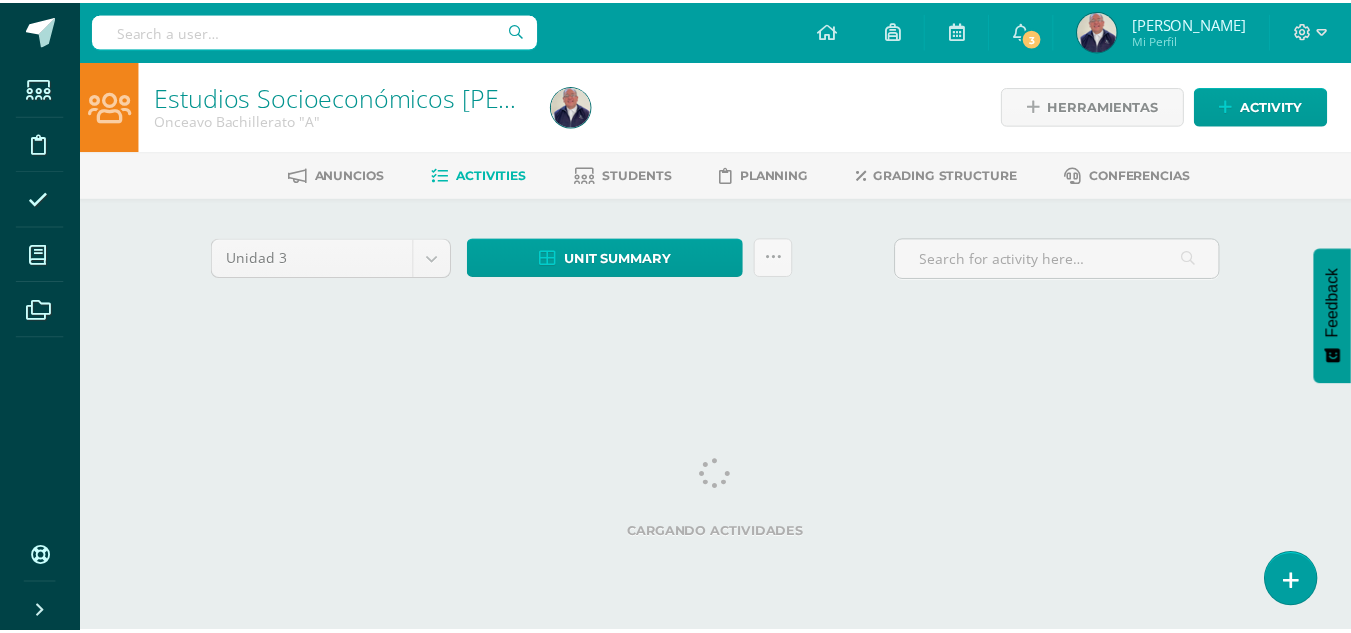 scroll, scrollTop: 0, scrollLeft: 0, axis: both 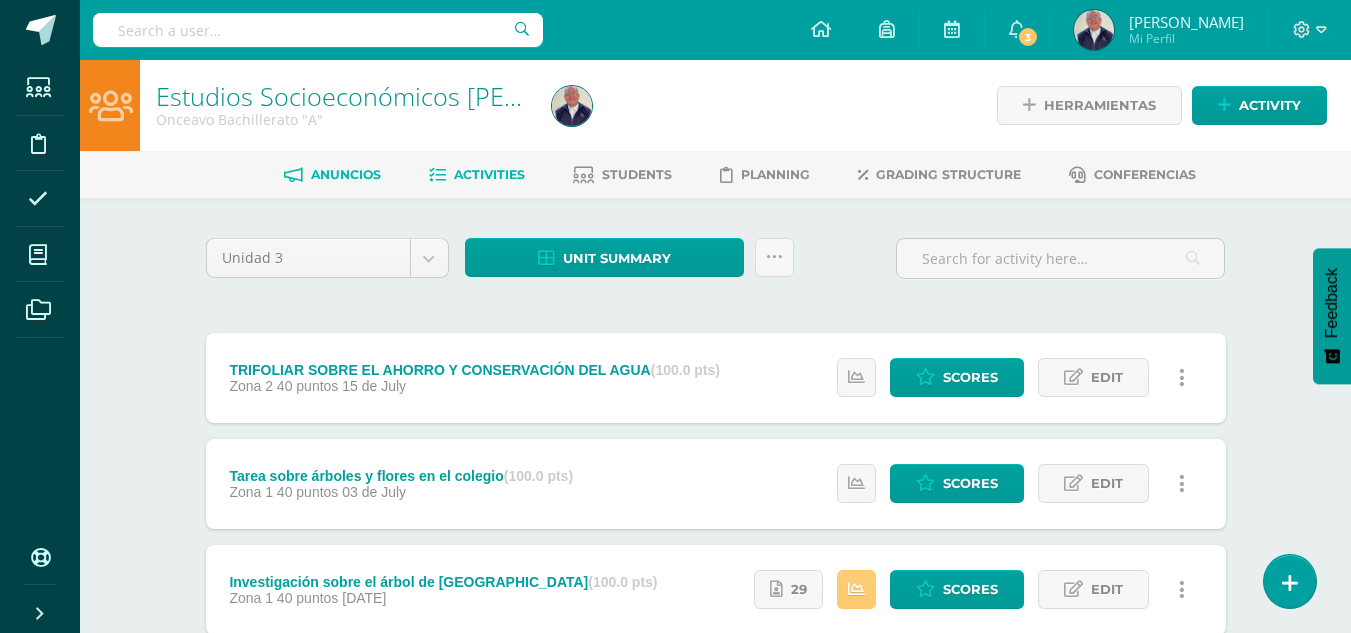 click on "Anuncios" at bounding box center [346, 174] 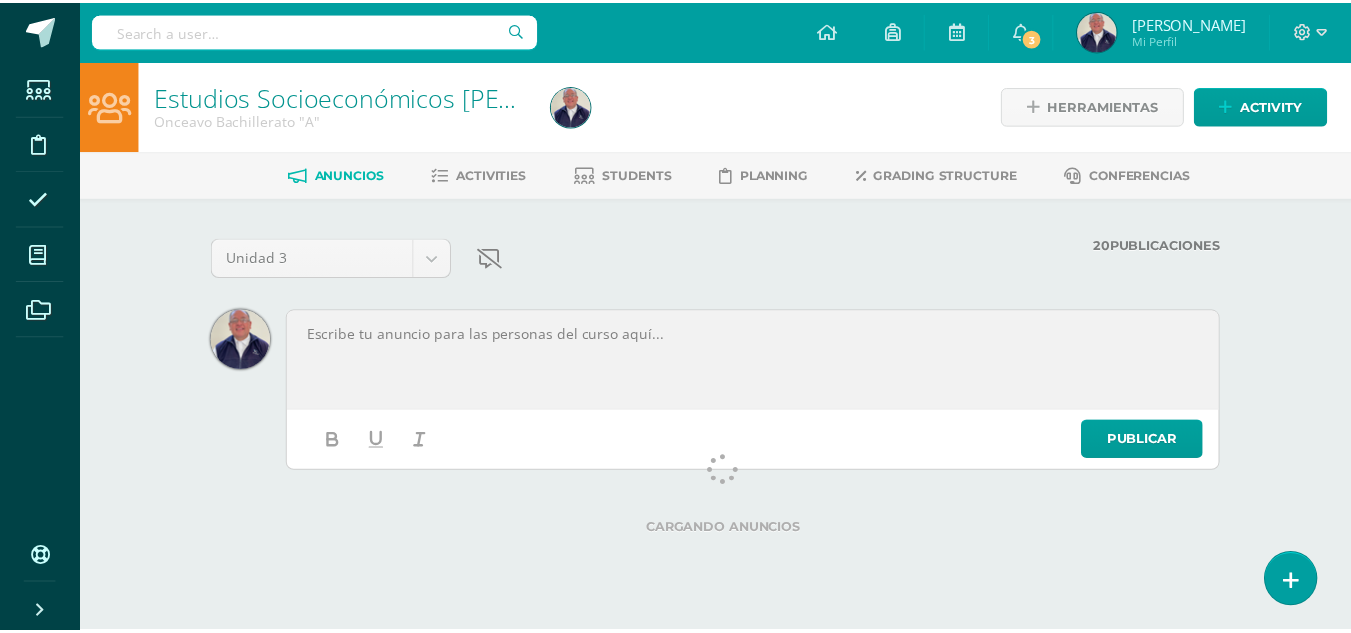scroll, scrollTop: 0, scrollLeft: 0, axis: both 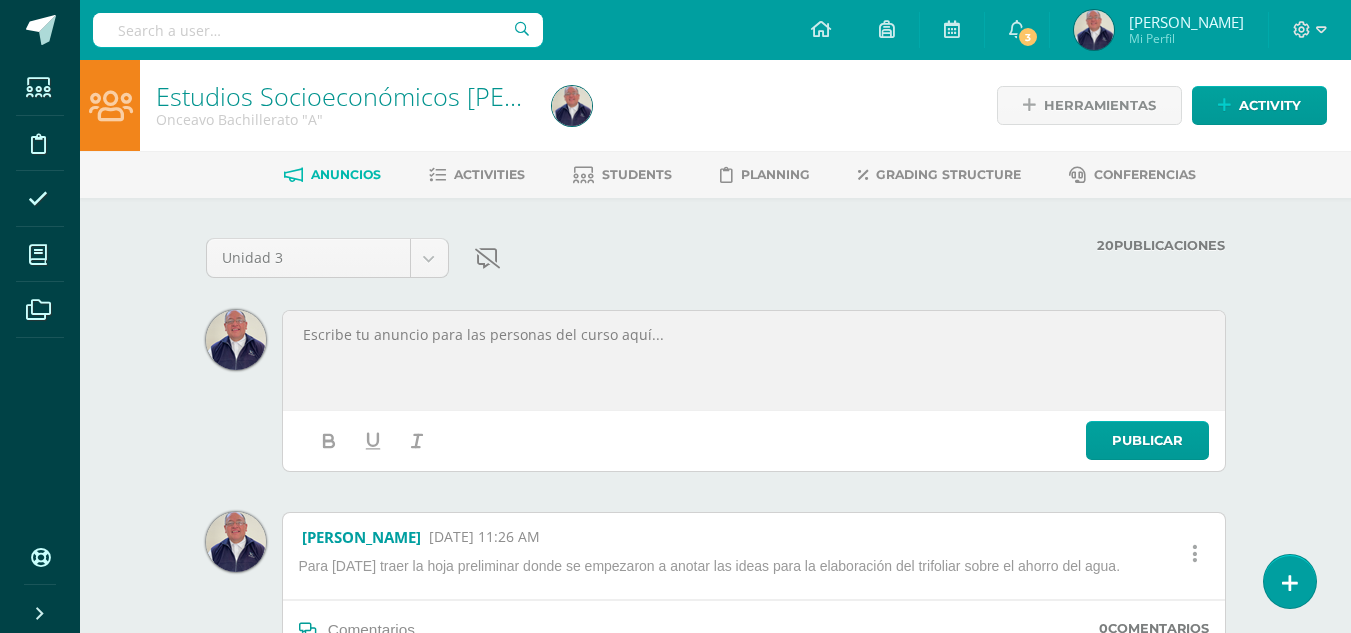 click at bounding box center [754, 335] 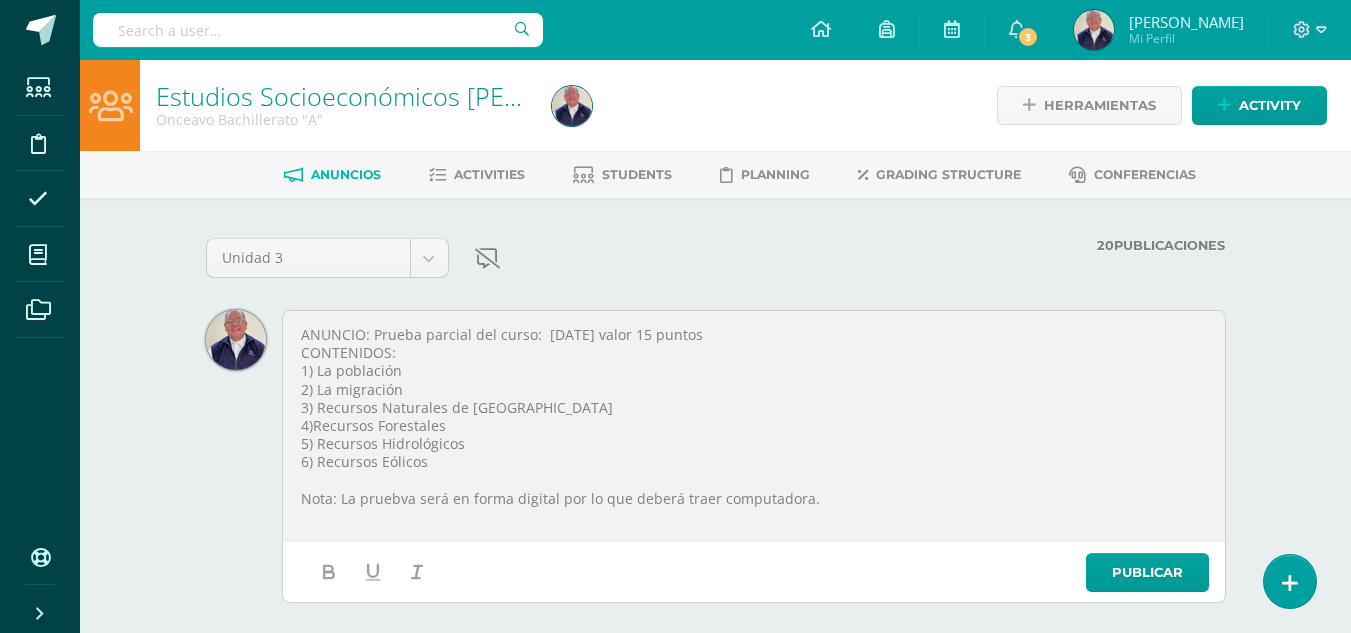 drag, startPoint x: 1137, startPoint y: 572, endPoint x: 988, endPoint y: 512, distance: 160.62689 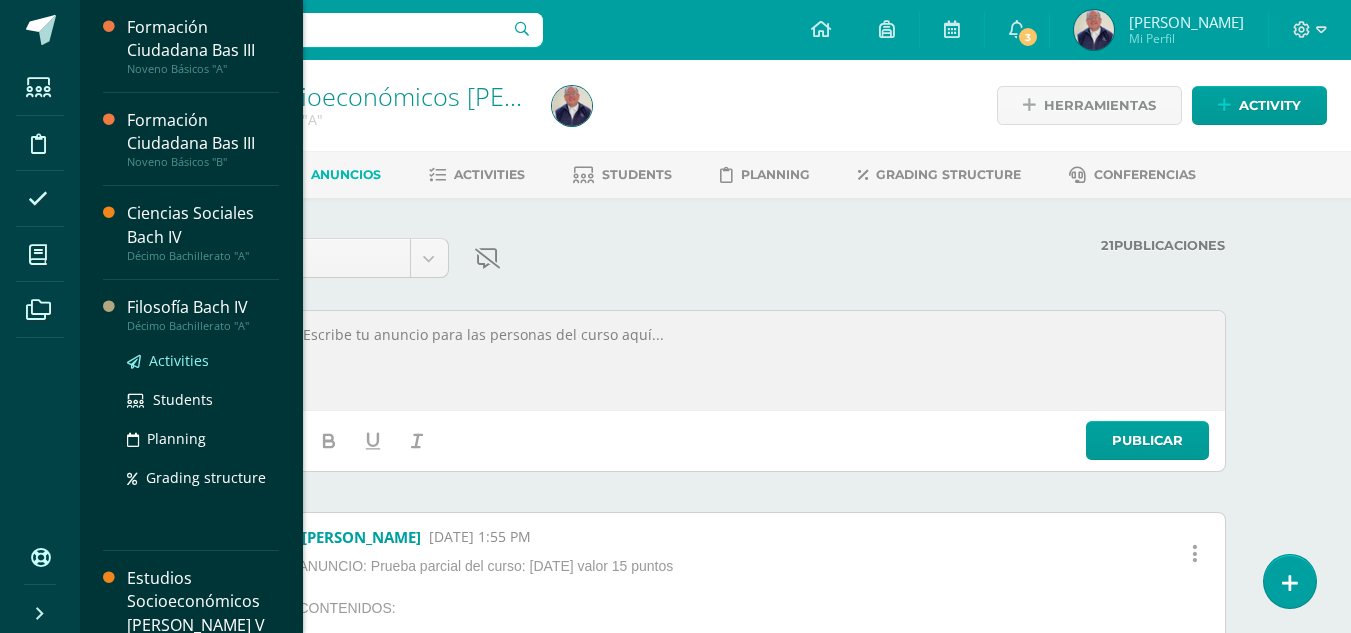 click on "Activities" at bounding box center (179, 360) 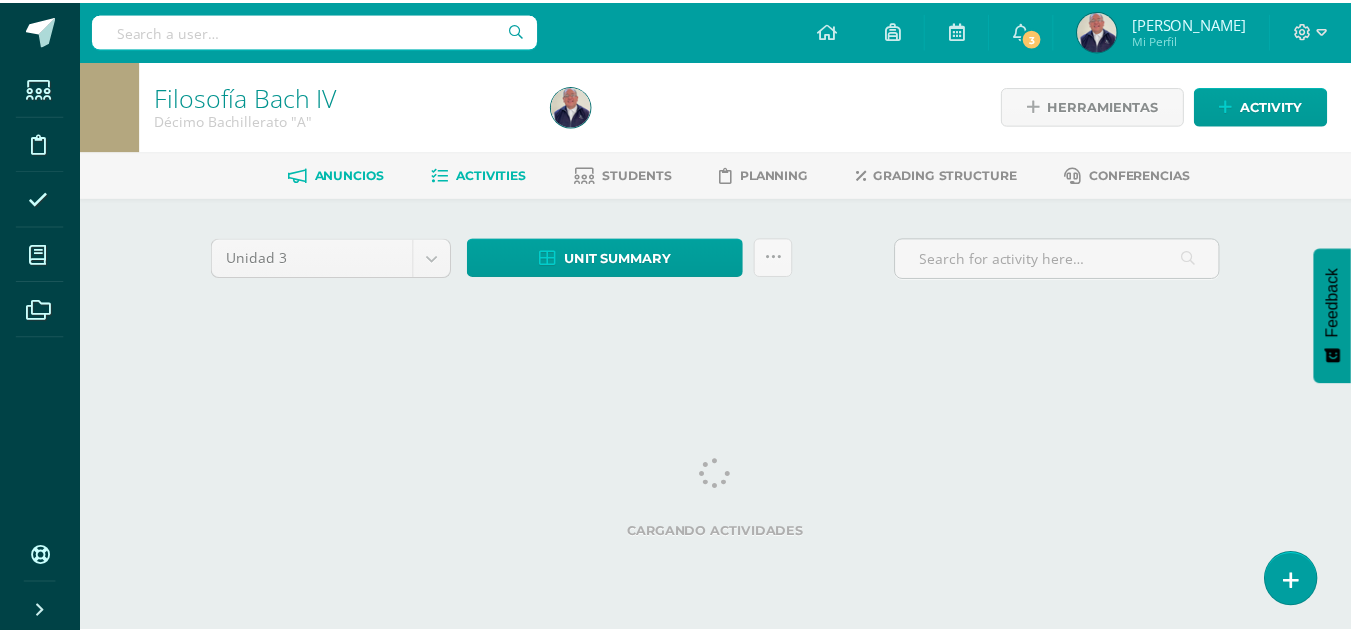 scroll, scrollTop: 0, scrollLeft: 0, axis: both 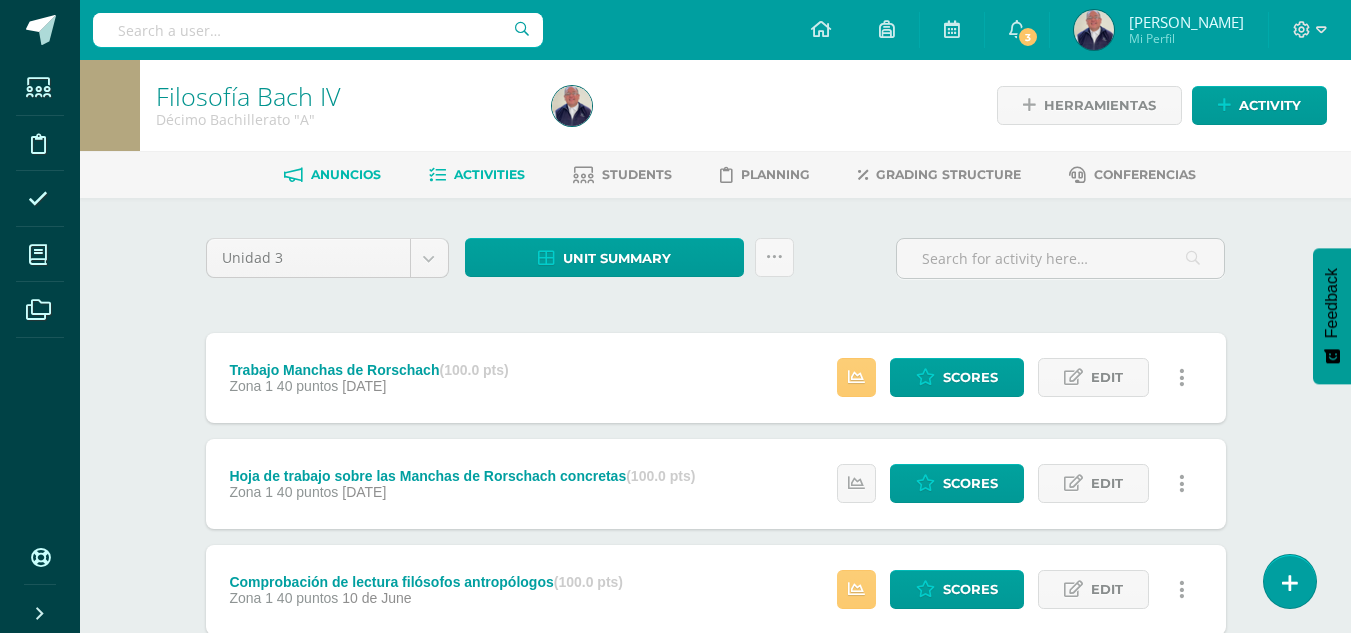 click on "Anuncios" at bounding box center [346, 174] 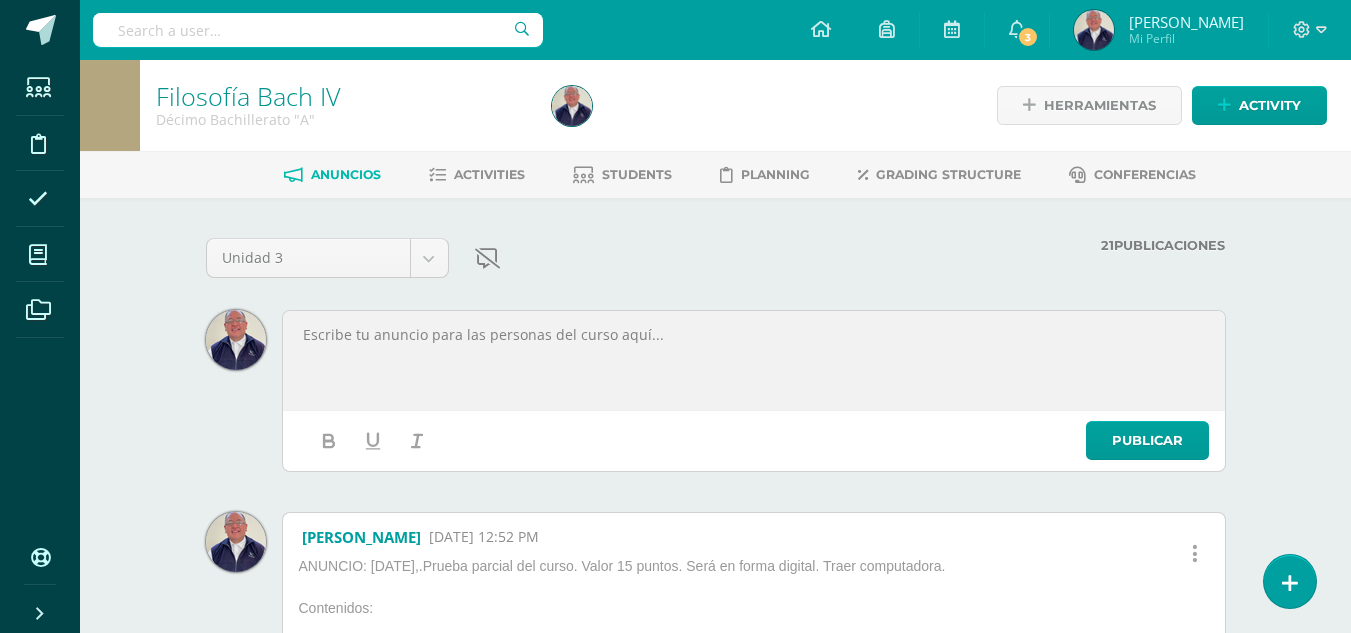 scroll, scrollTop: 0, scrollLeft: 0, axis: both 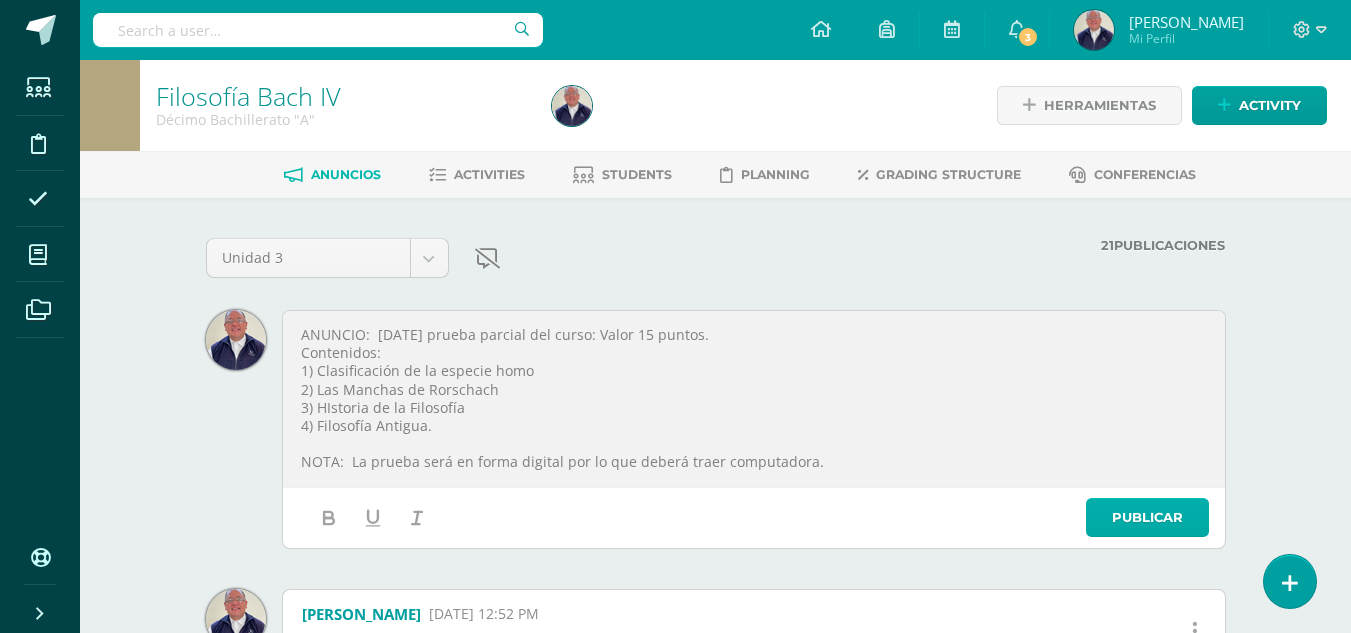 click on "Publicar" at bounding box center [1147, 517] 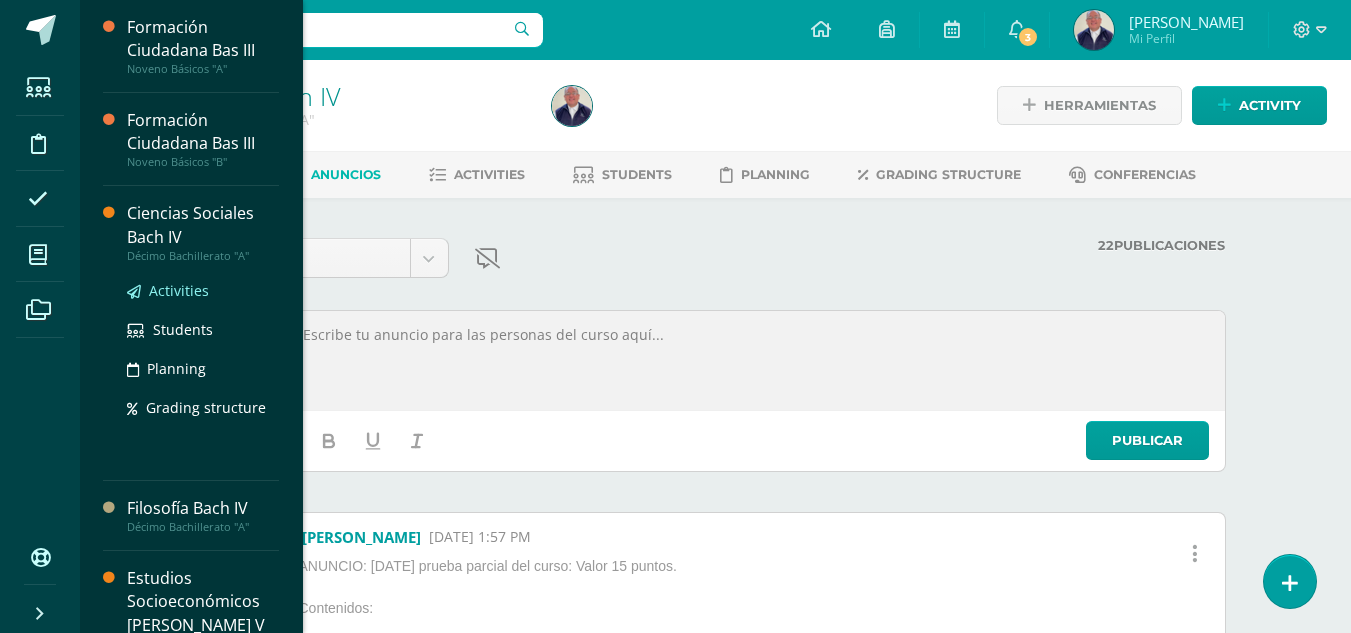click on "Activities" at bounding box center [179, 290] 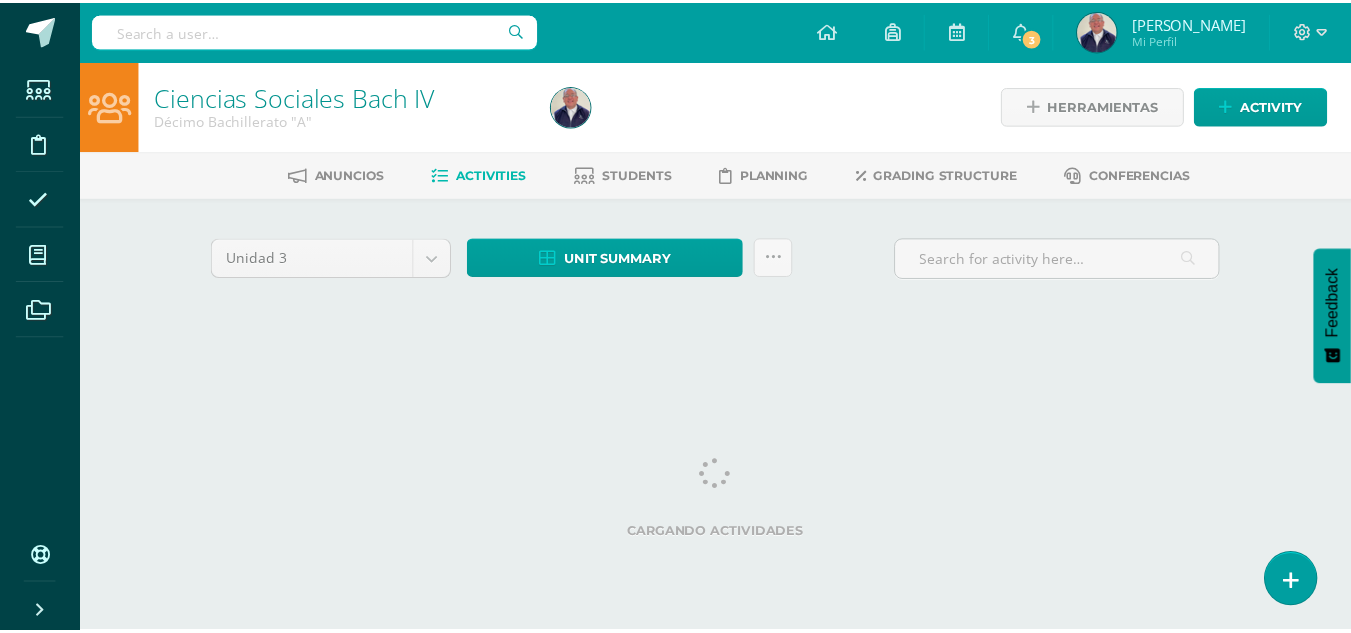 scroll, scrollTop: 0, scrollLeft: 0, axis: both 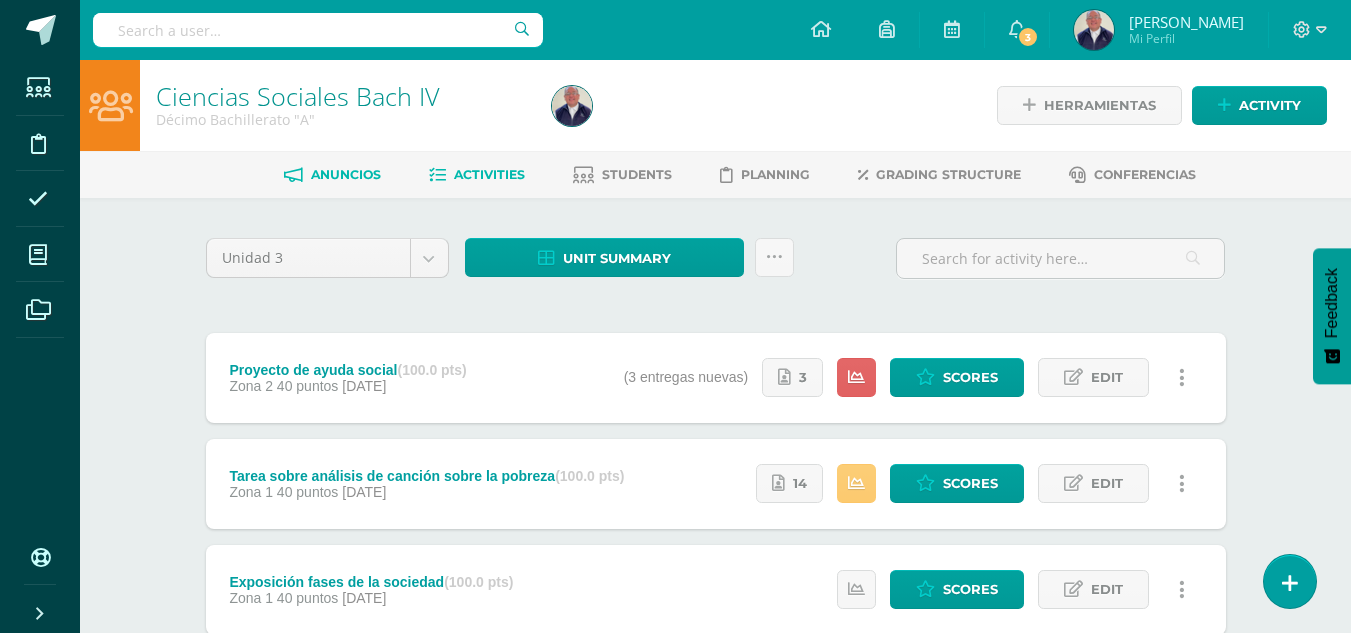 click on "Anuncios" at bounding box center (346, 174) 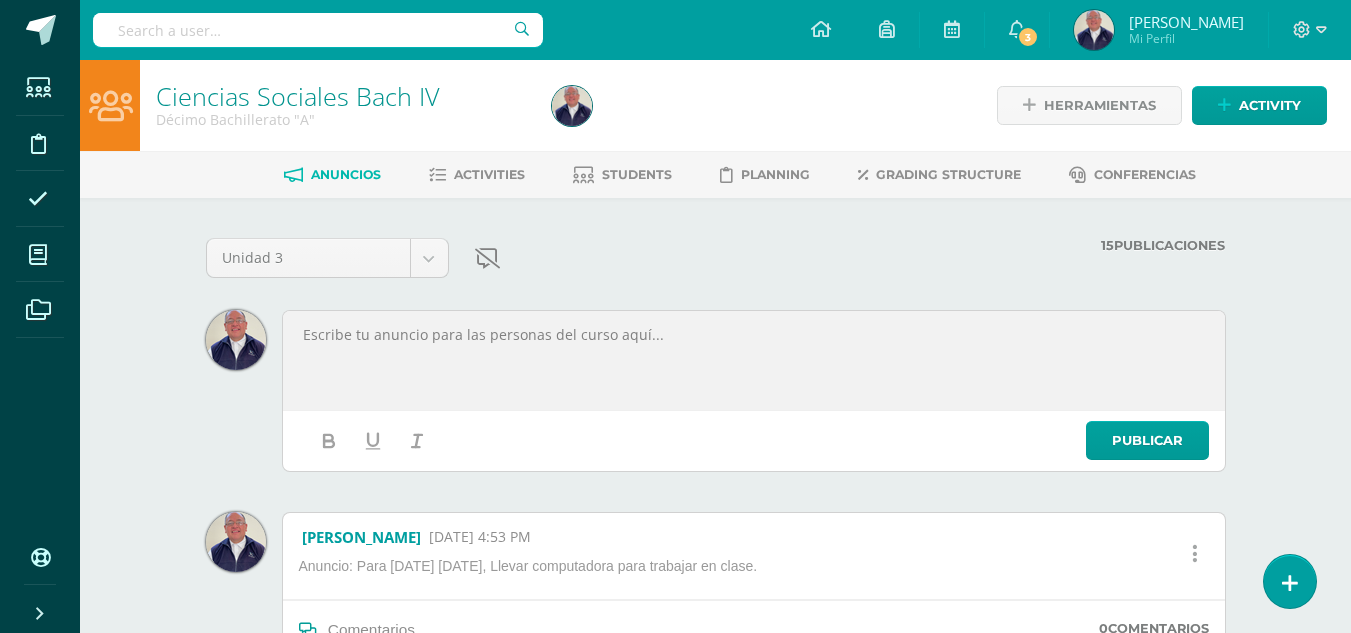 scroll, scrollTop: 0, scrollLeft: 0, axis: both 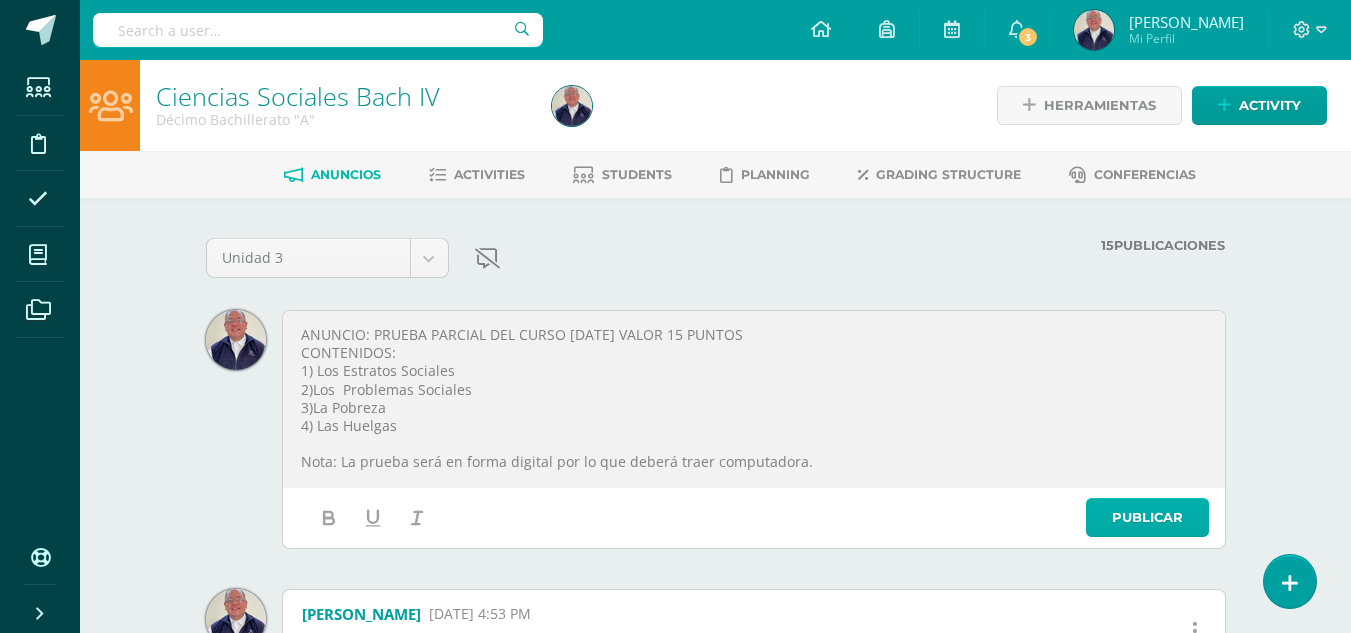 click on "Publicar" at bounding box center [1147, 517] 